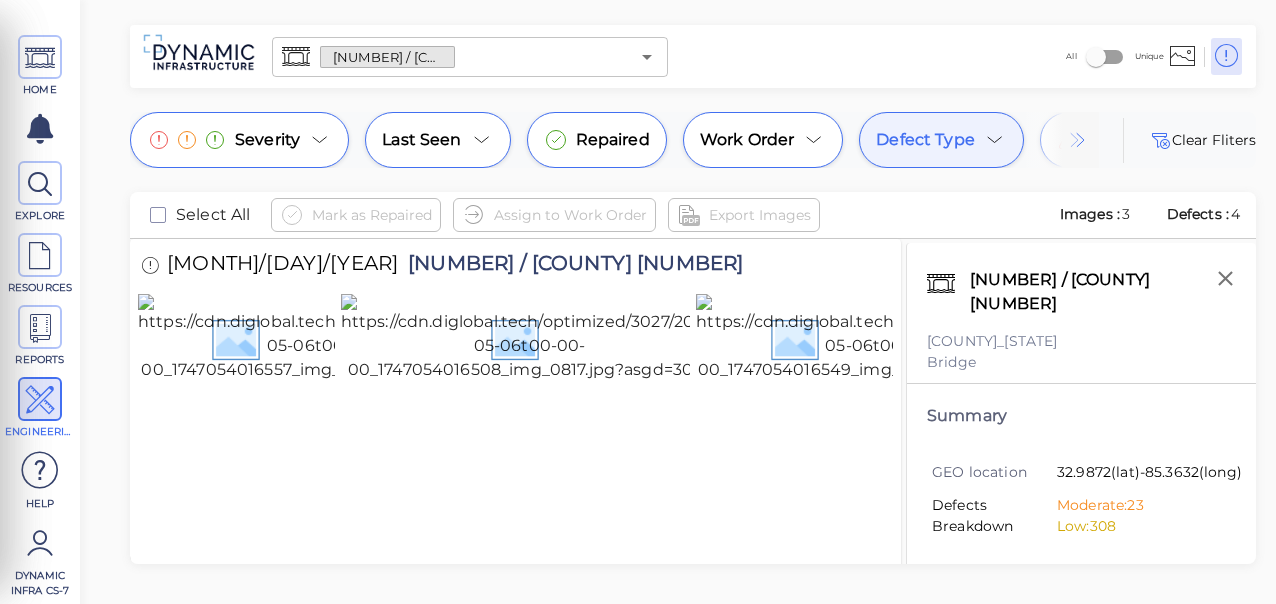 scroll, scrollTop: 0, scrollLeft: 0, axis: both 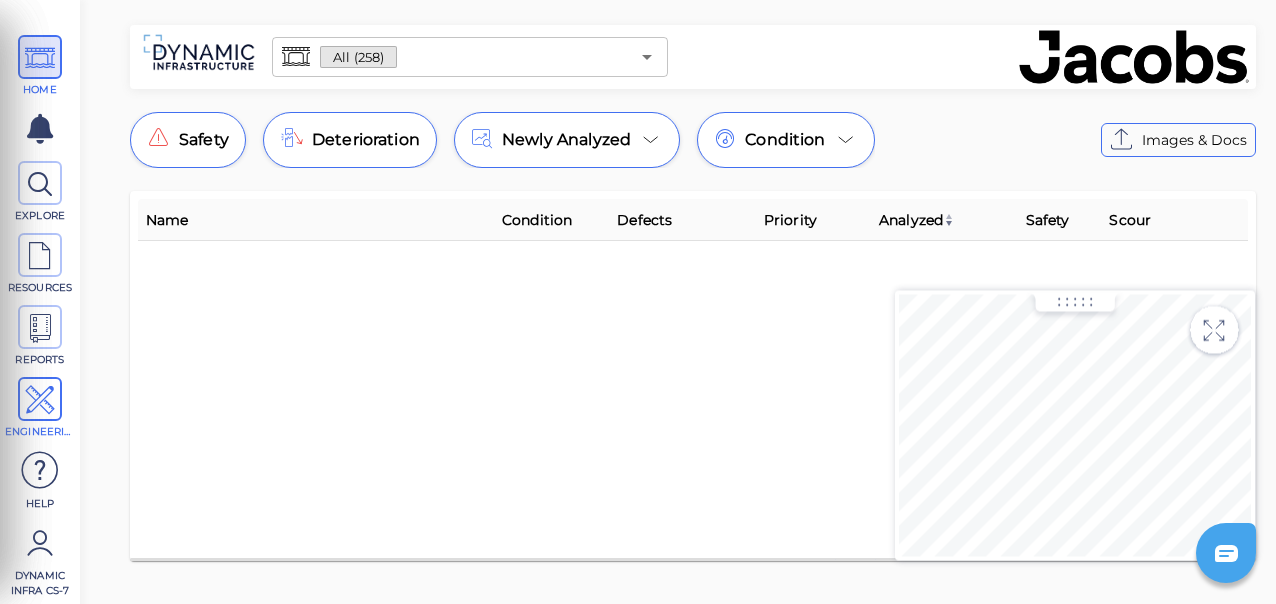 click at bounding box center (40, 400) 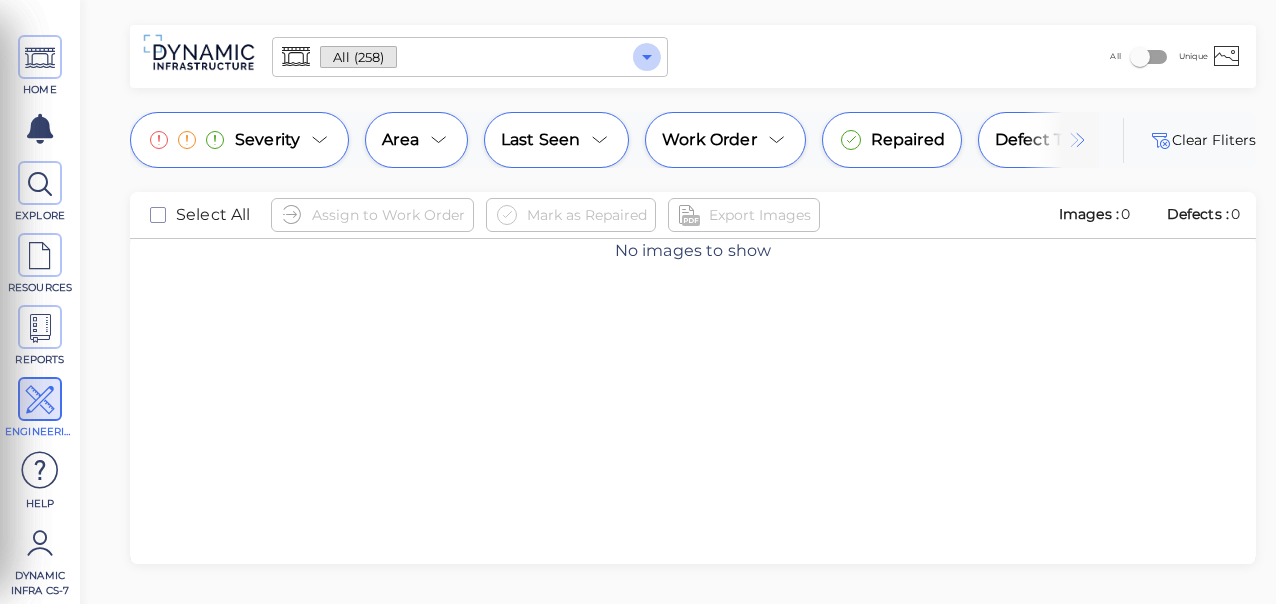 click 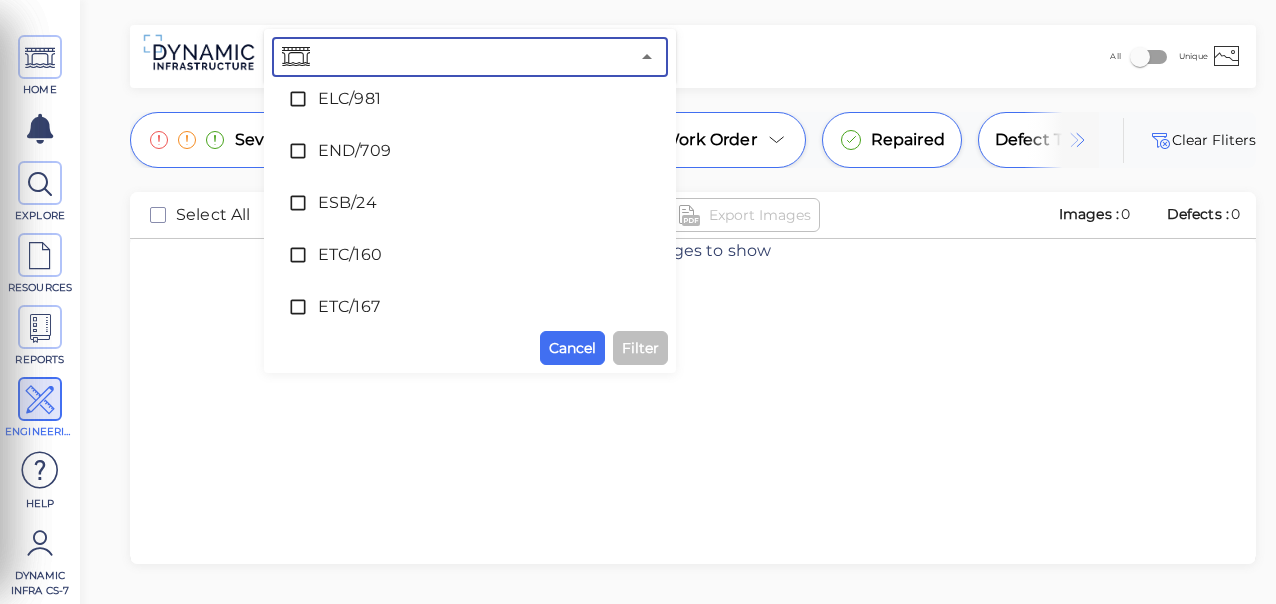 scroll, scrollTop: 4439, scrollLeft: 0, axis: vertical 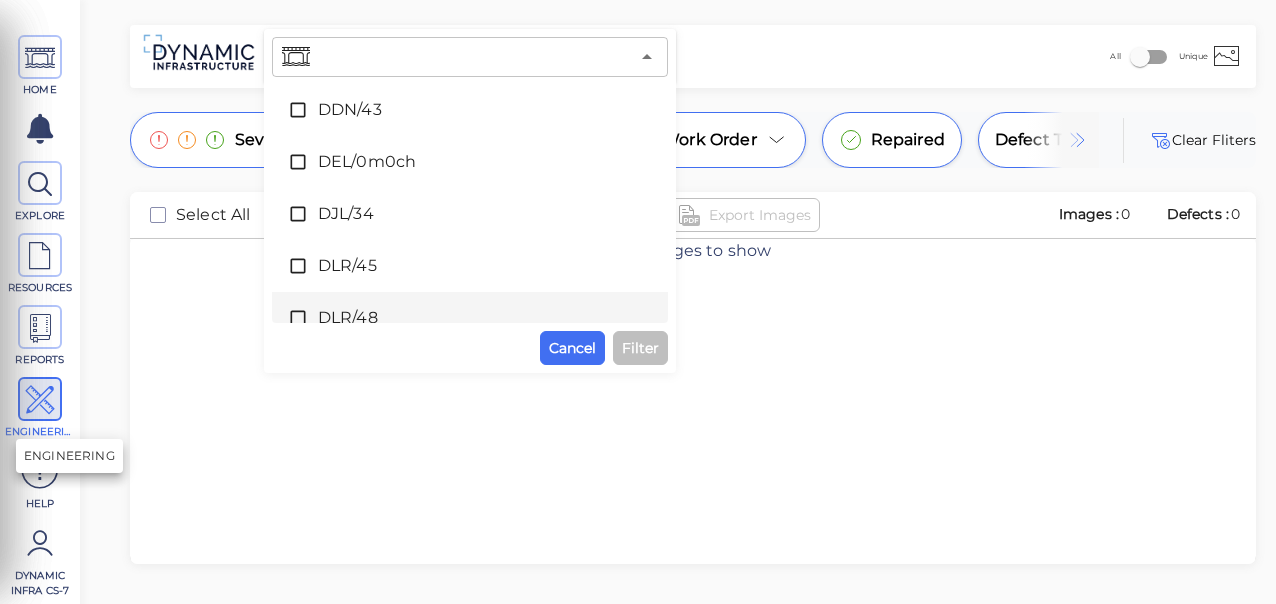 click at bounding box center [40, 400] 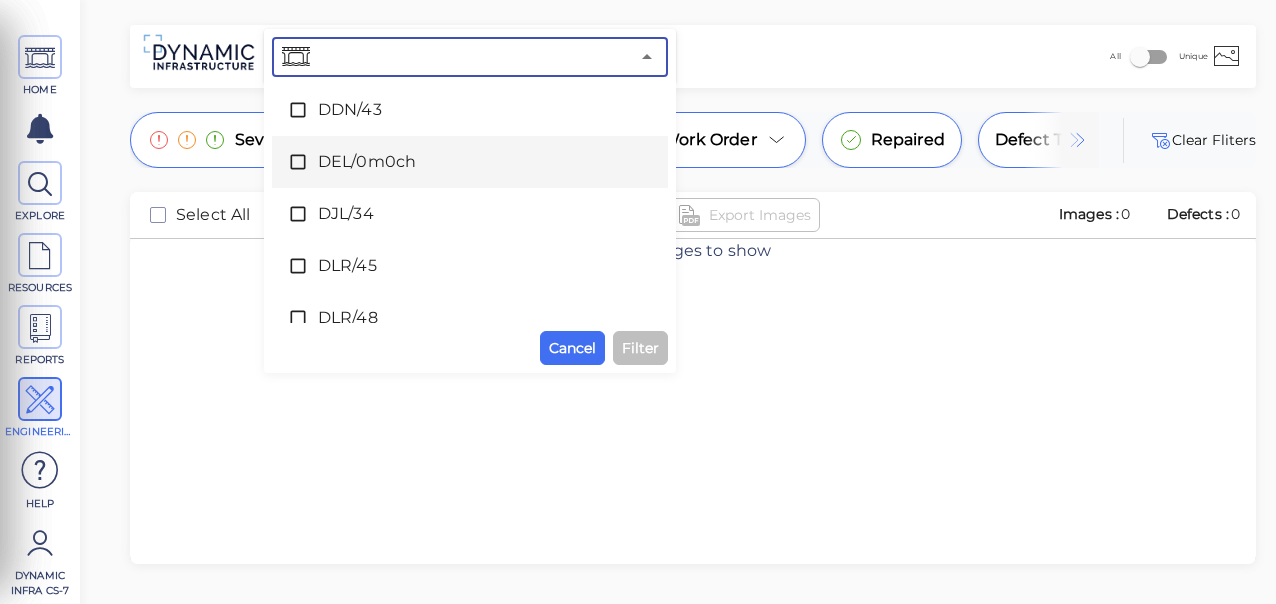 click on "All Unique" at bounding box center [964, 56] 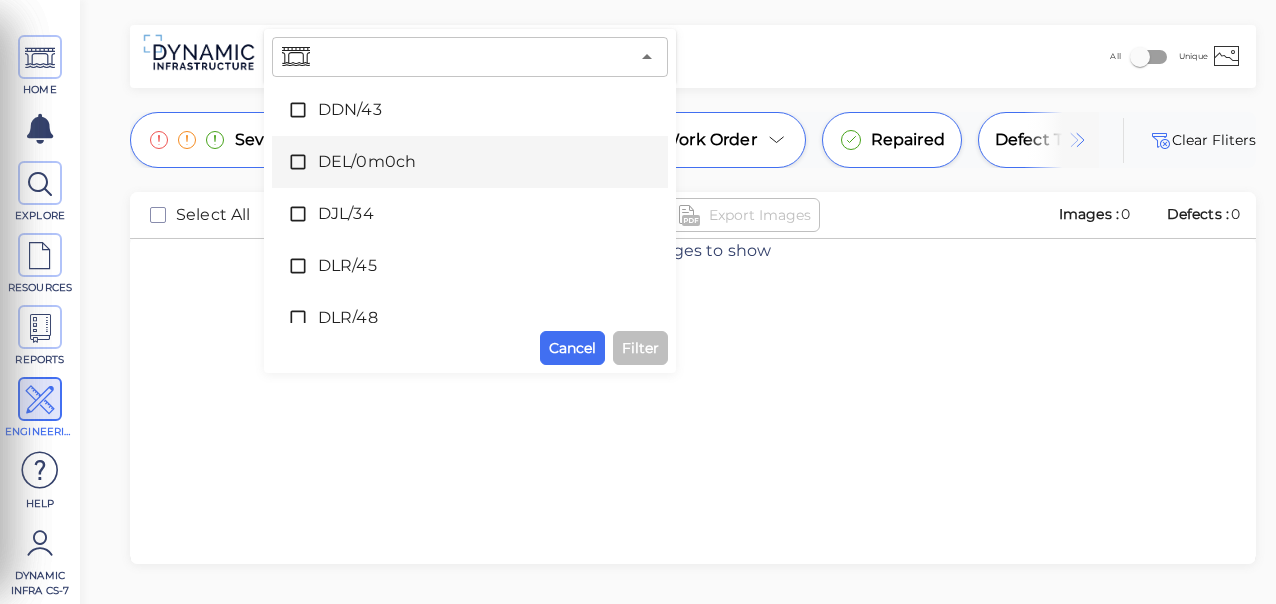 click on "No images to show" at bounding box center (693, 425) 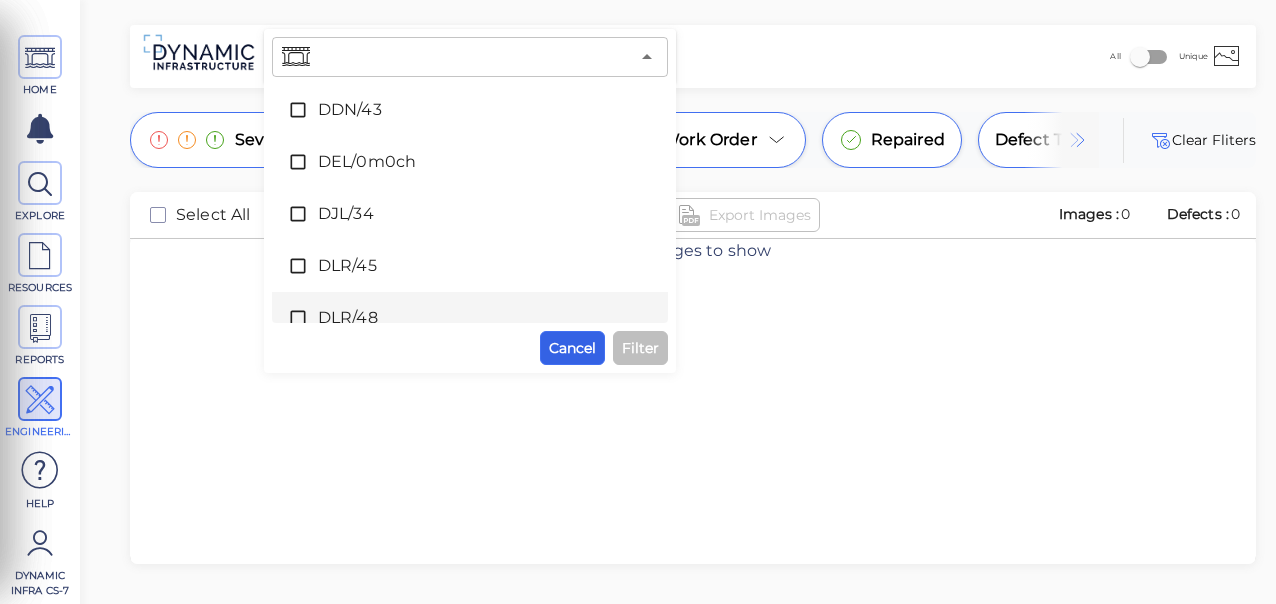 click on "Cancel" at bounding box center [572, 348] 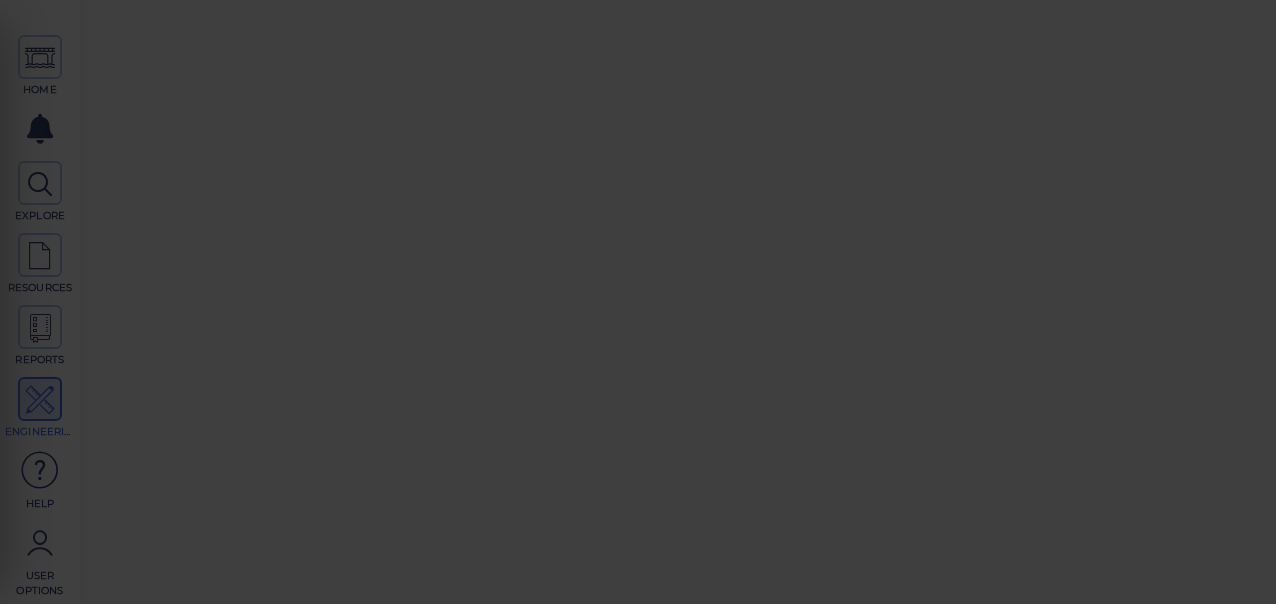 scroll, scrollTop: 0, scrollLeft: 0, axis: both 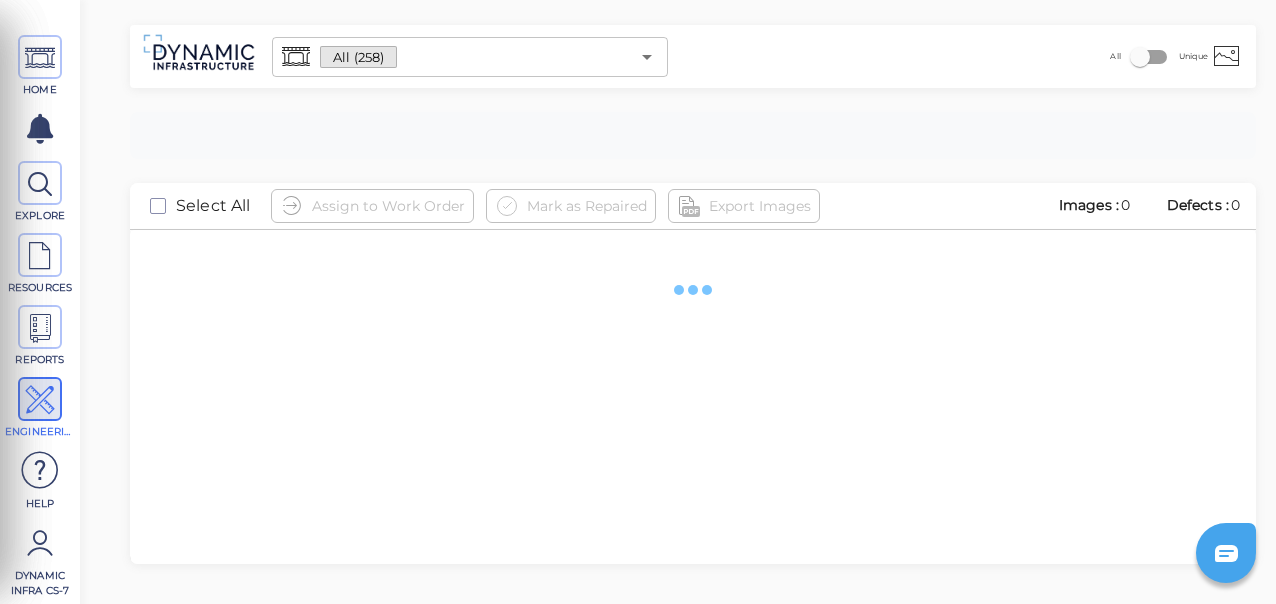 click at bounding box center (40, 400) 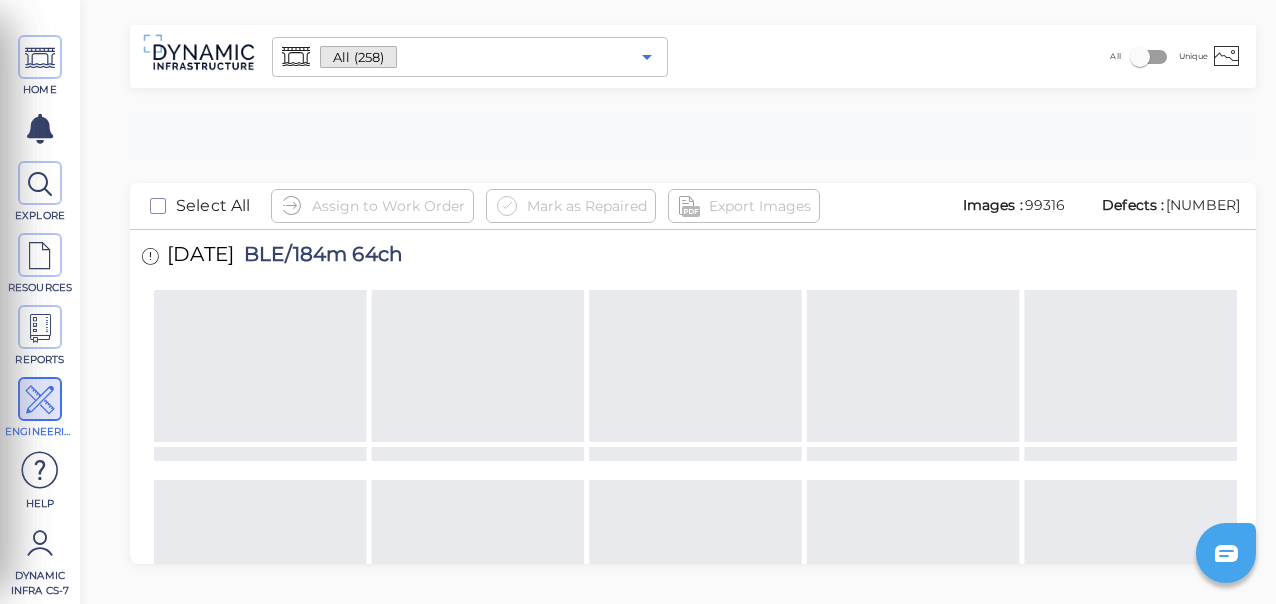 click 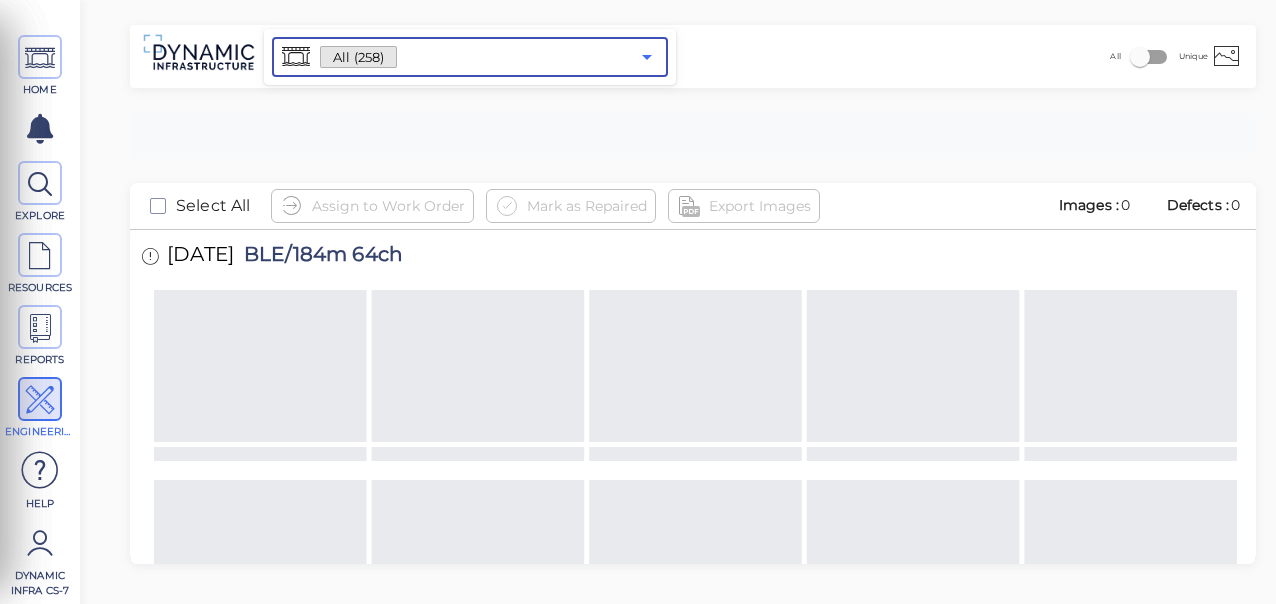 click 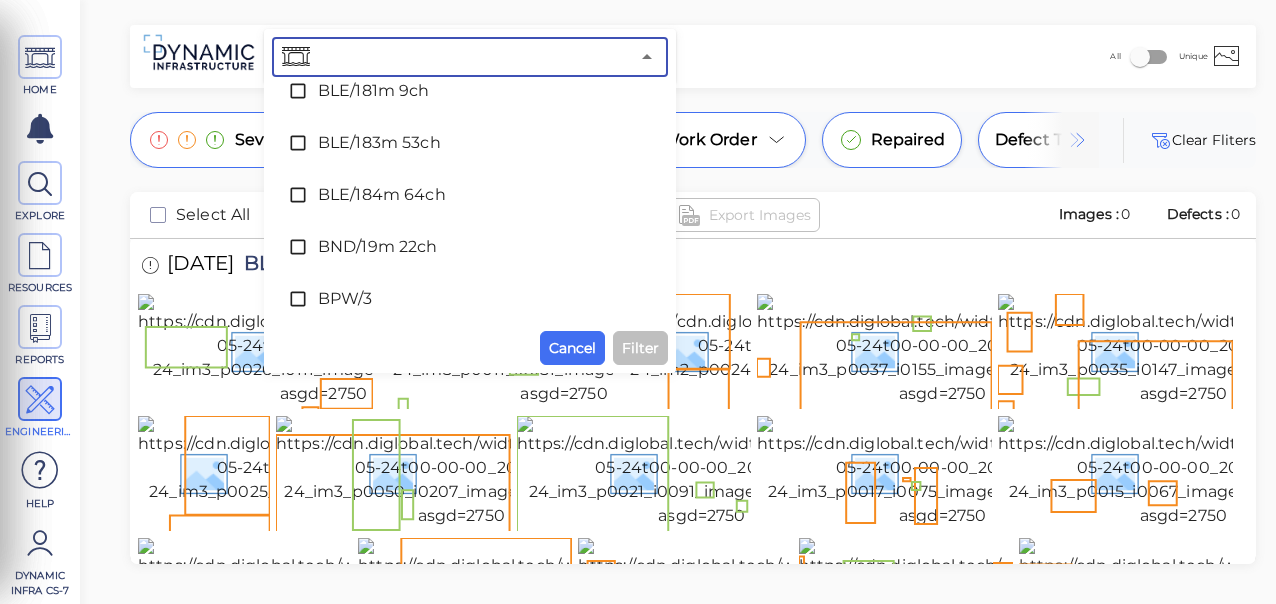 scroll, scrollTop: 1691, scrollLeft: 0, axis: vertical 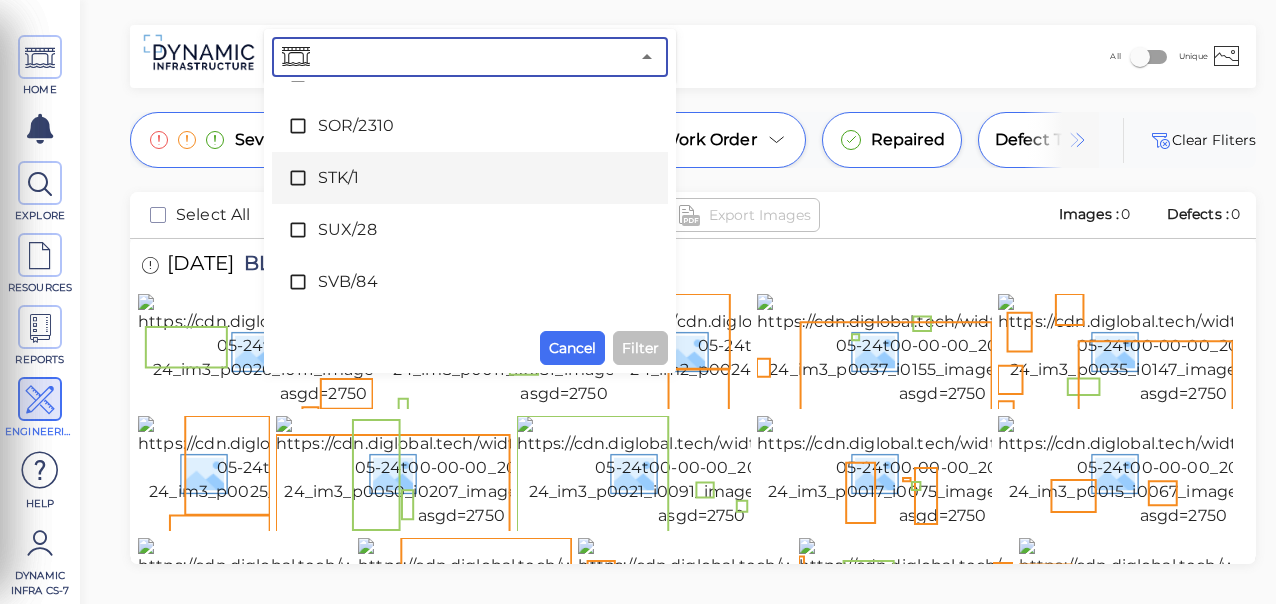 click 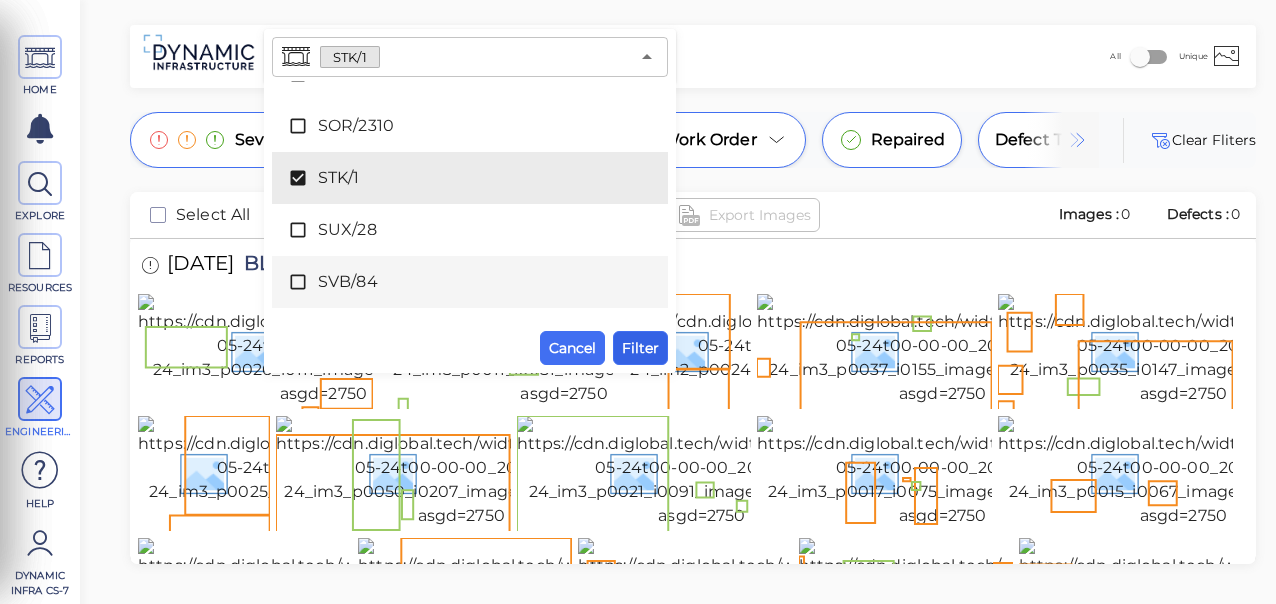 click on "Filter" at bounding box center (640, 348) 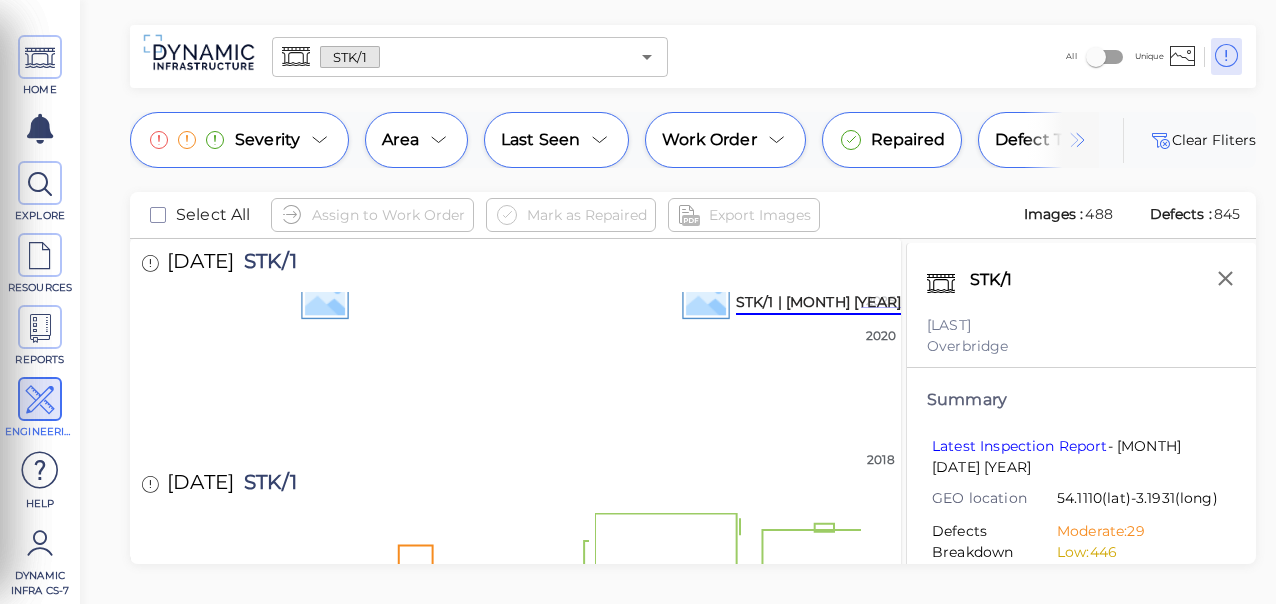scroll, scrollTop: 3576, scrollLeft: 0, axis: vertical 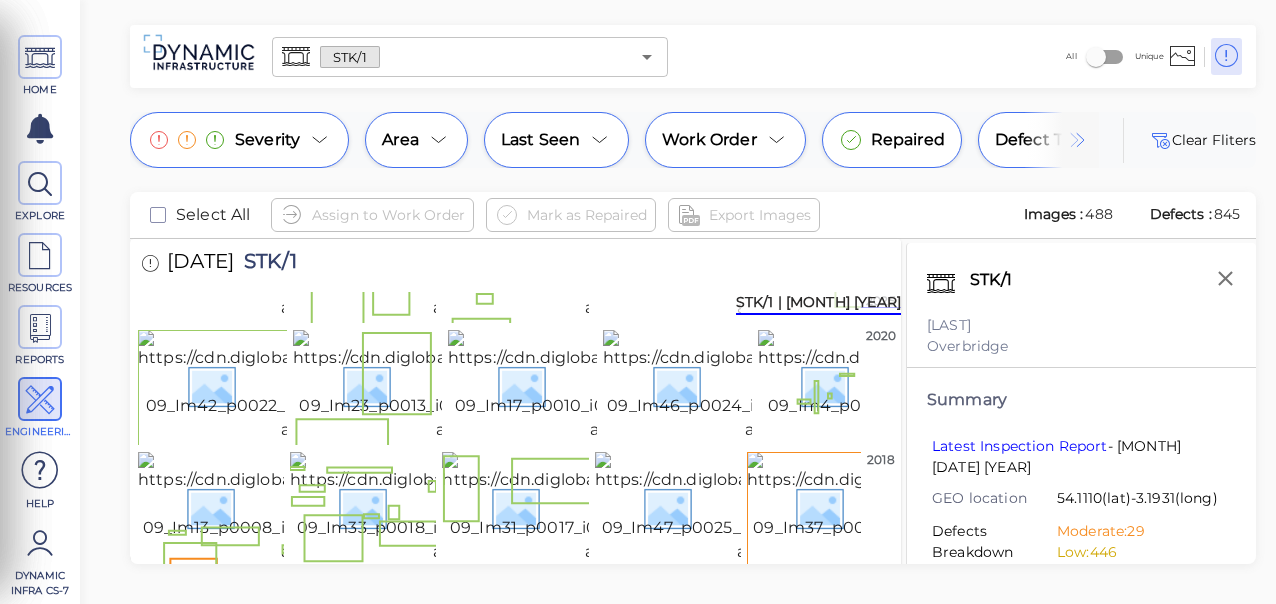 click at bounding box center [708, -157] 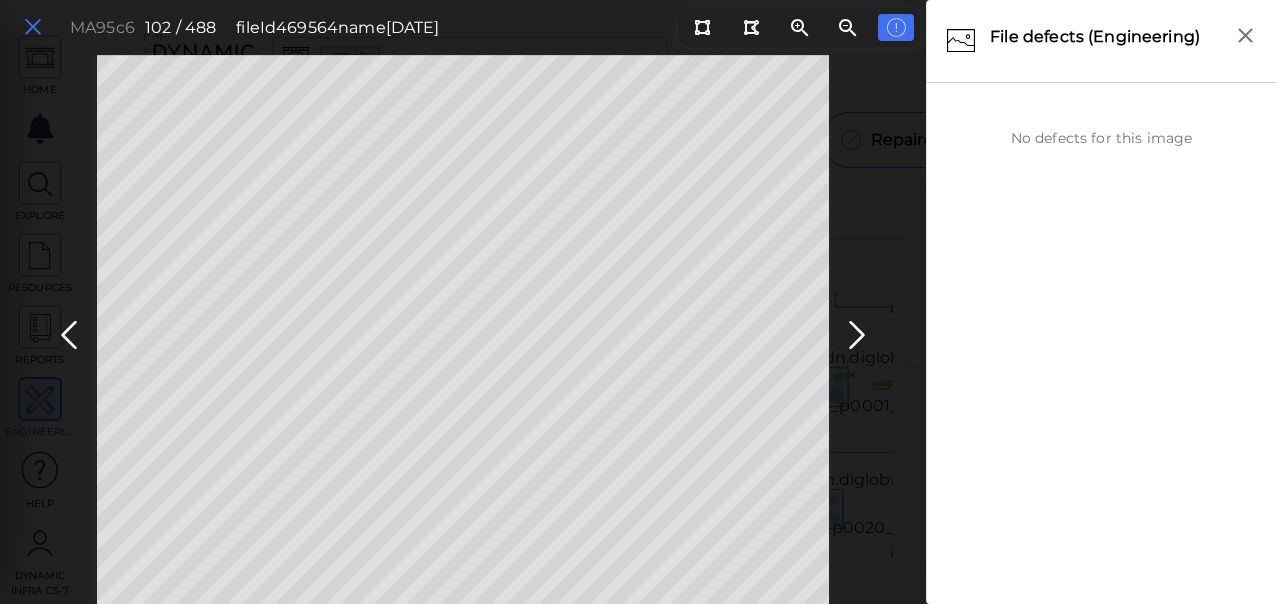 click at bounding box center (33, 27) 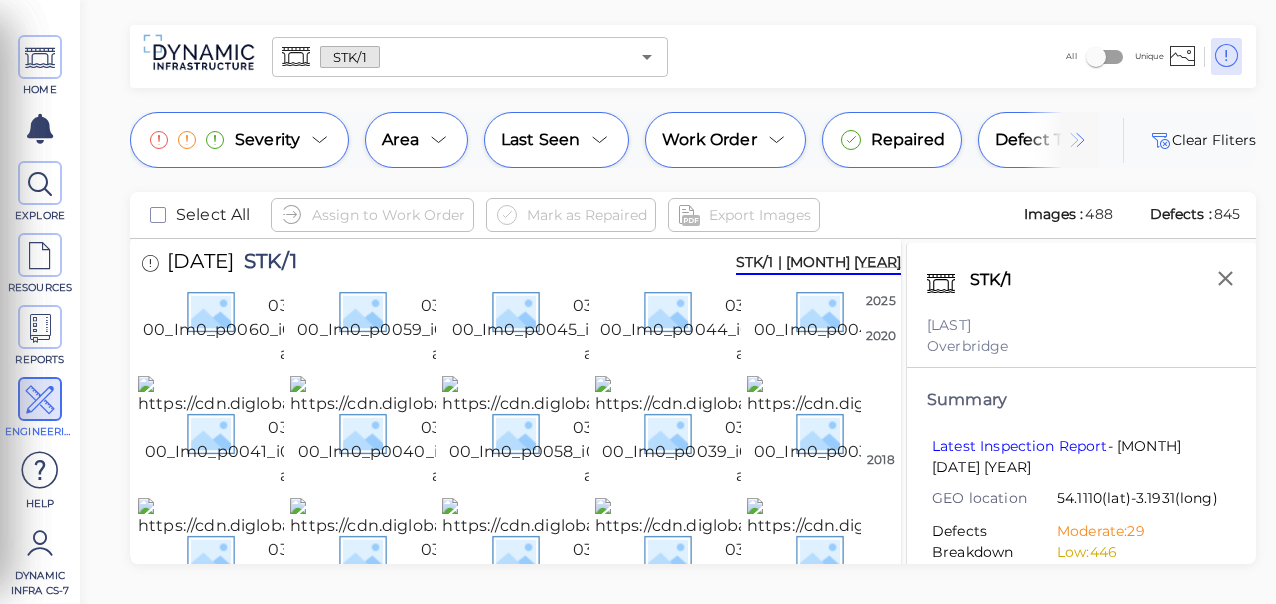 scroll, scrollTop: 0, scrollLeft: 0, axis: both 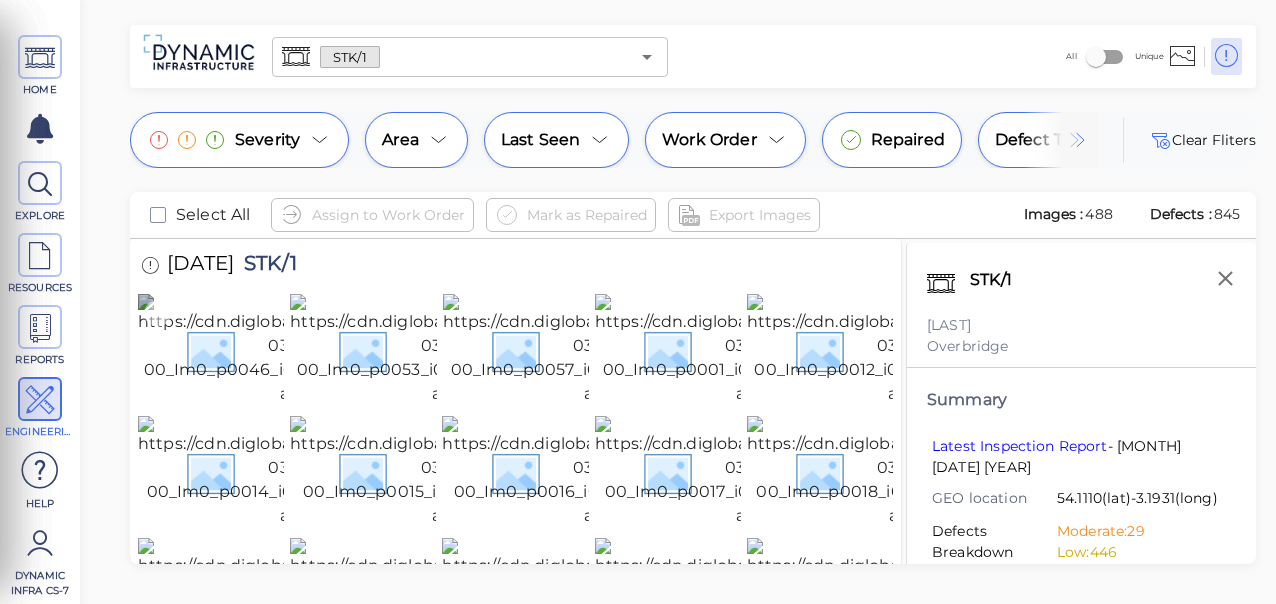 click at bounding box center (323, 350) 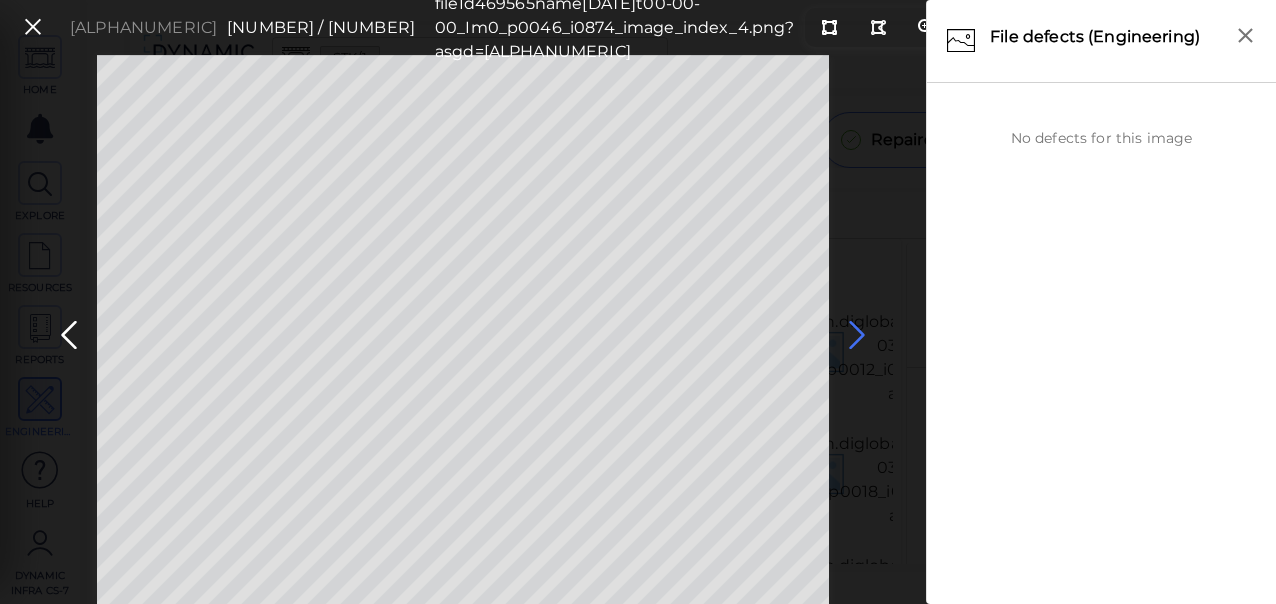 click at bounding box center [857, 335] 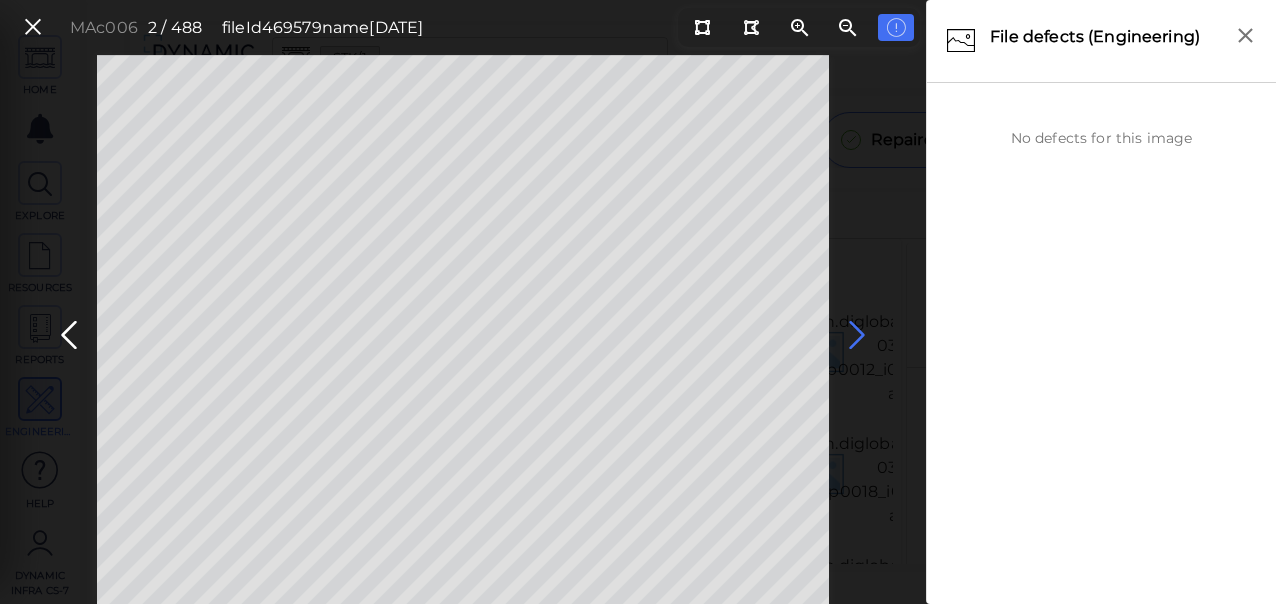 click at bounding box center [857, 335] 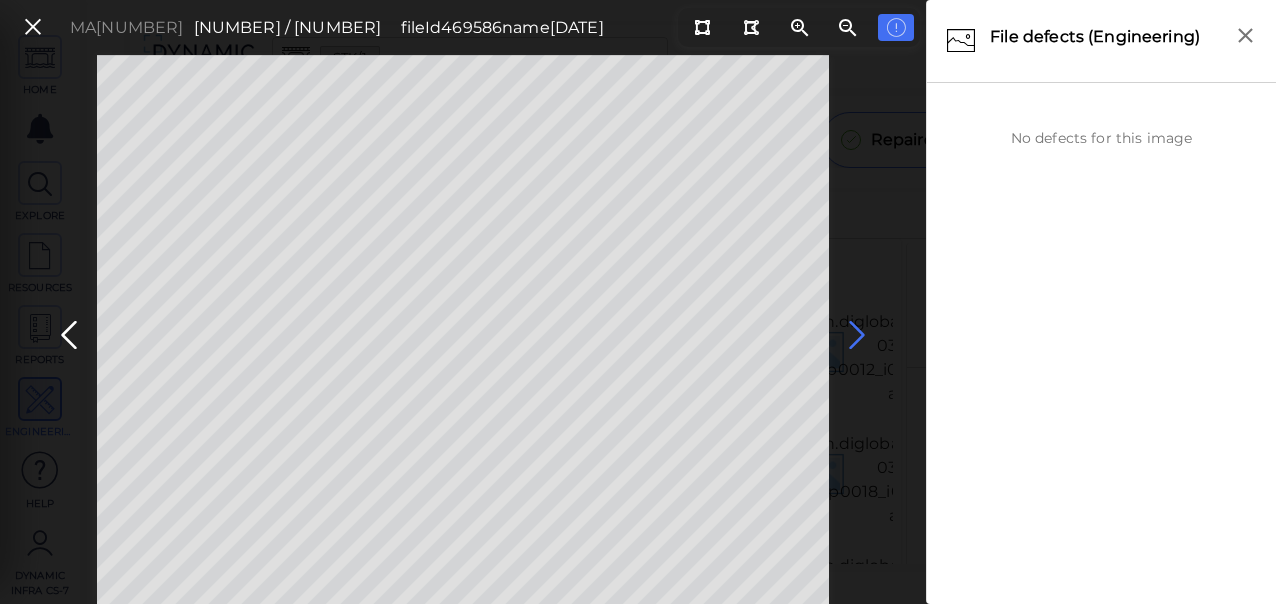 click at bounding box center (857, 335) 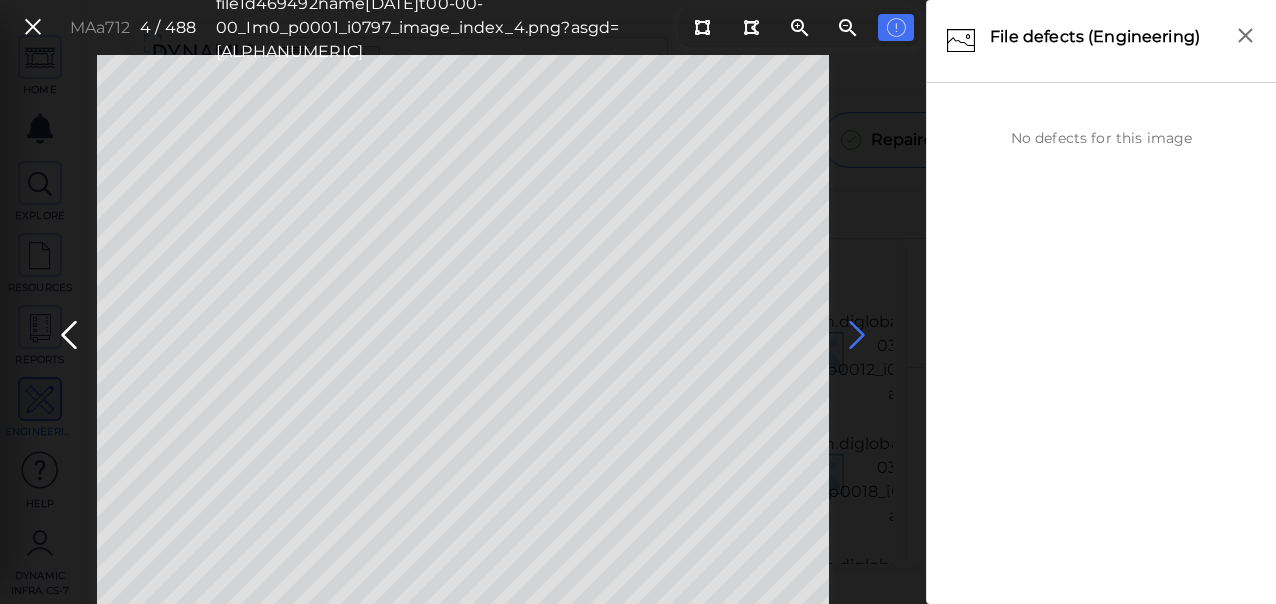 click at bounding box center (857, 335) 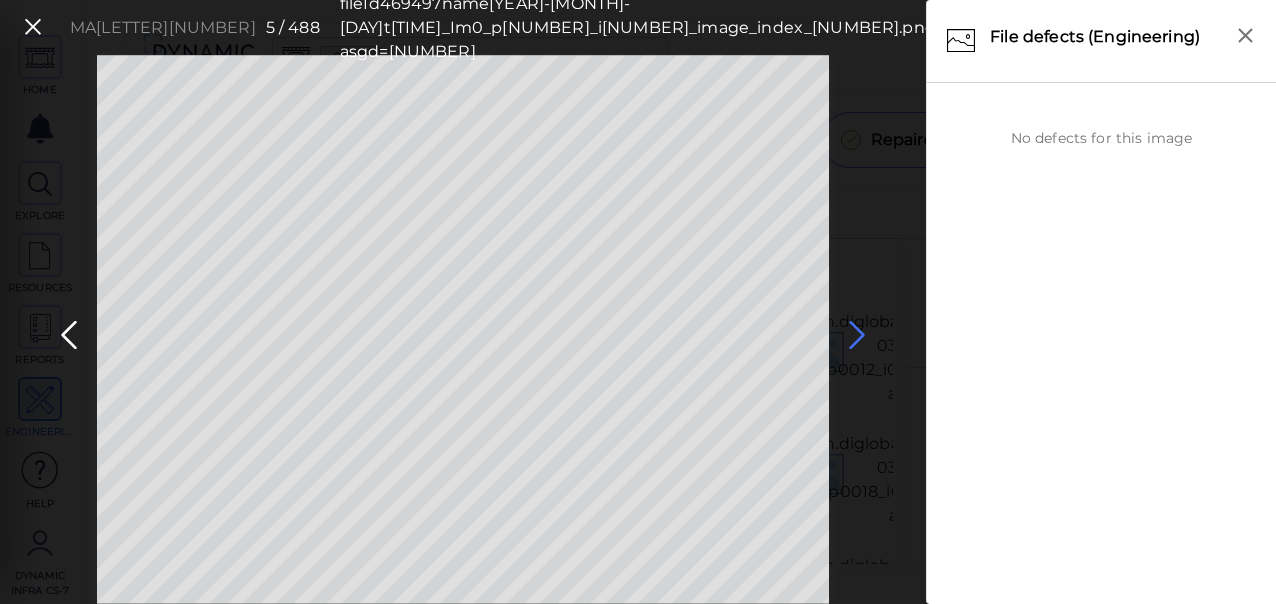 click at bounding box center (857, 335) 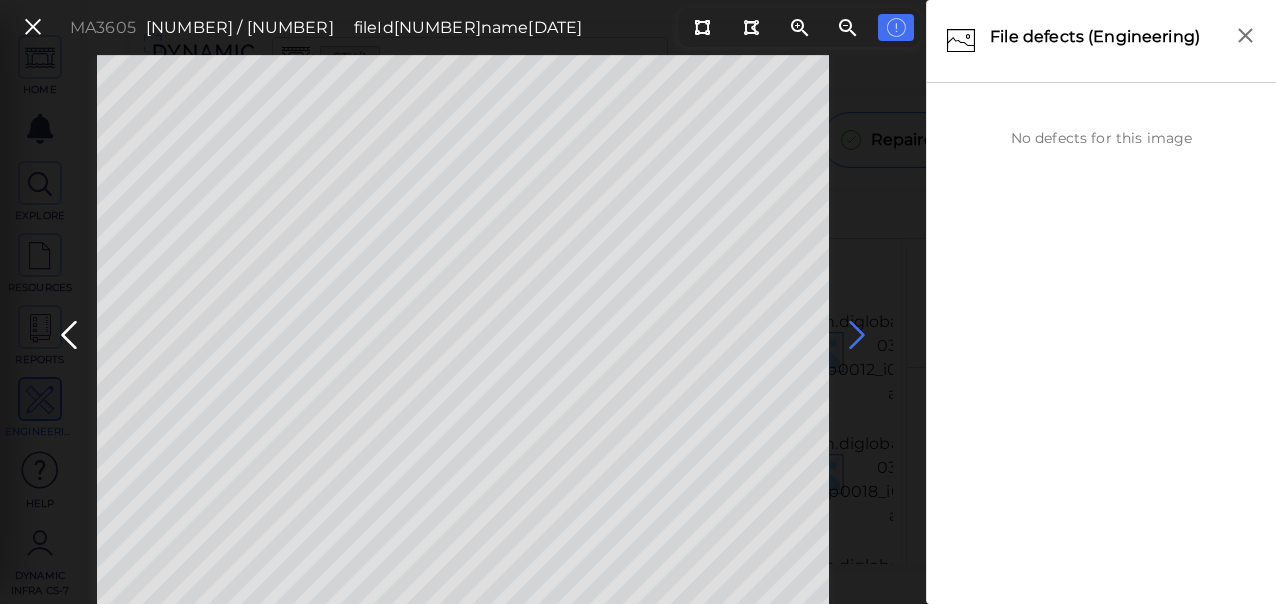 click at bounding box center [857, 335] 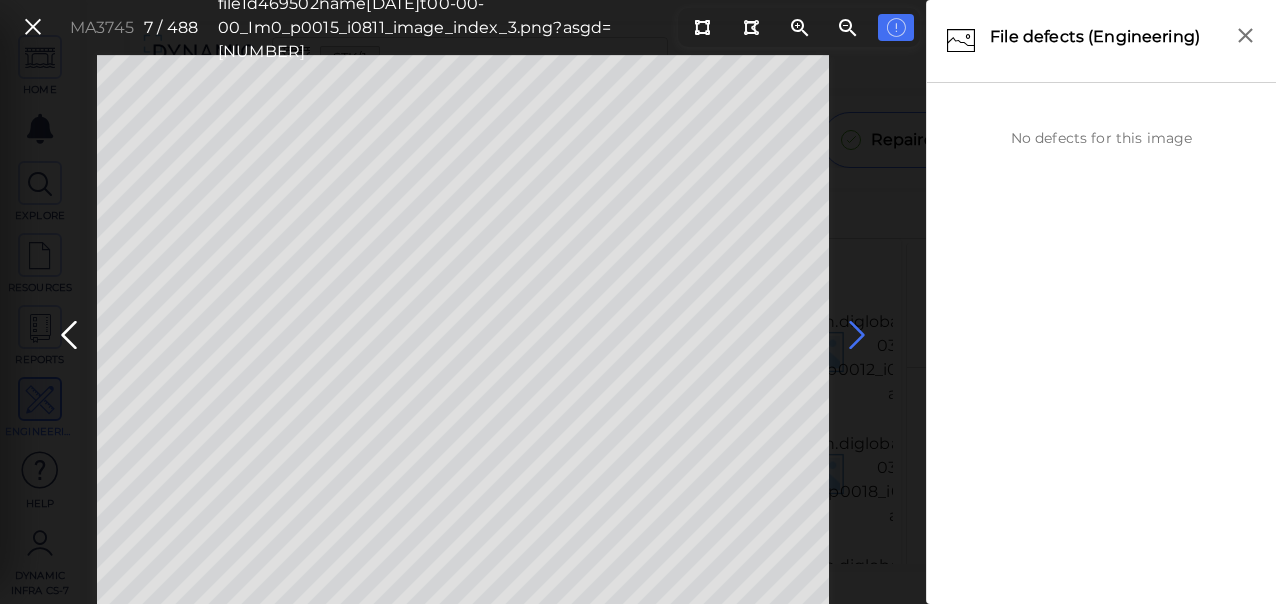 click at bounding box center [857, 335] 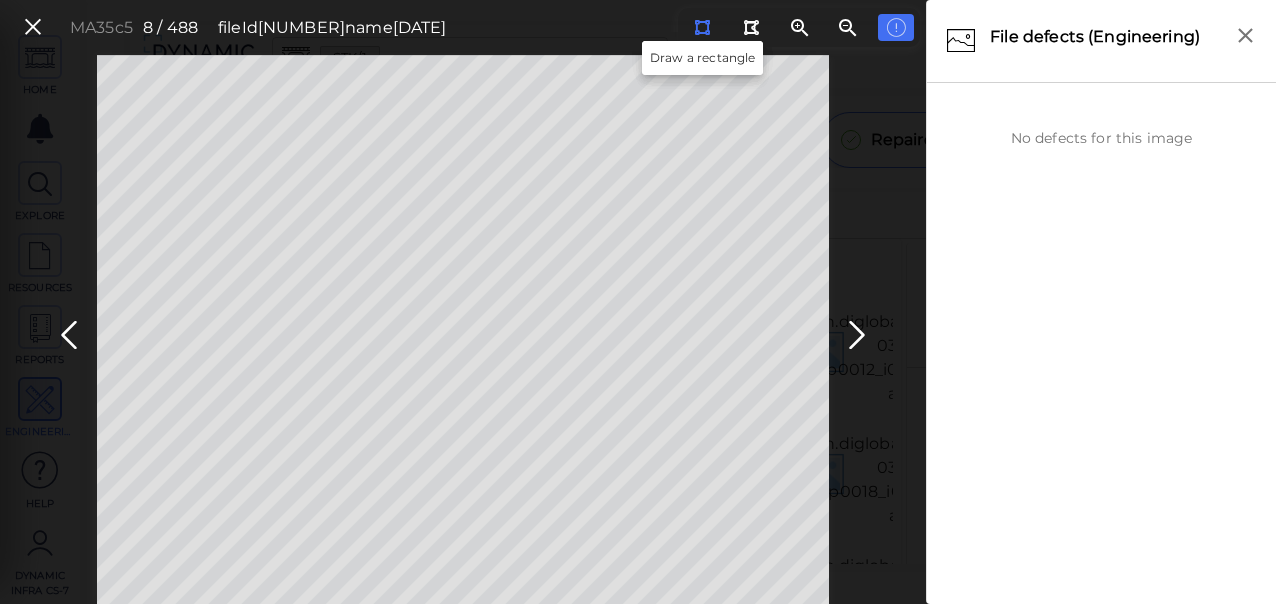click at bounding box center (702, 27) 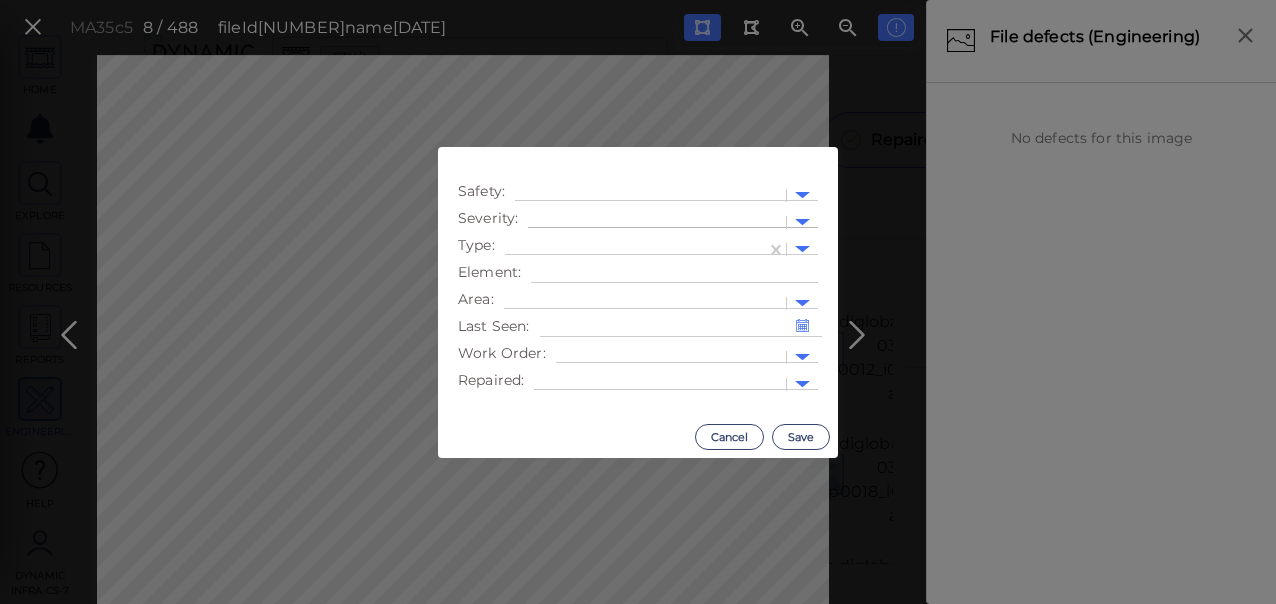 click at bounding box center [657, 222] 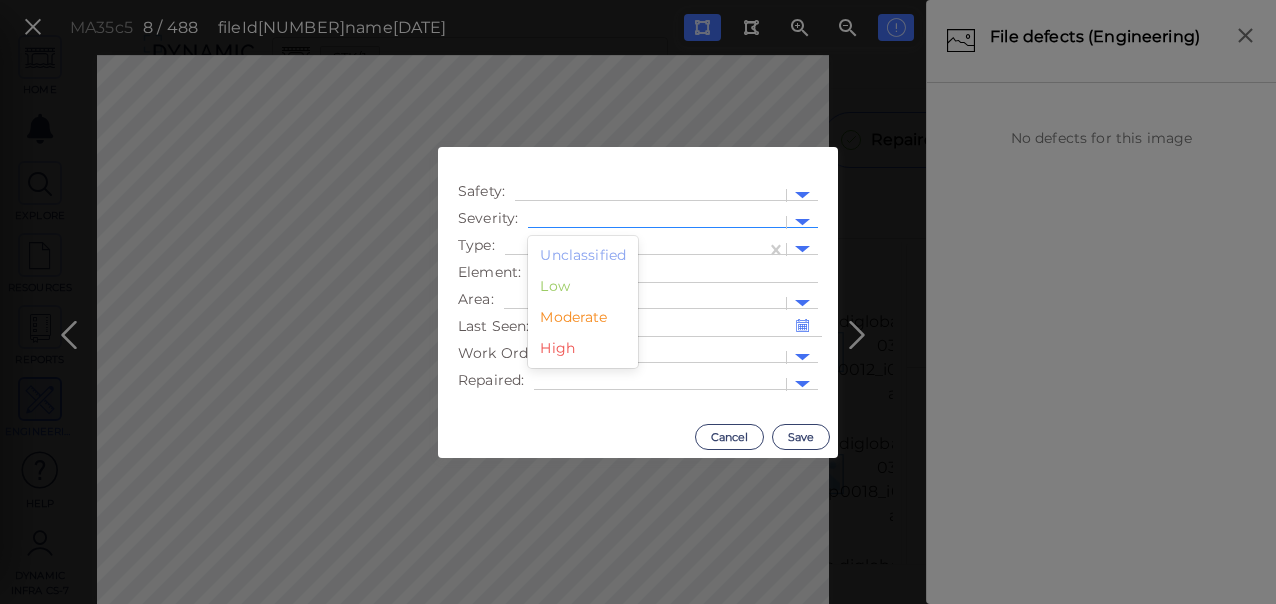 click on "Low" at bounding box center (583, 286) 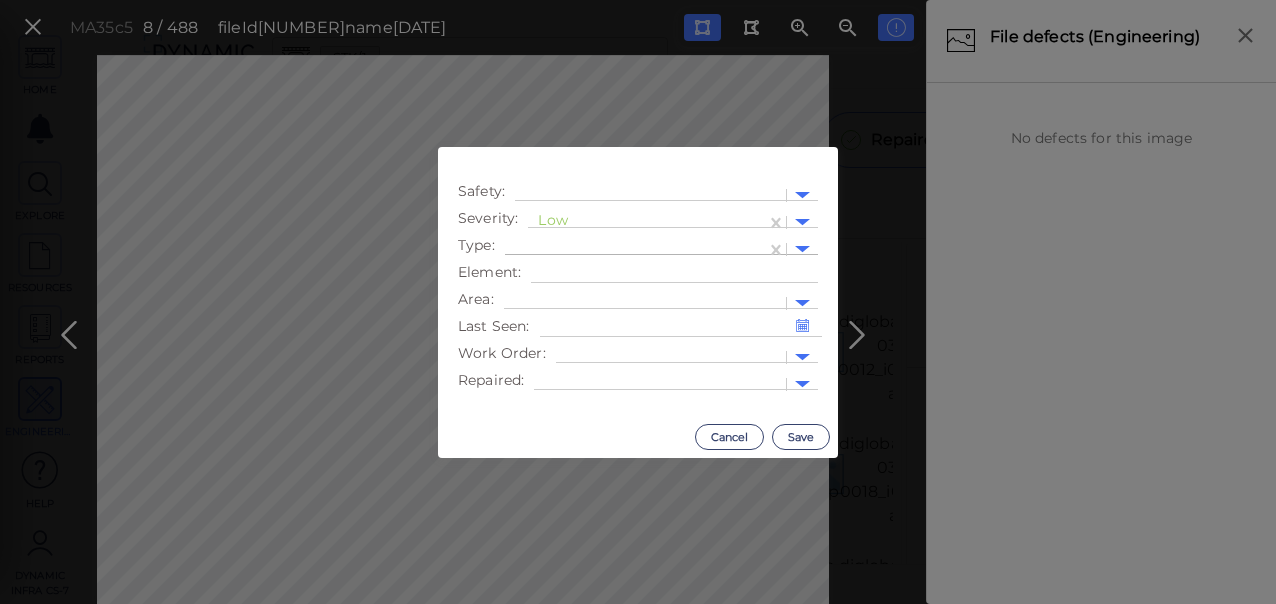 click at bounding box center [635, 249] 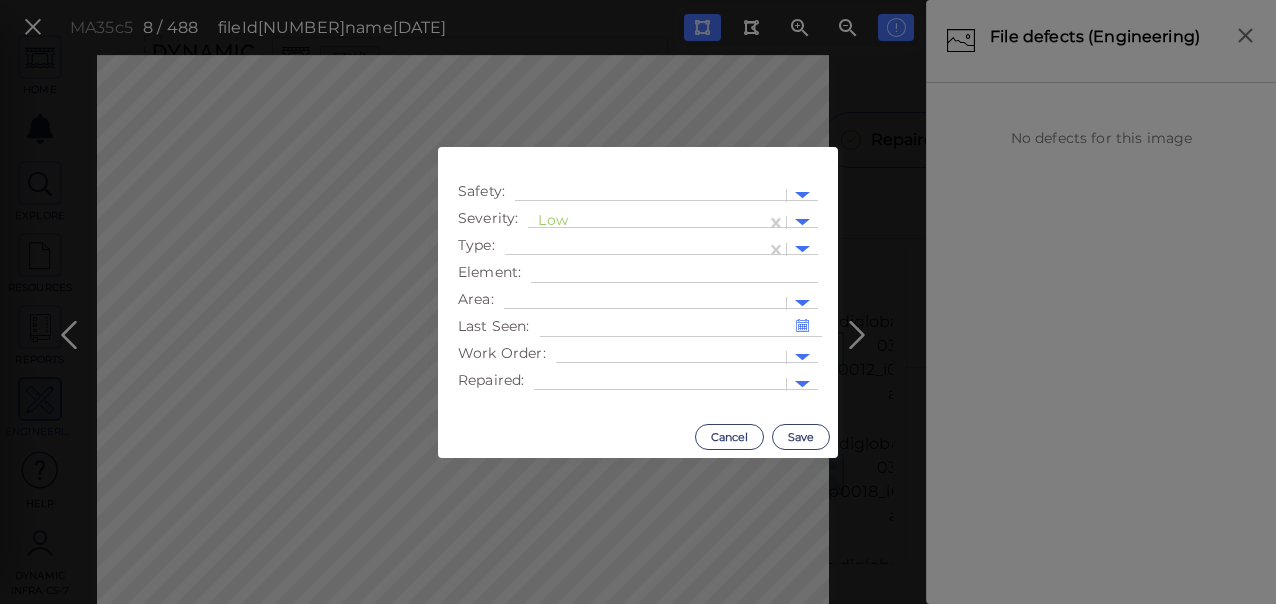 click on "Safety : Severity : Low Type : Element : Area : Last Seen : Work Order : Repaired :" at bounding box center [638, 281] 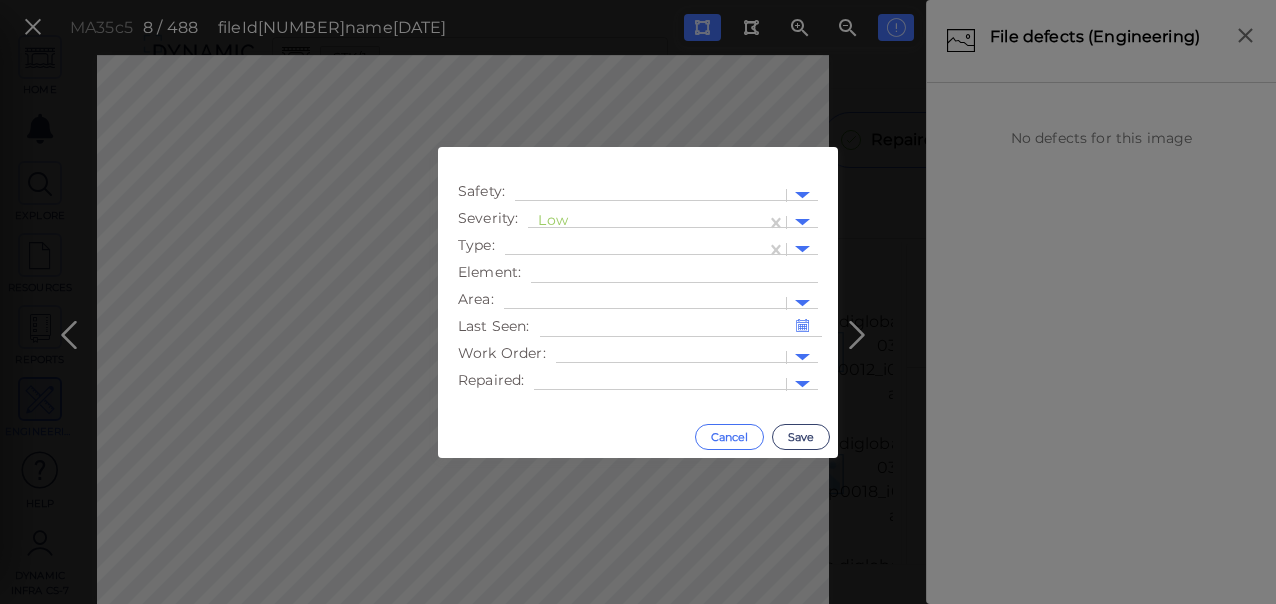 click on "Cancel" at bounding box center [729, 437] 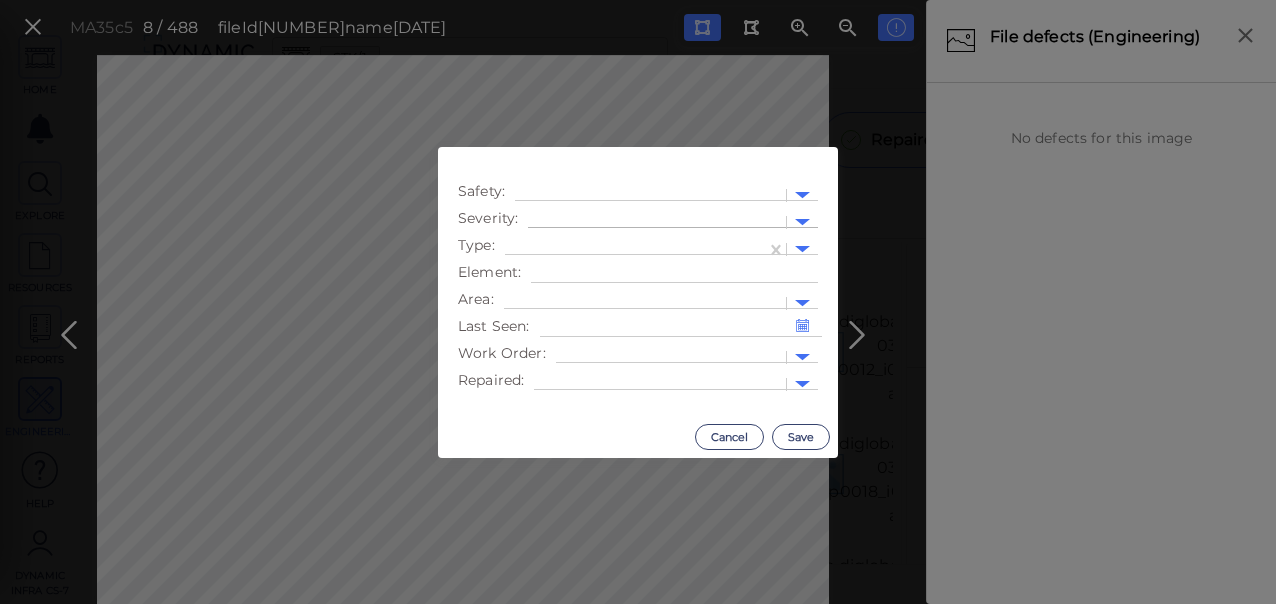 click at bounding box center [657, 222] 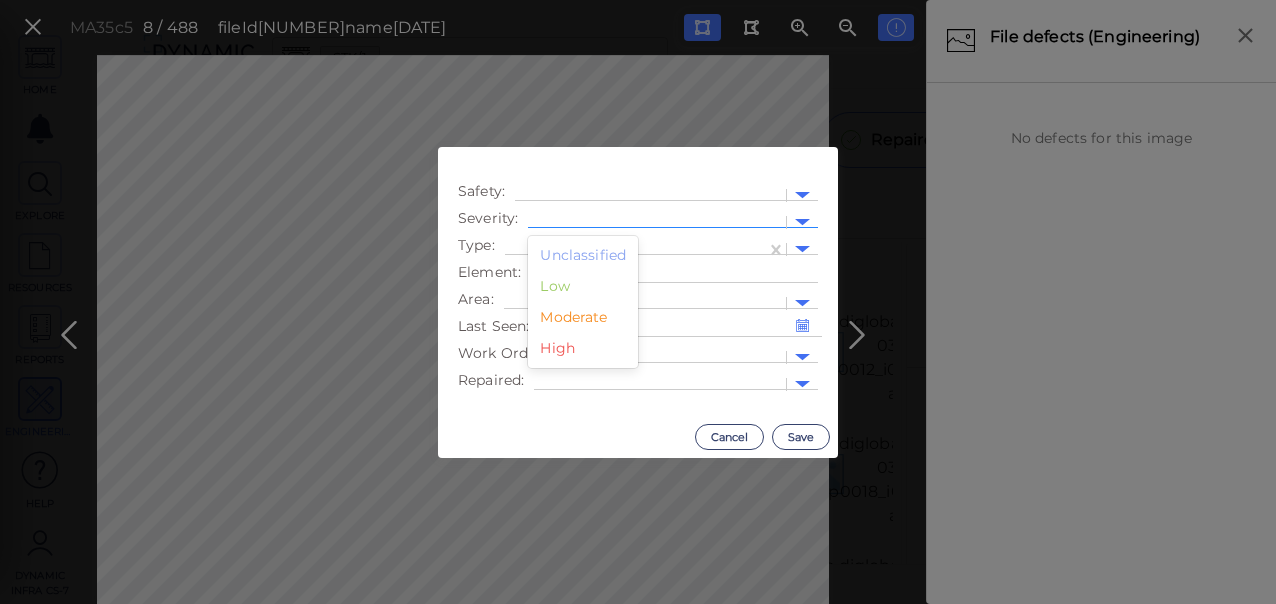 click on "Low" at bounding box center (583, 286) 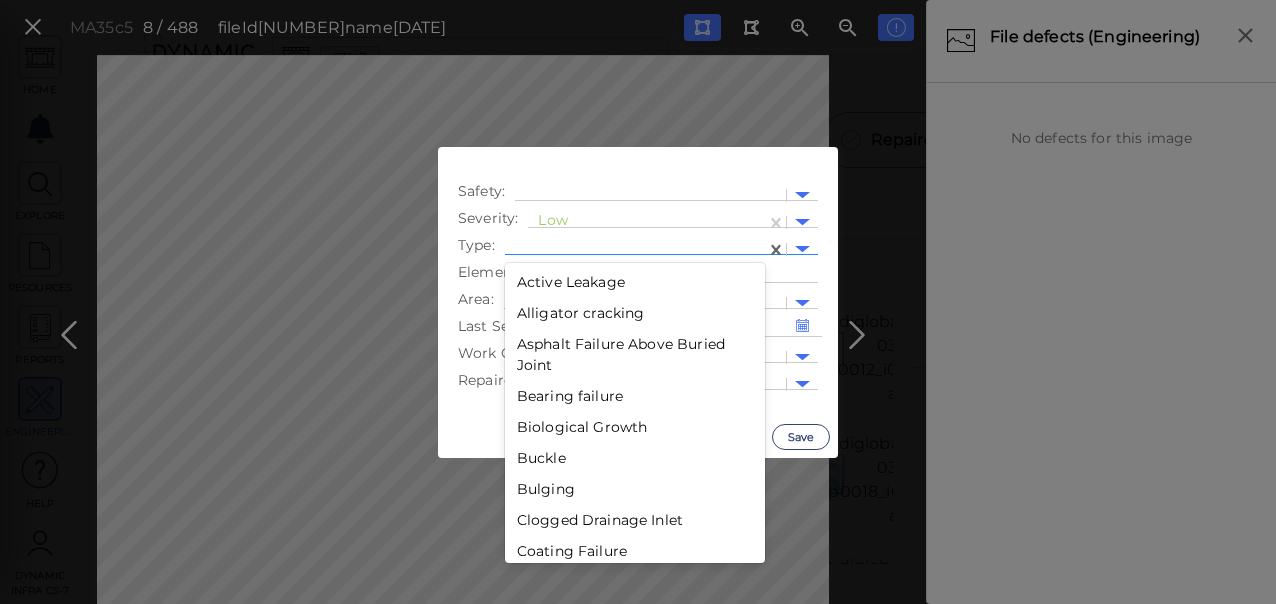 click at bounding box center (635, 249) 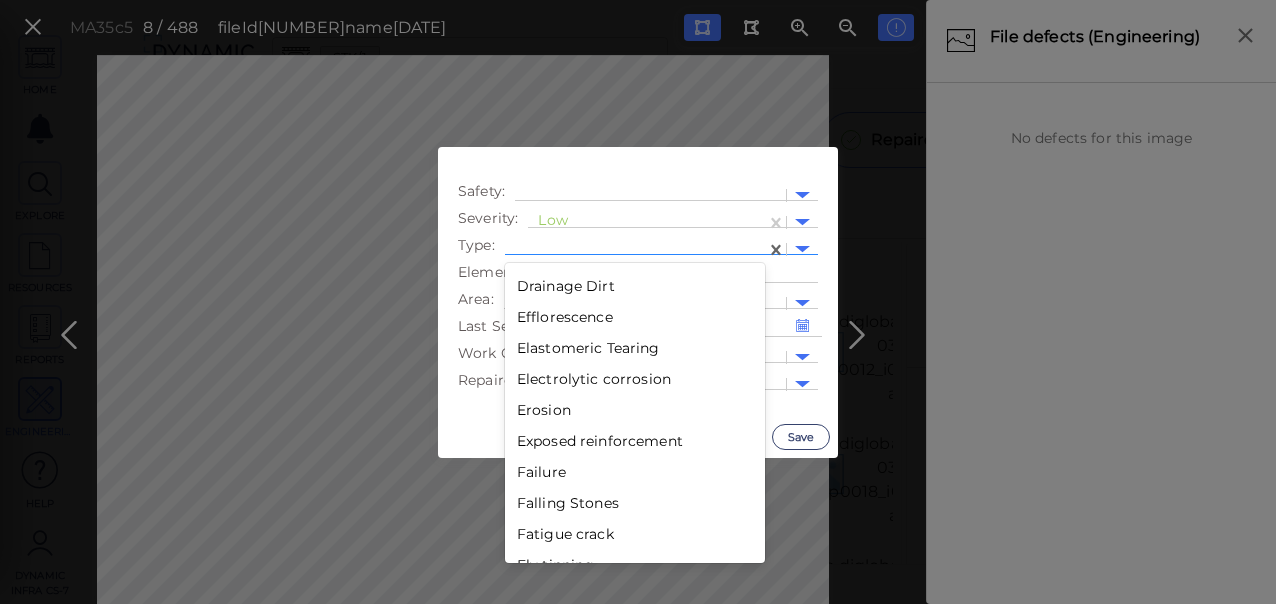 scroll, scrollTop: 1277, scrollLeft: 0, axis: vertical 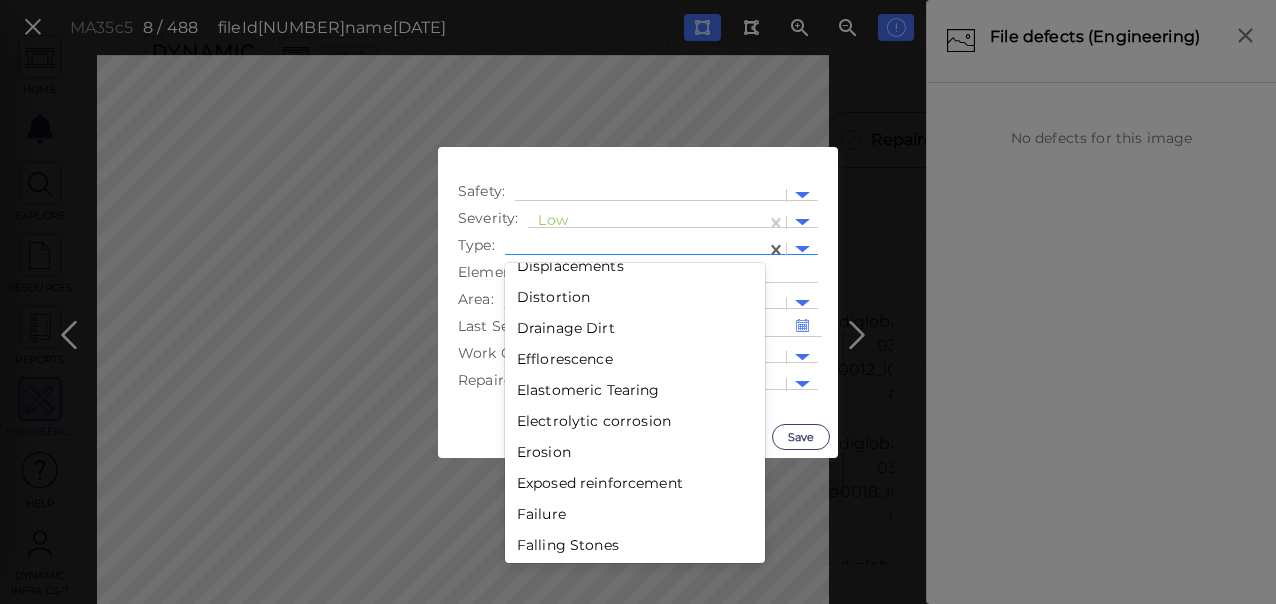 click on "Efflorescence" at bounding box center (635, 359) 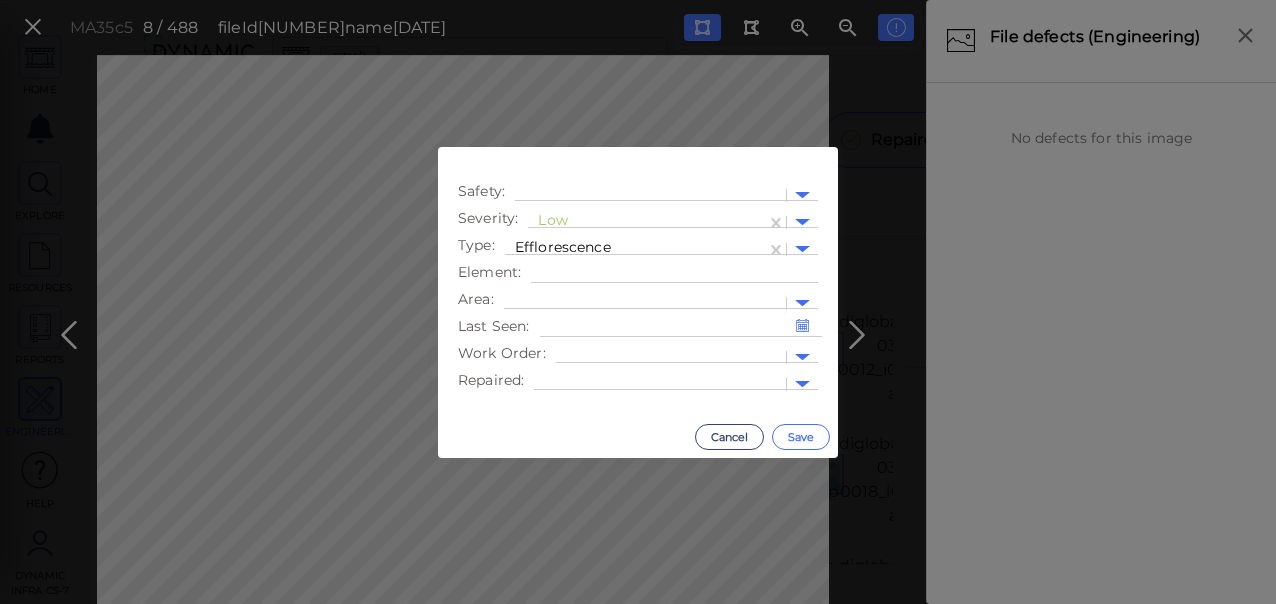 click on "Save" at bounding box center [801, 437] 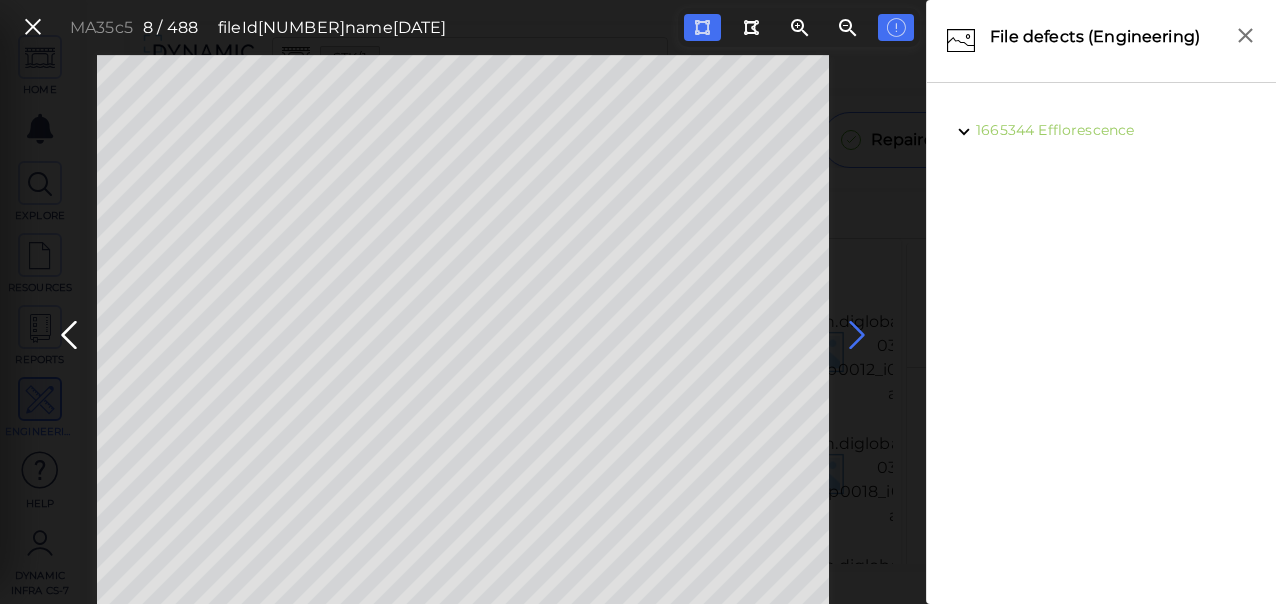 click at bounding box center (857, 335) 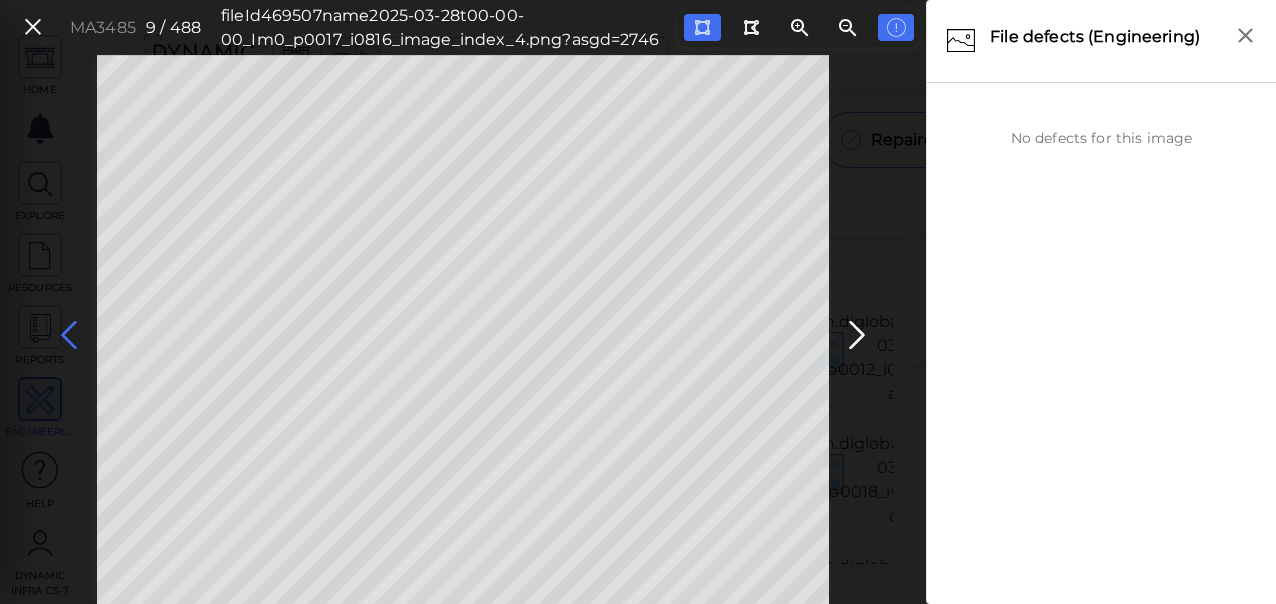click at bounding box center [69, 335] 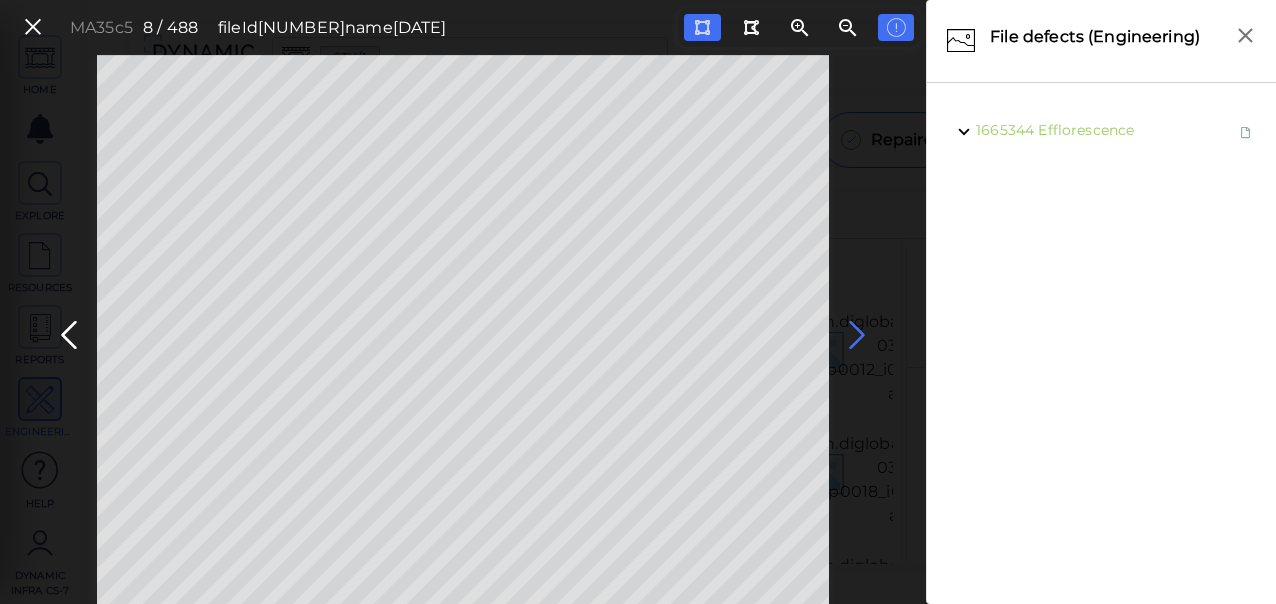 click at bounding box center [857, 335] 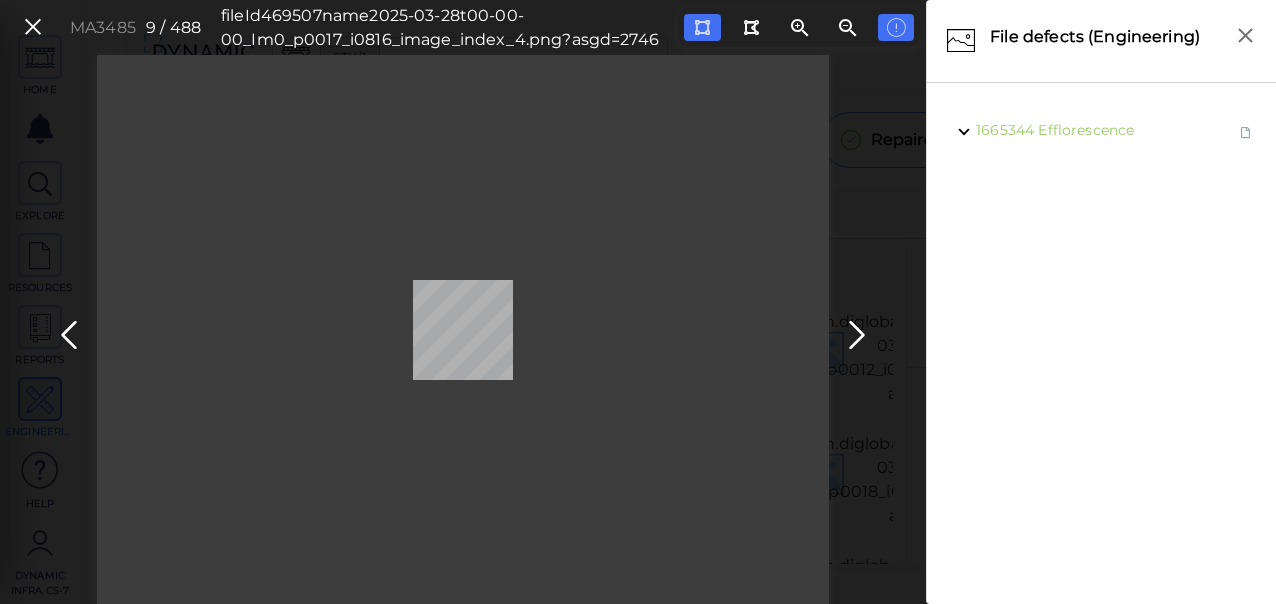 click at bounding box center [702, 27] 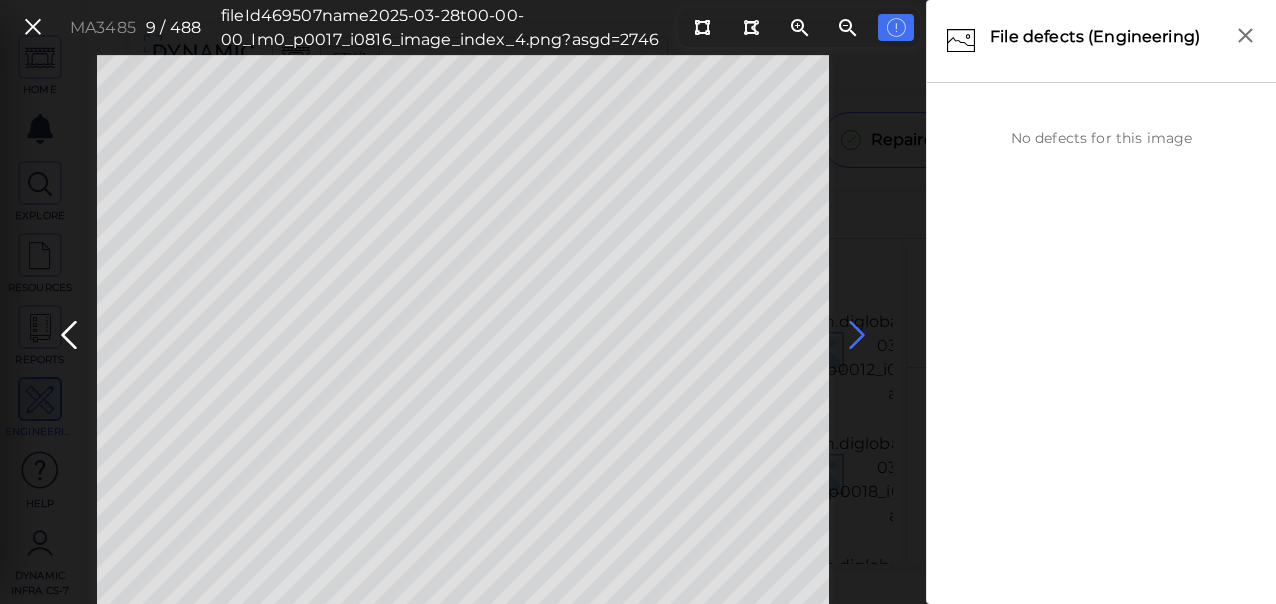 click at bounding box center (857, 335) 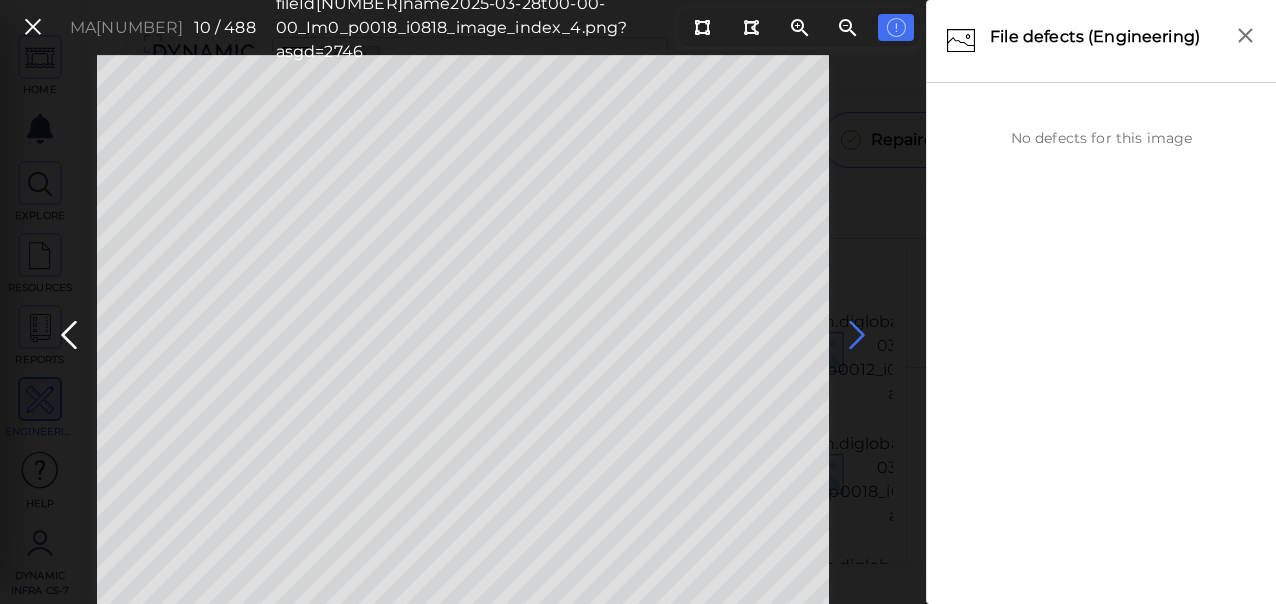 click at bounding box center [857, 335] 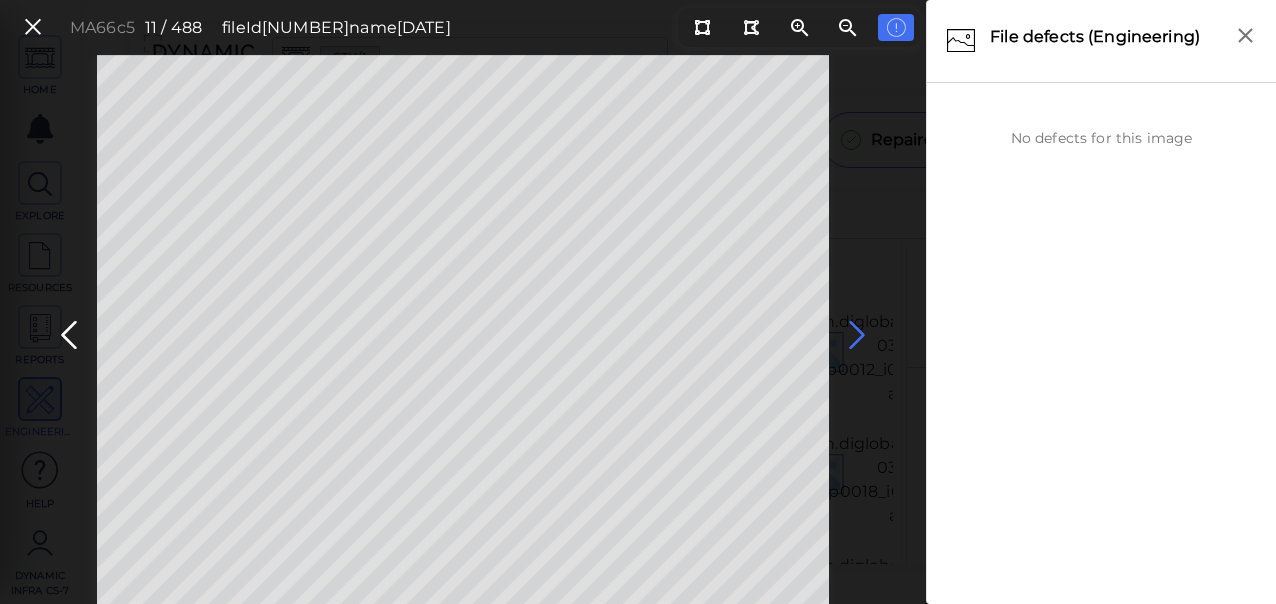click at bounding box center (857, 335) 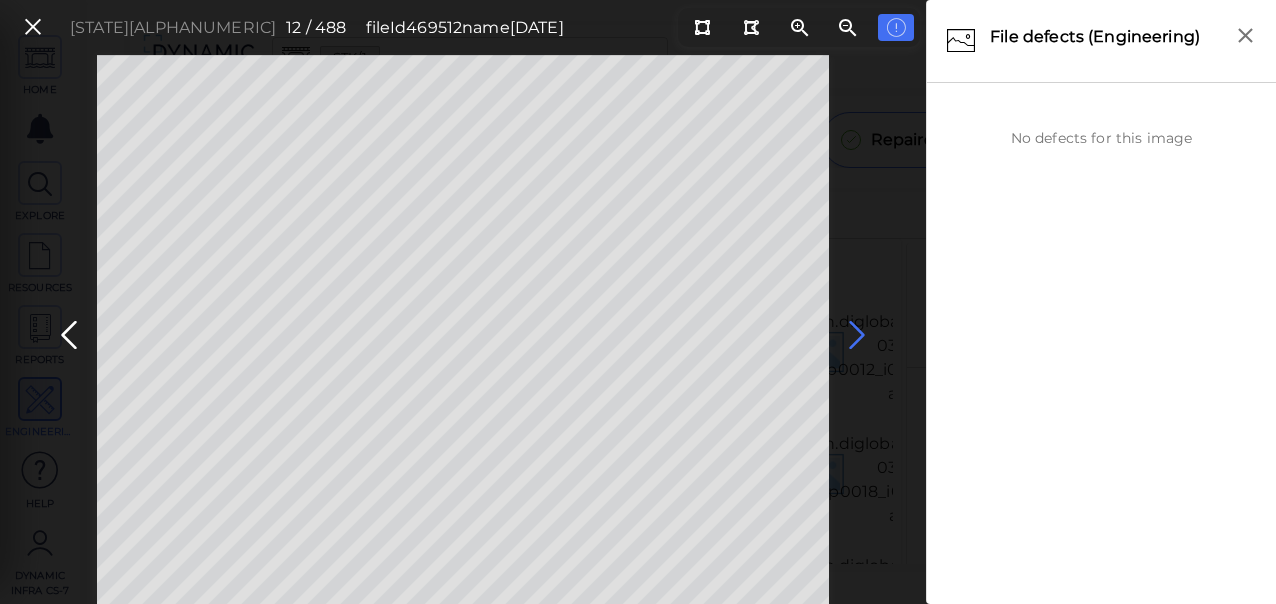 click at bounding box center [857, 335] 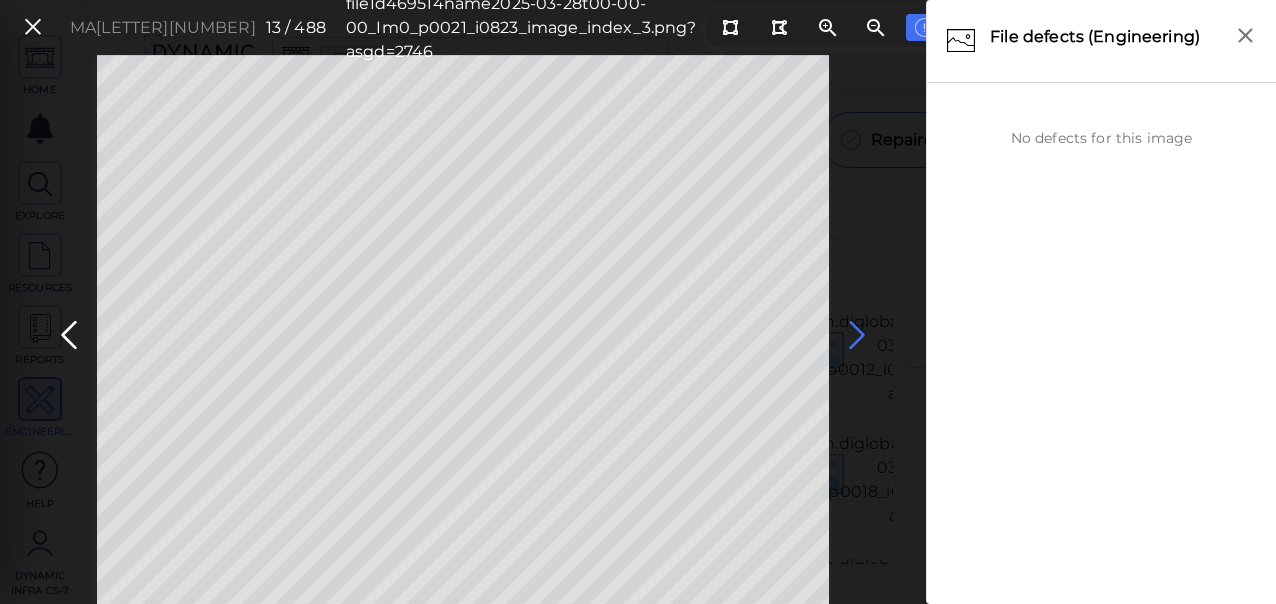 click at bounding box center (857, 335) 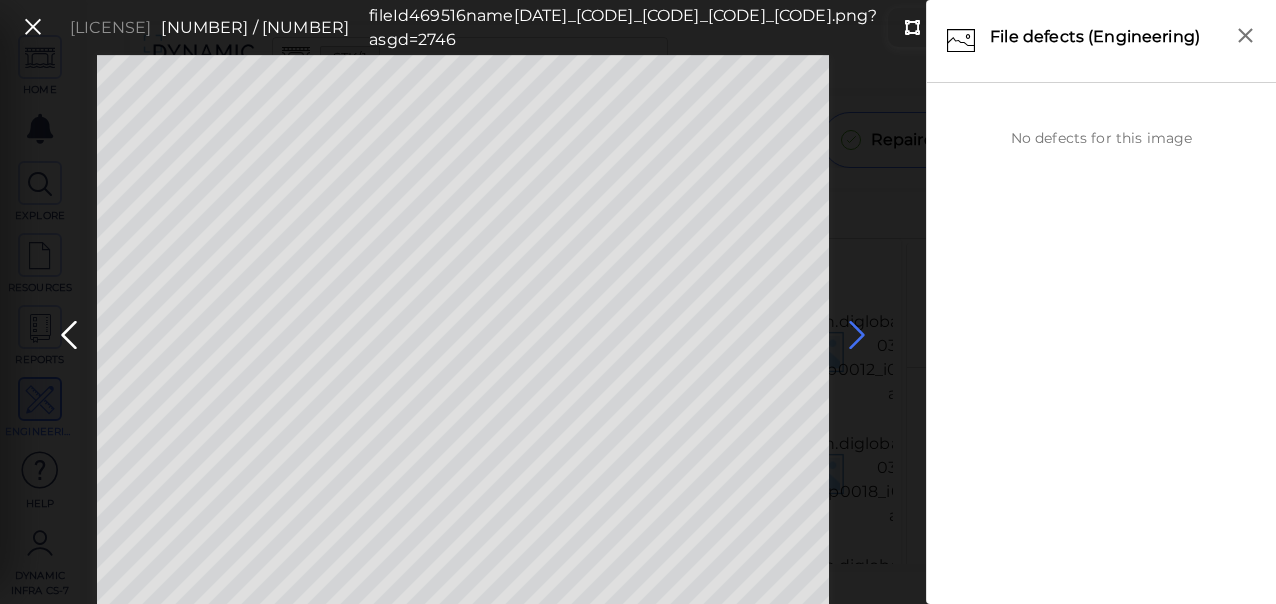 click at bounding box center (857, 335) 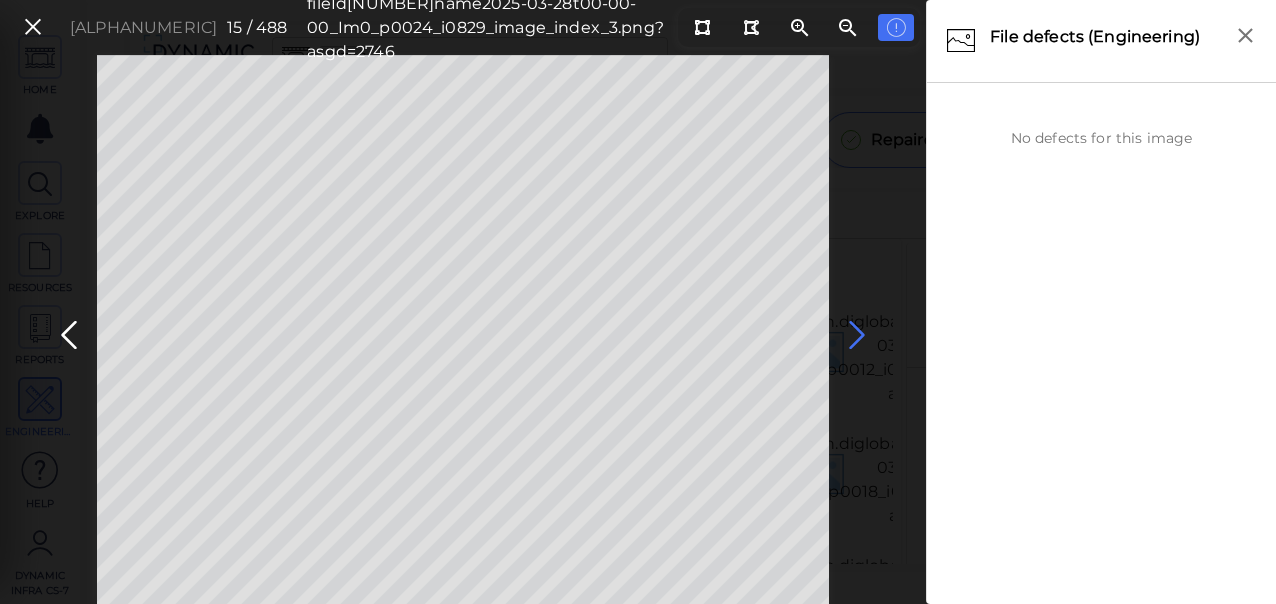 click at bounding box center (857, 335) 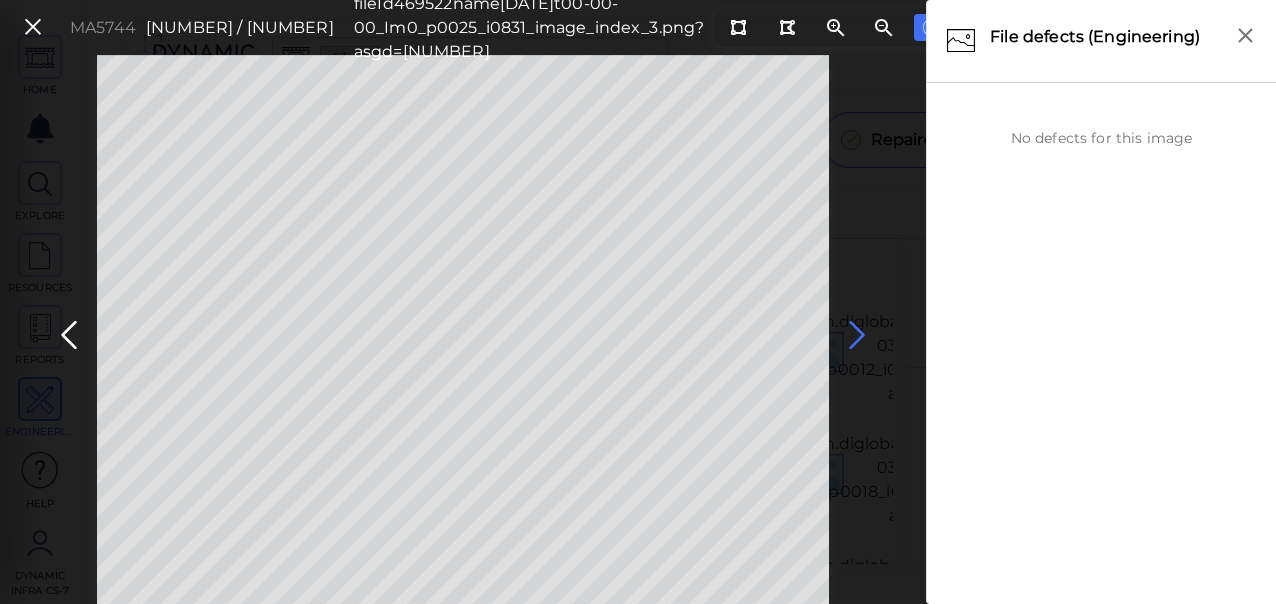 click at bounding box center [857, 335] 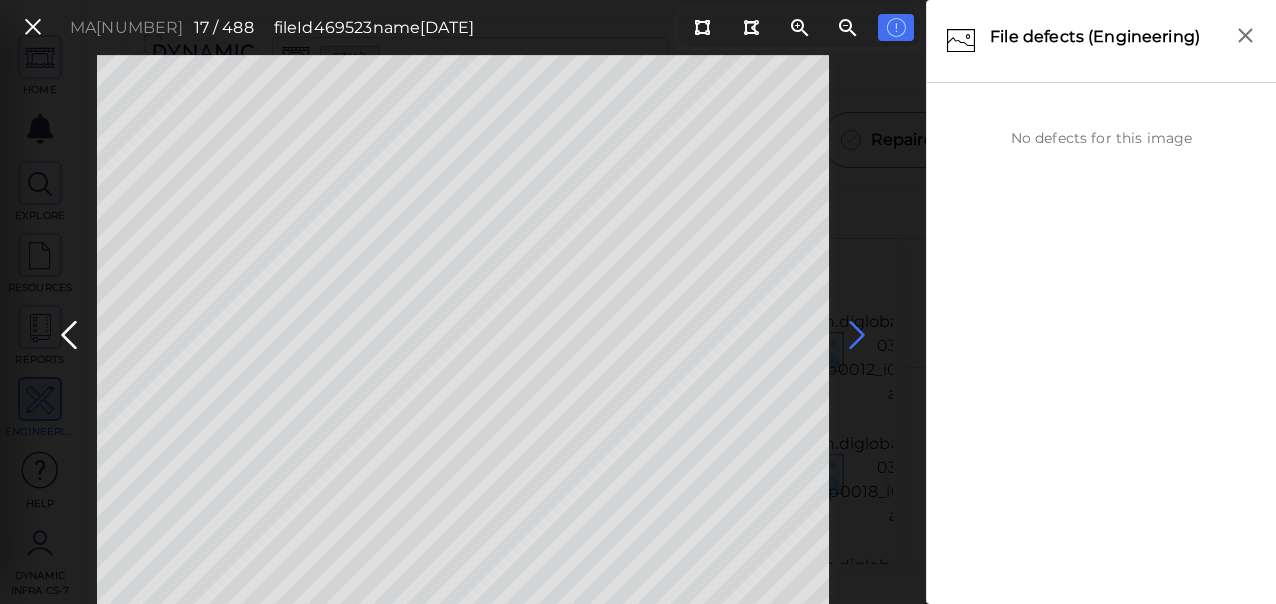 click at bounding box center [857, 335] 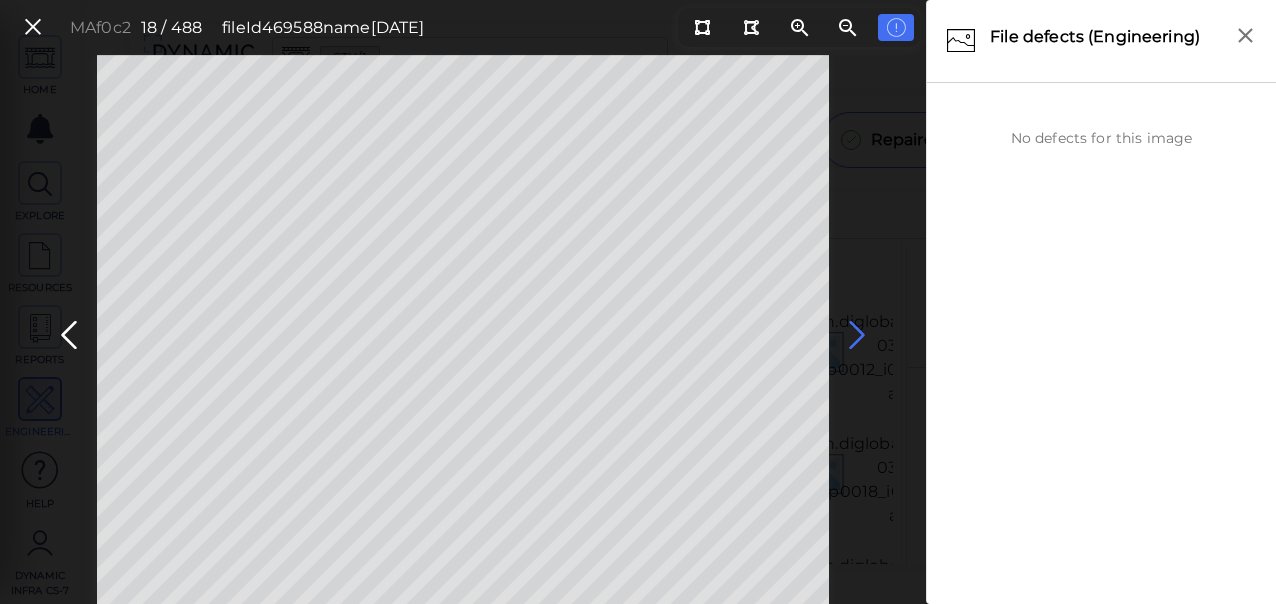 click at bounding box center (857, 335) 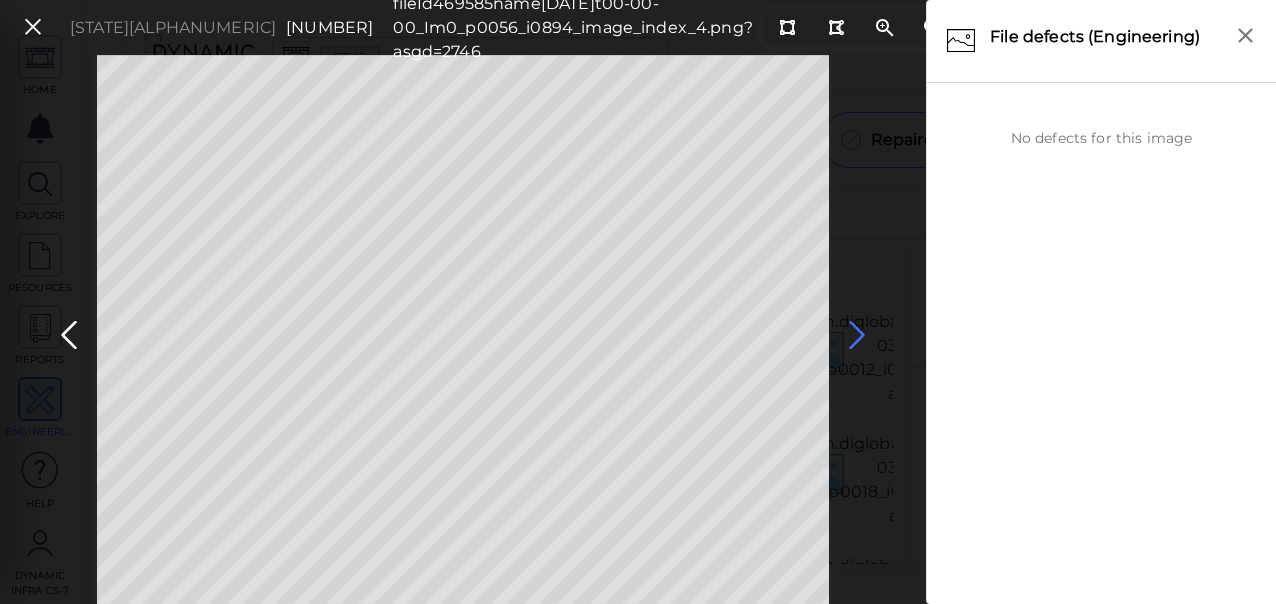 click at bounding box center [857, 335] 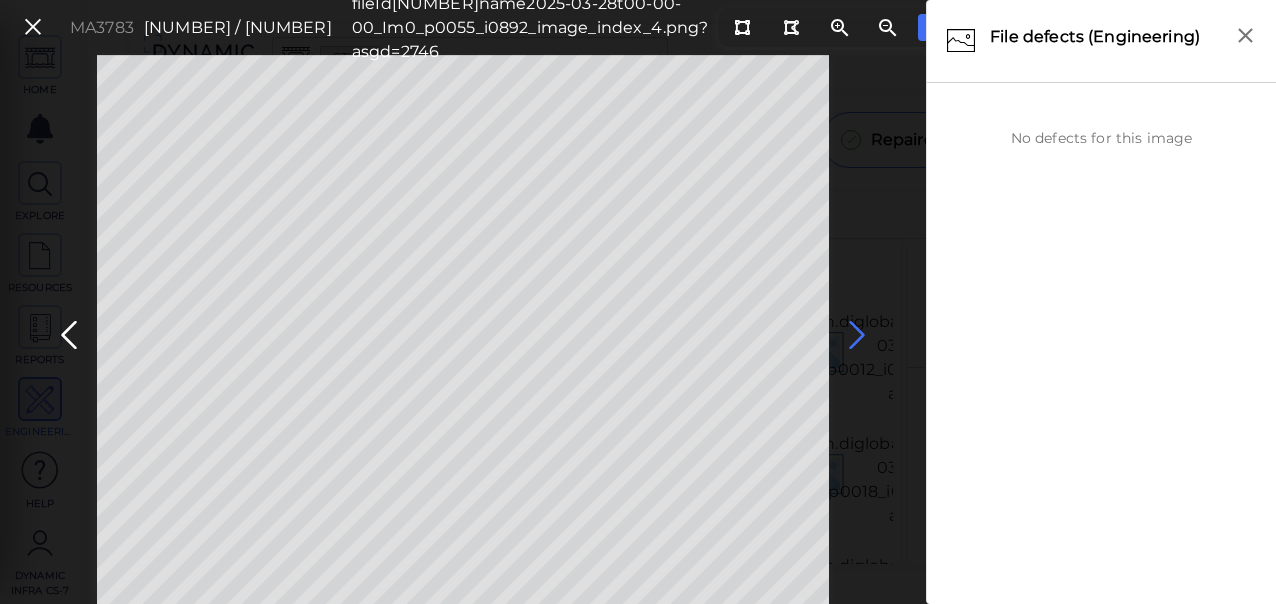 click at bounding box center [857, 335] 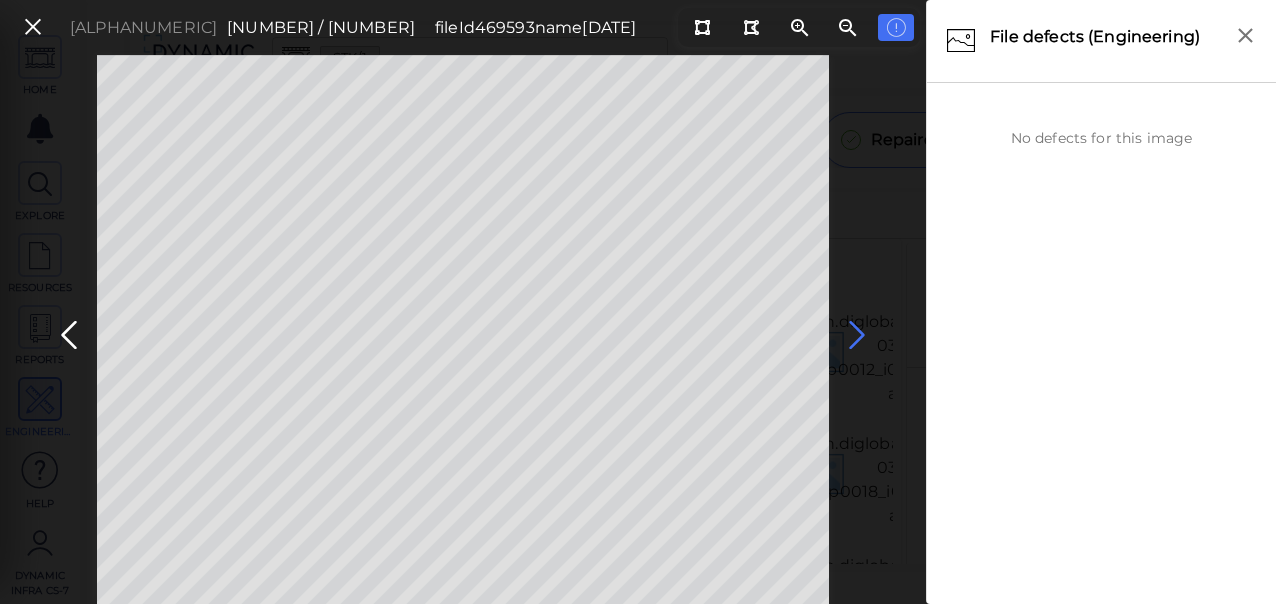 click at bounding box center (857, 335) 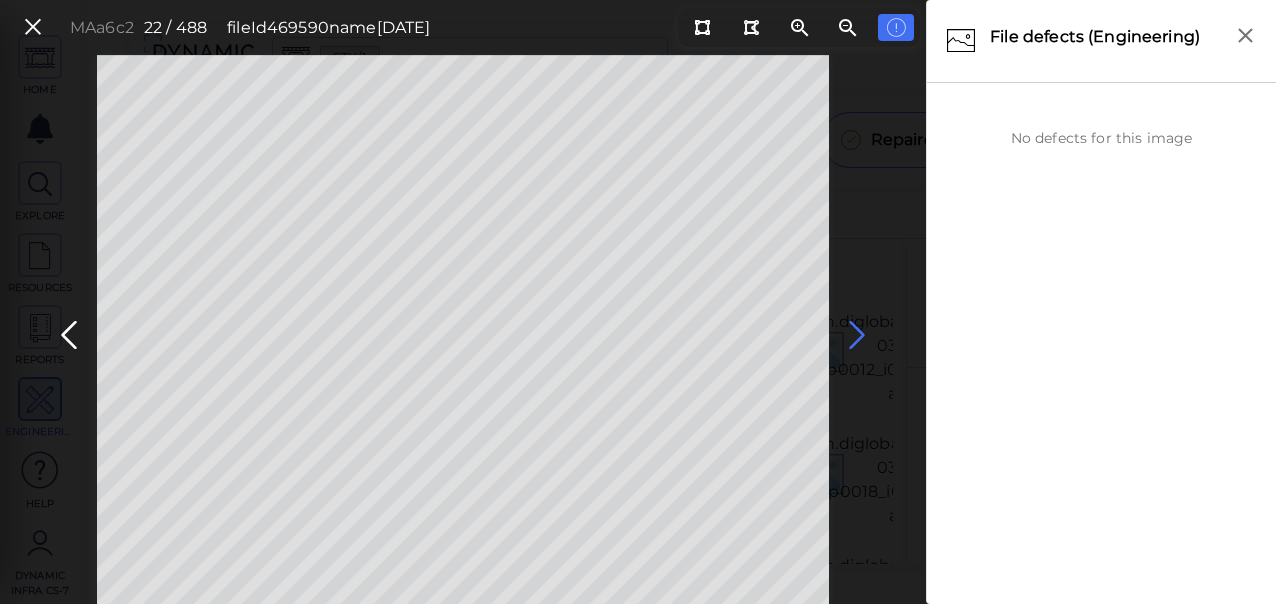 click at bounding box center (857, 335) 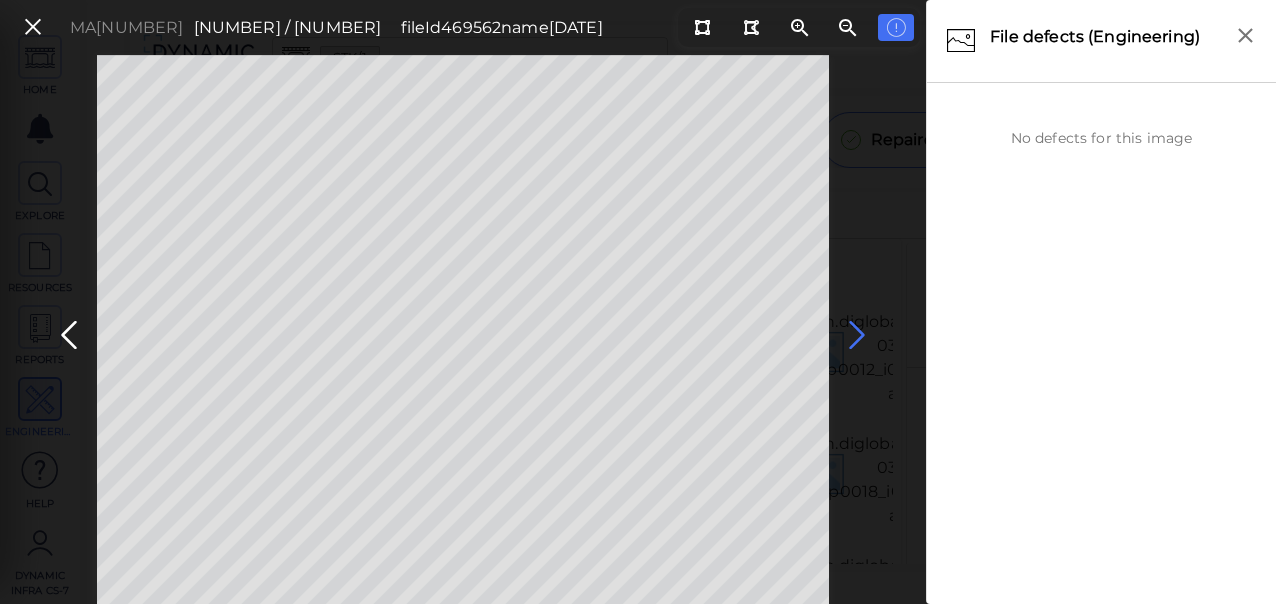 click at bounding box center (857, 335) 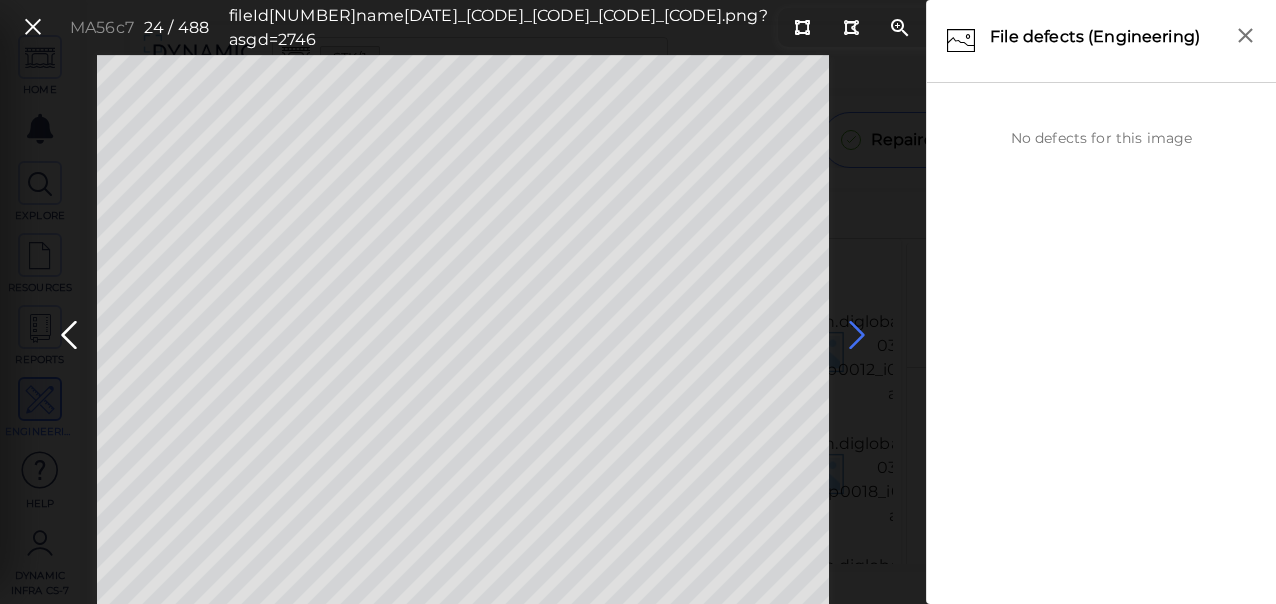 click at bounding box center (857, 335) 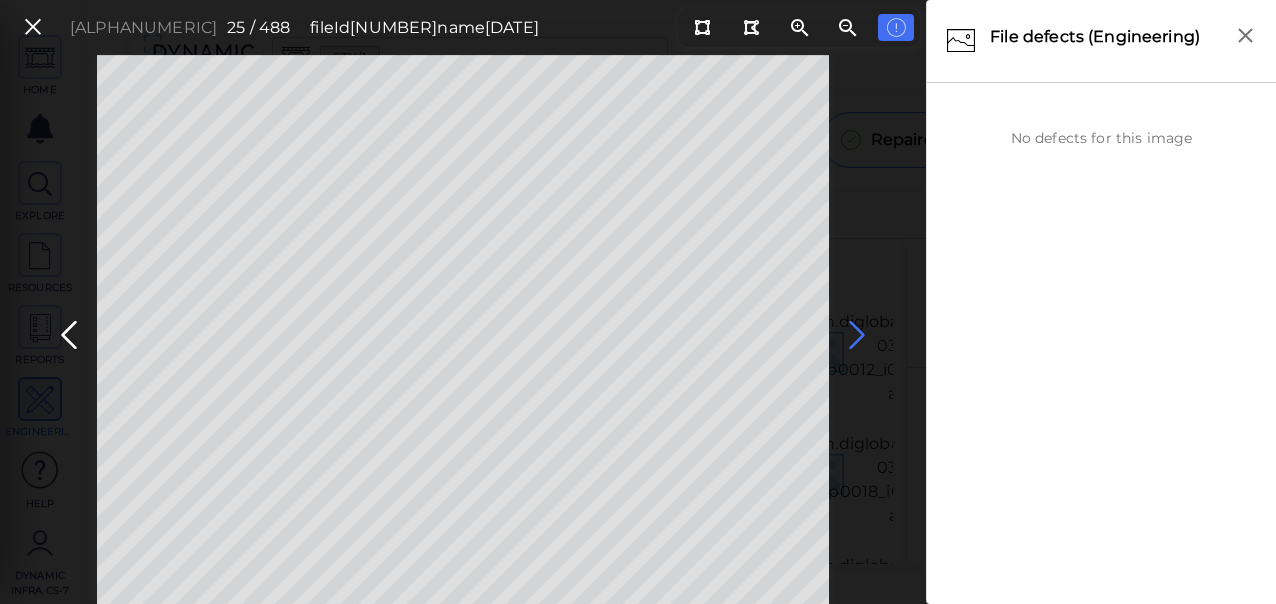 click at bounding box center (857, 335) 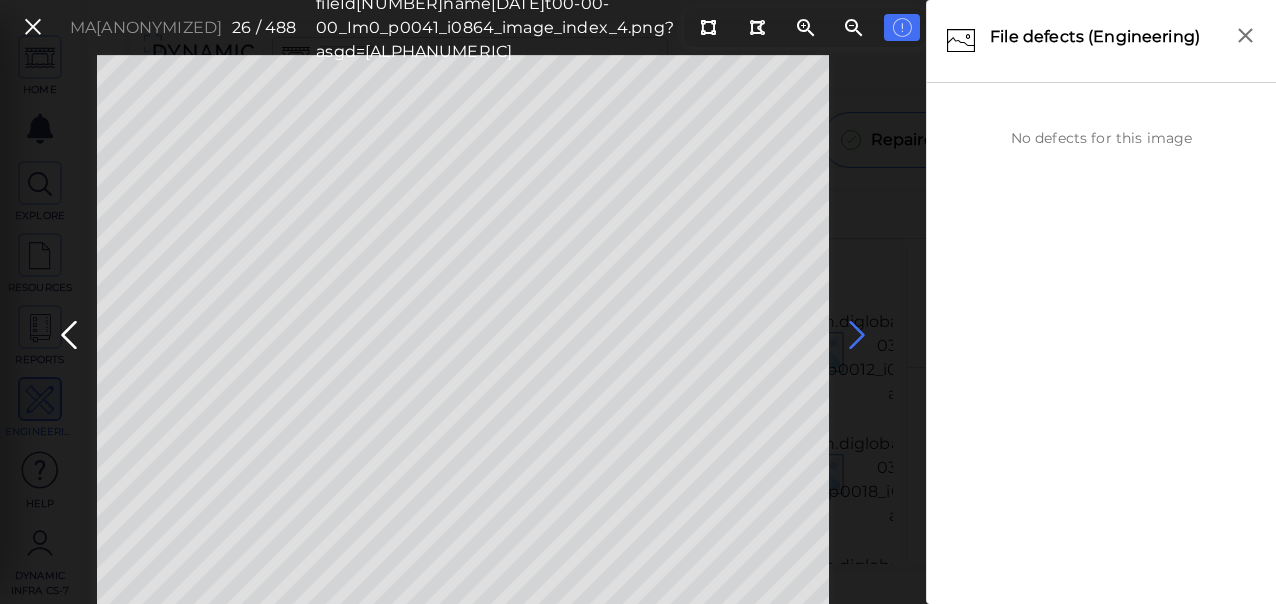 click at bounding box center [857, 335] 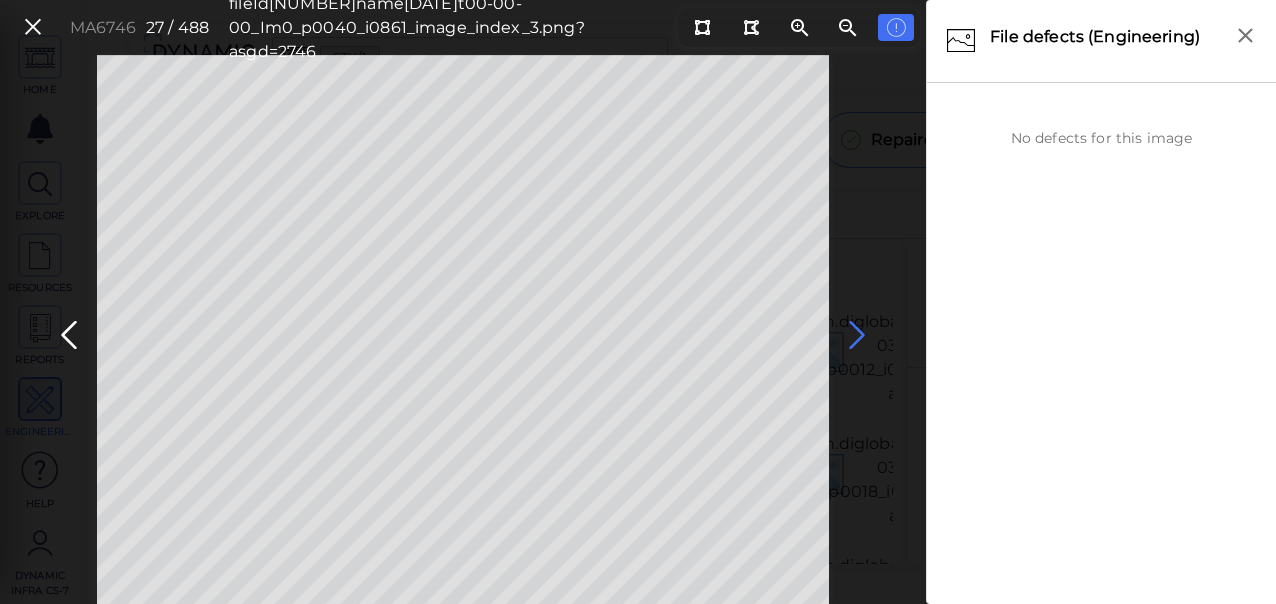 click at bounding box center (857, 335) 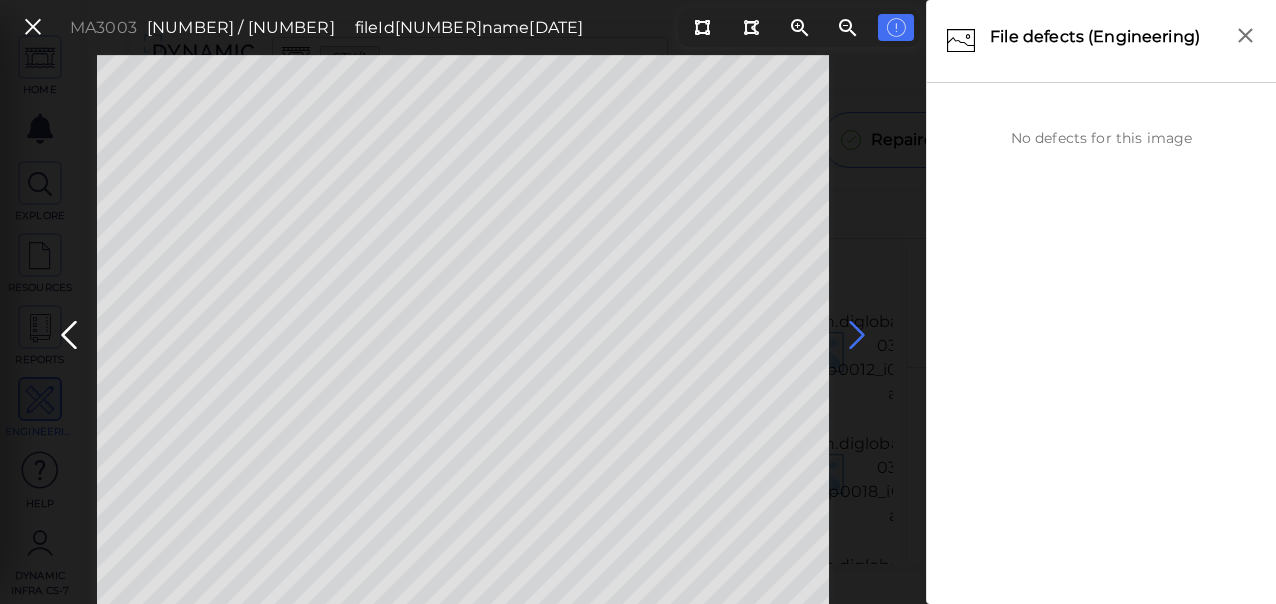 click at bounding box center [857, 335] 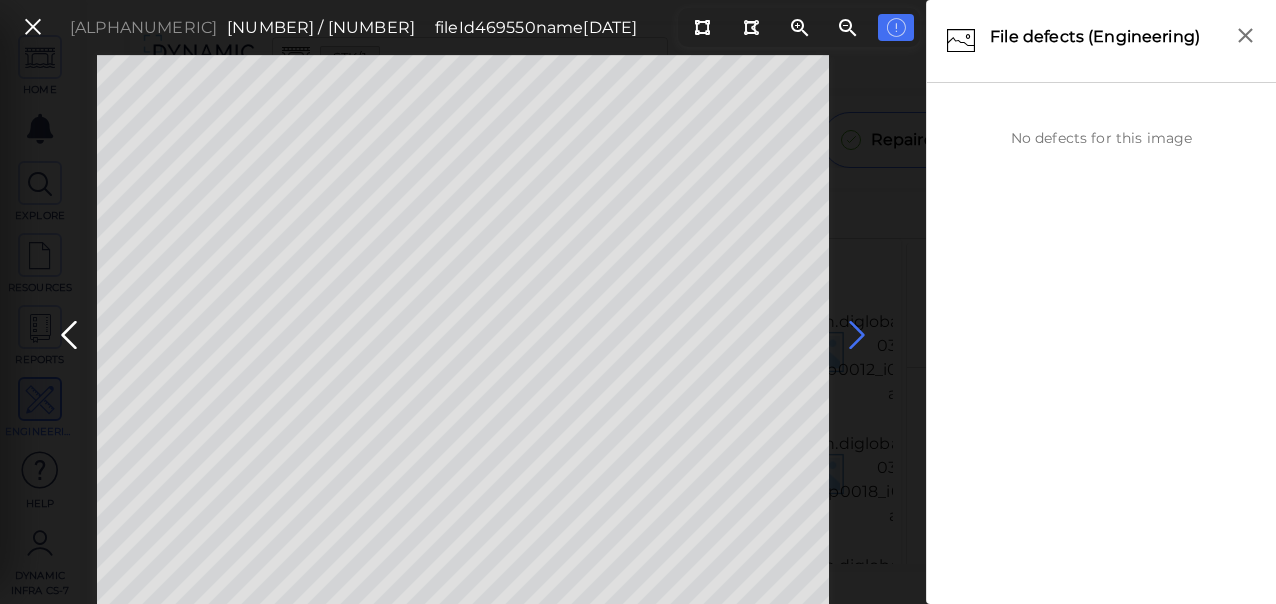 click at bounding box center (857, 335) 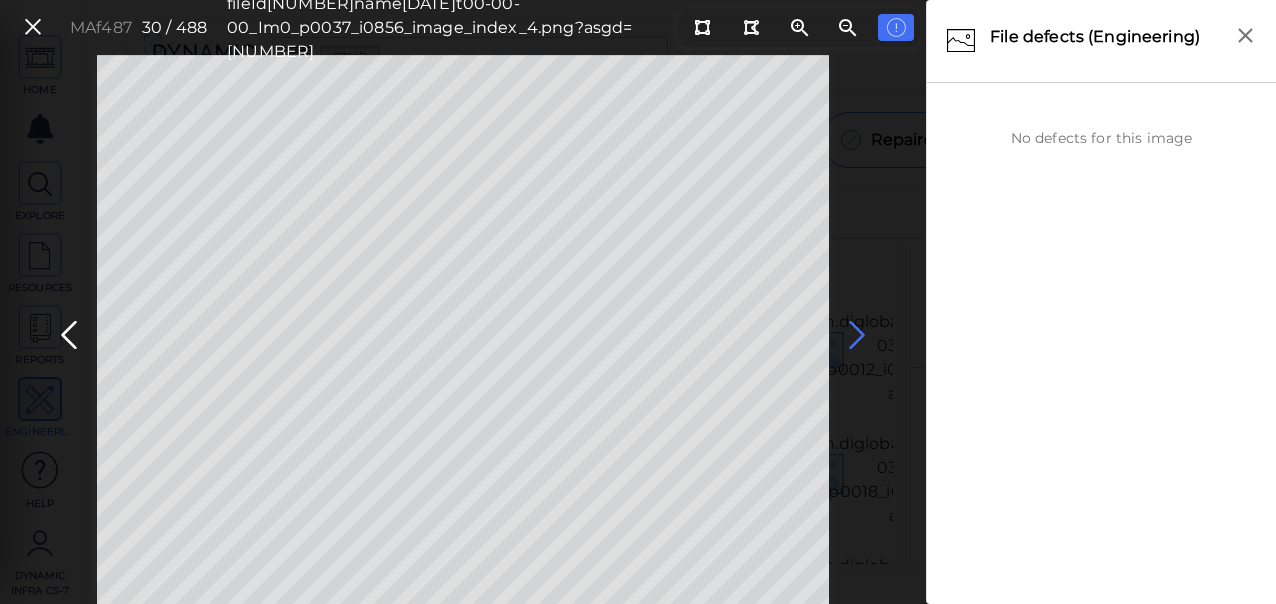 click at bounding box center [857, 335] 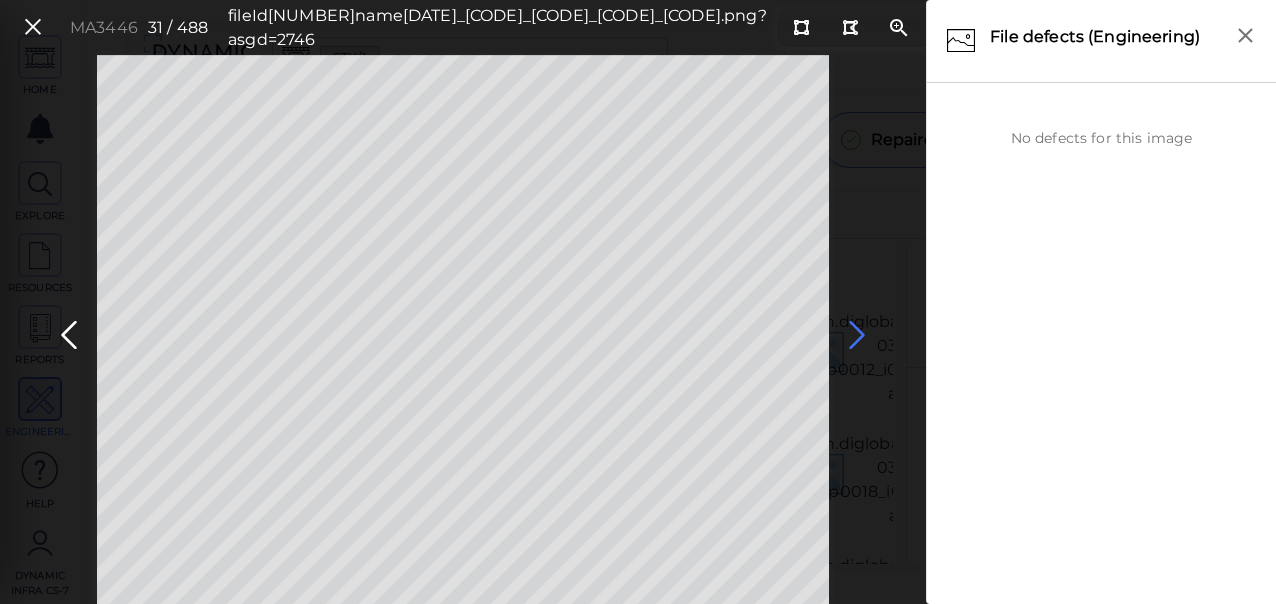 click at bounding box center [857, 335] 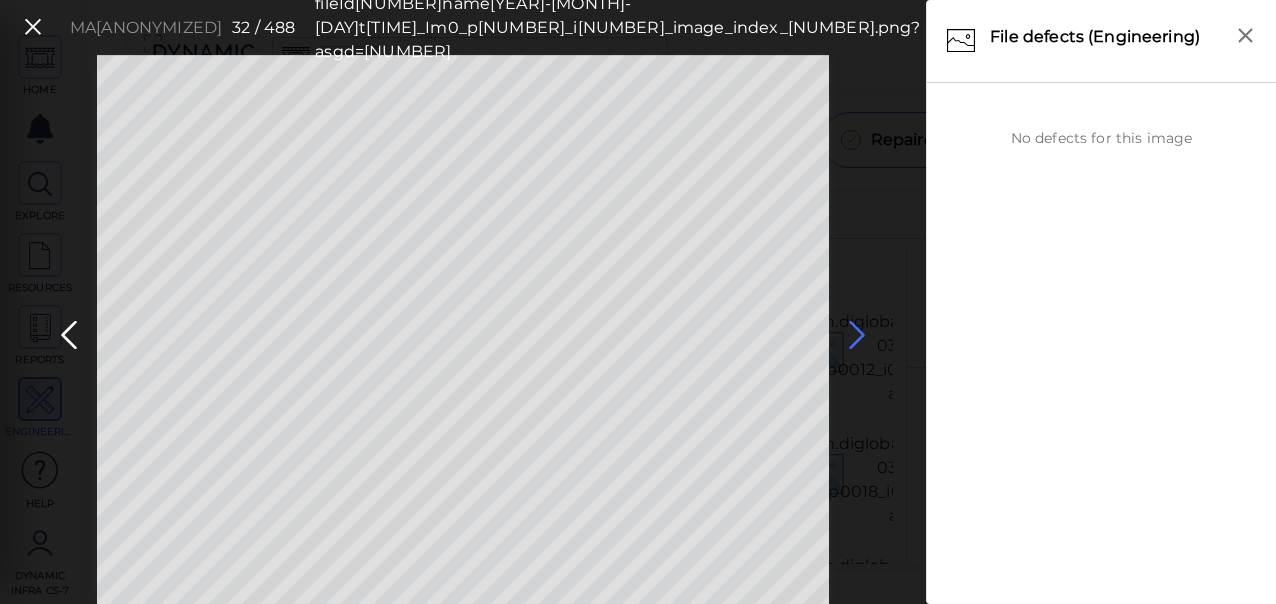 click at bounding box center [857, 335] 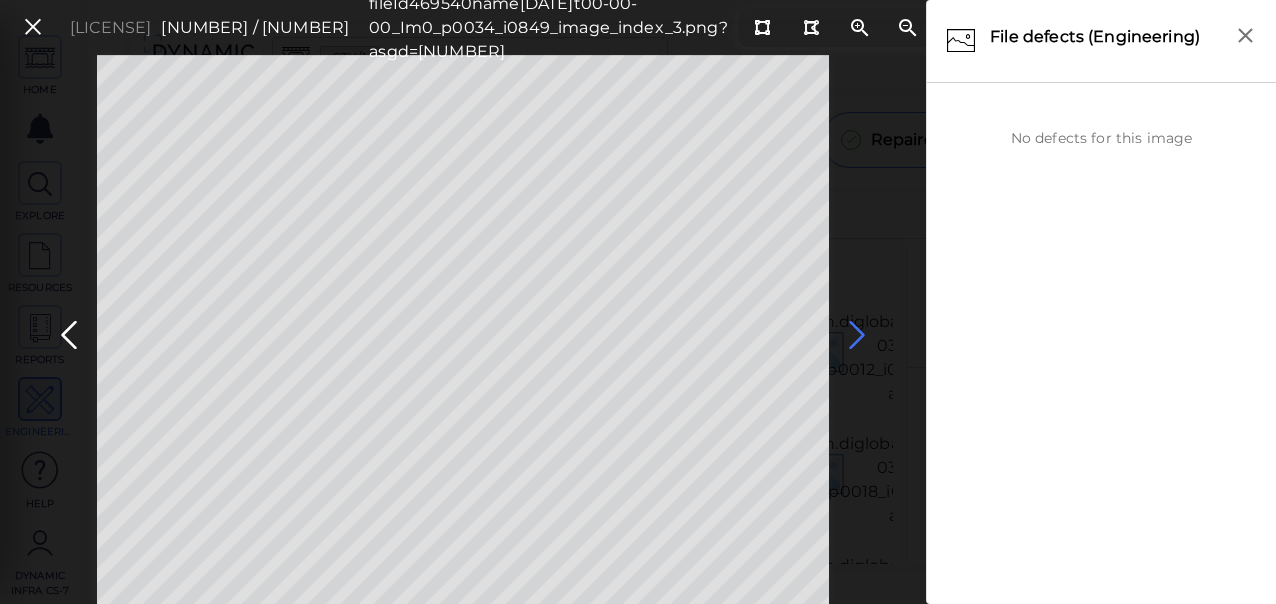 click at bounding box center (857, 335) 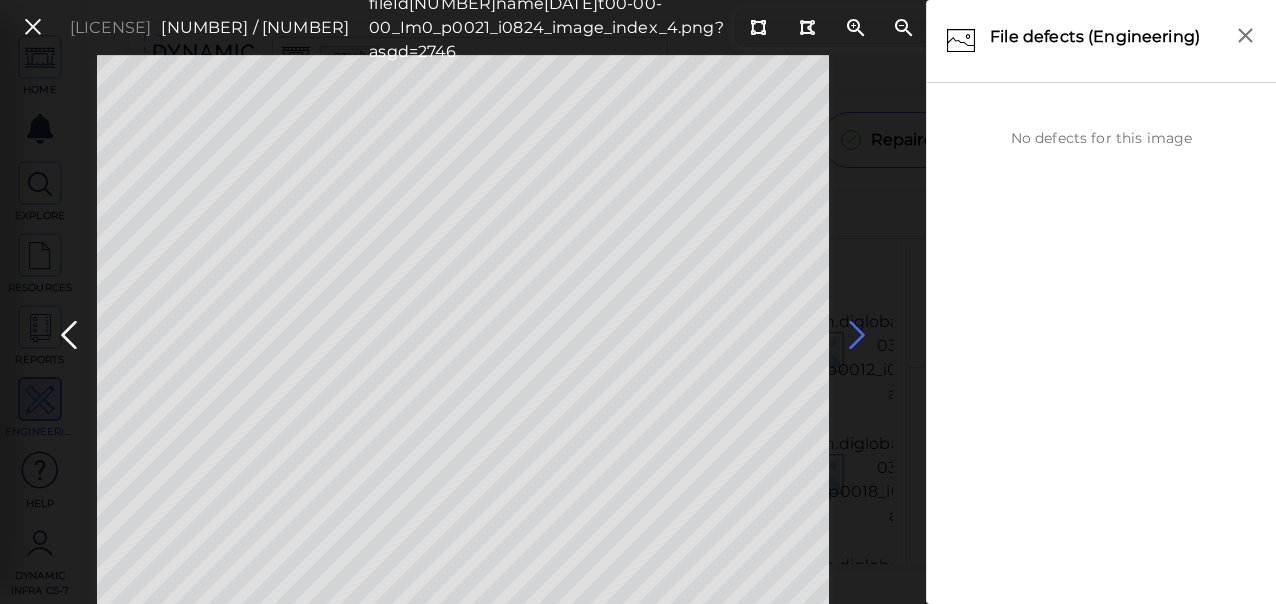 click at bounding box center [857, 335] 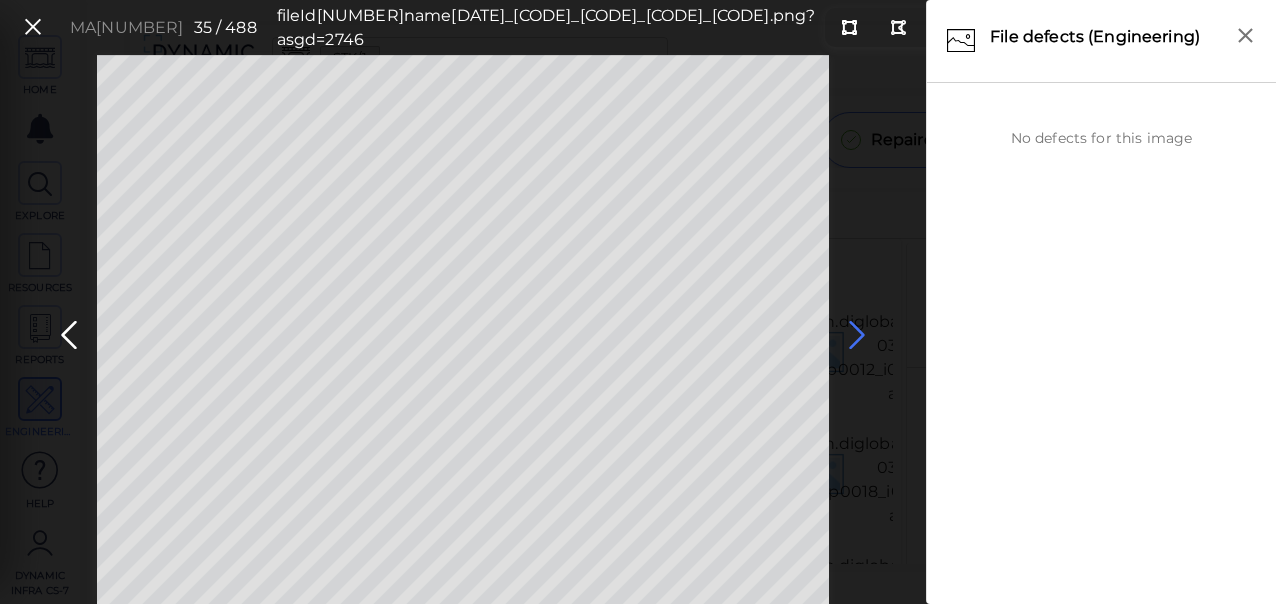 click at bounding box center [857, 335] 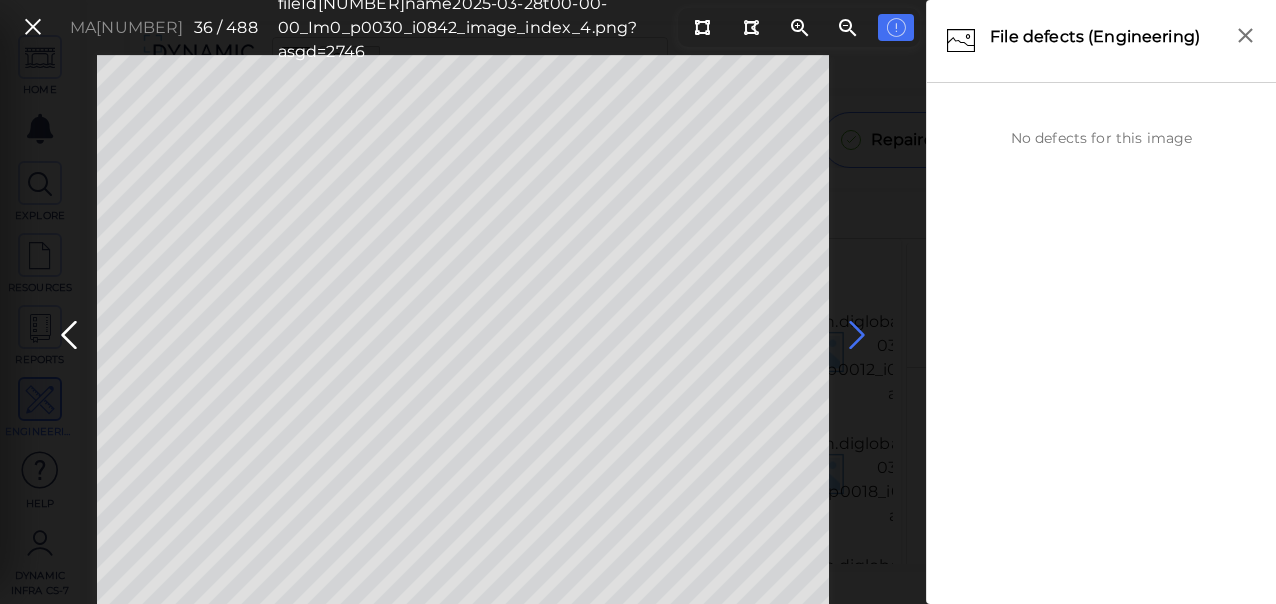 click at bounding box center (857, 335) 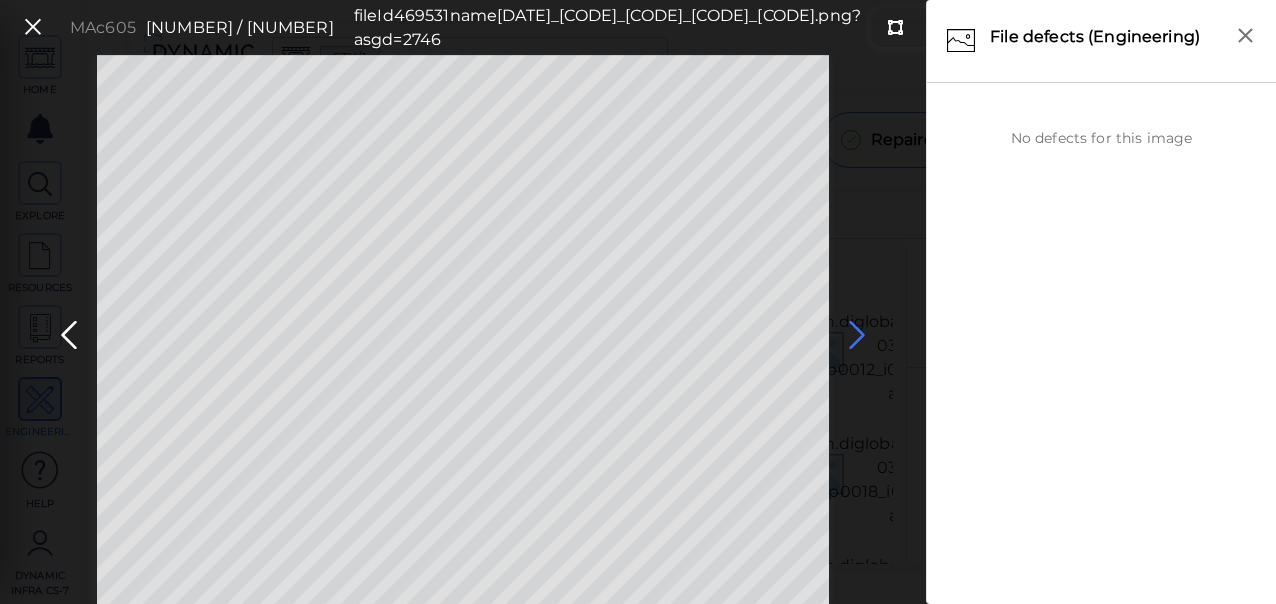 click at bounding box center [857, 335] 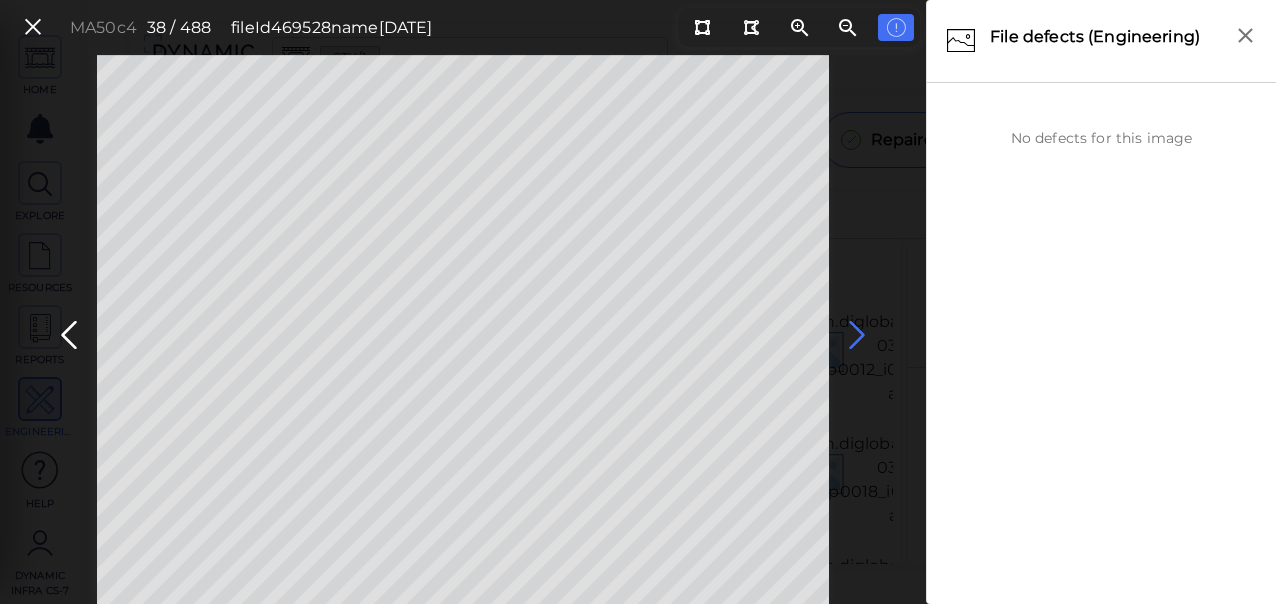 click at bounding box center [857, 335] 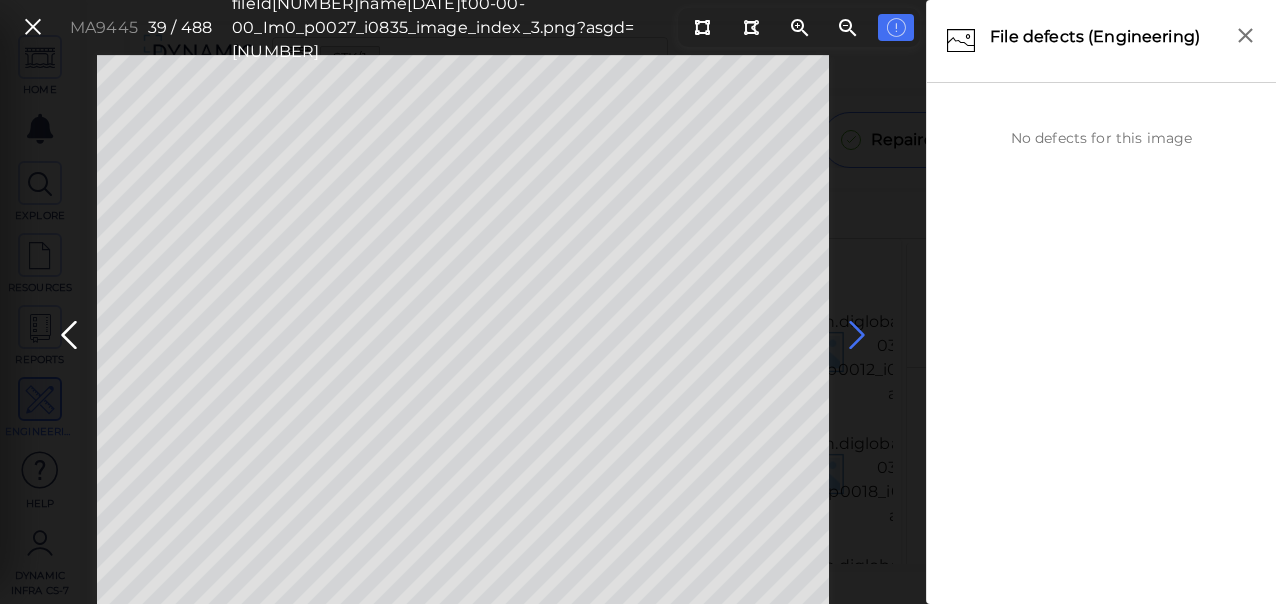click at bounding box center (857, 335) 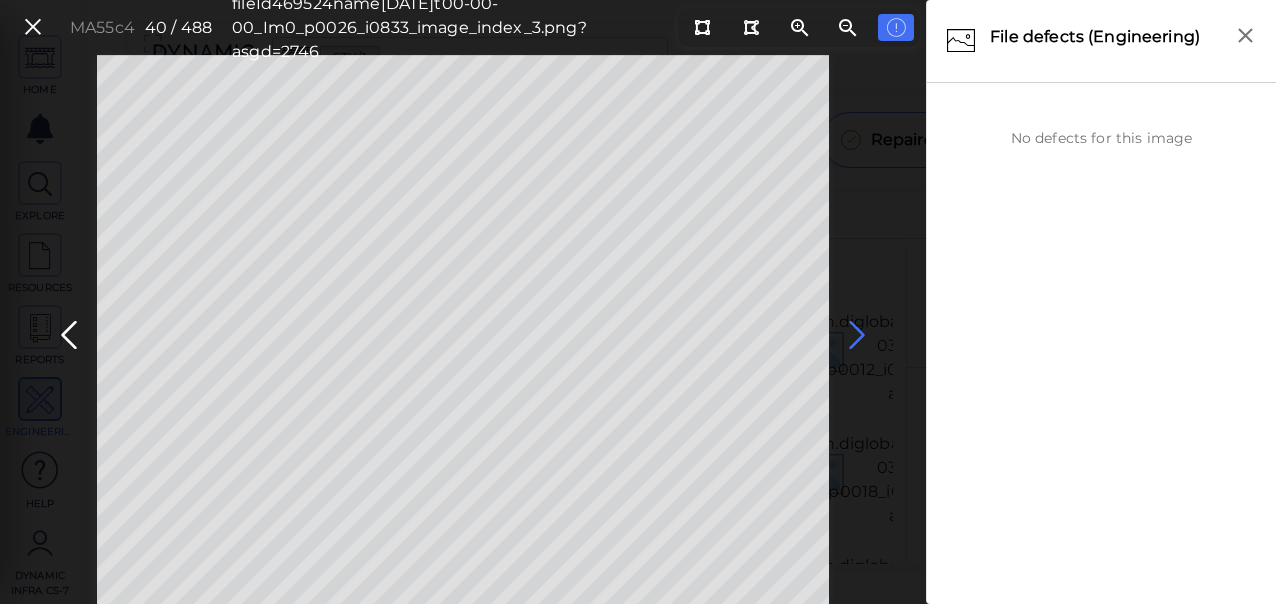 click at bounding box center [857, 335] 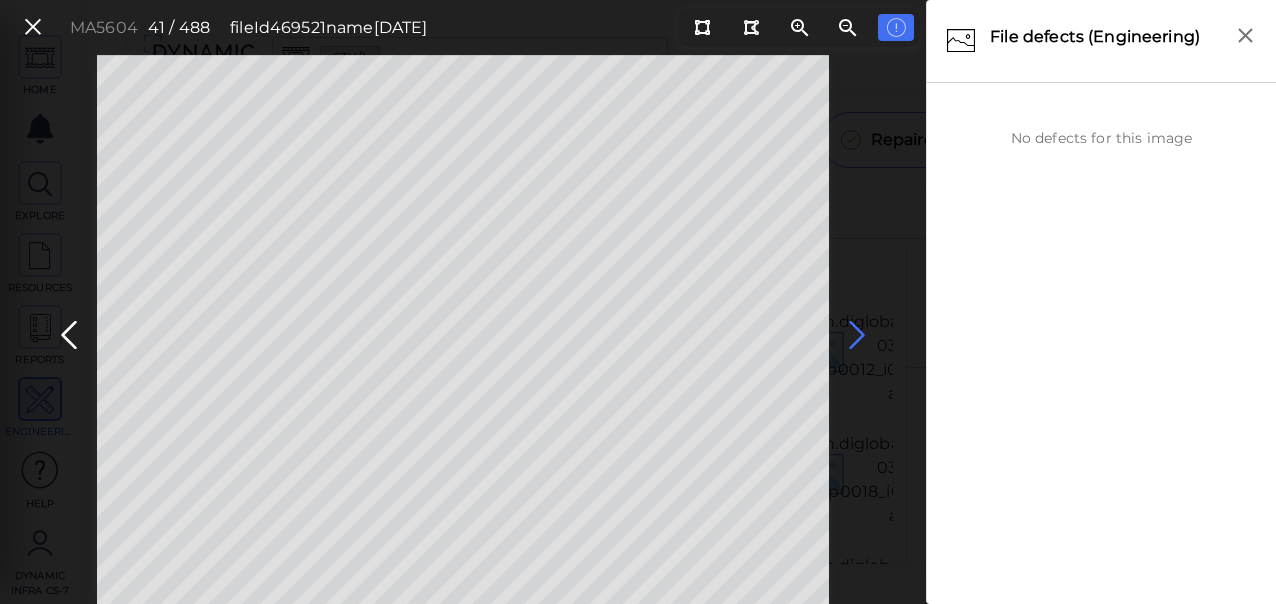 click at bounding box center (857, 335) 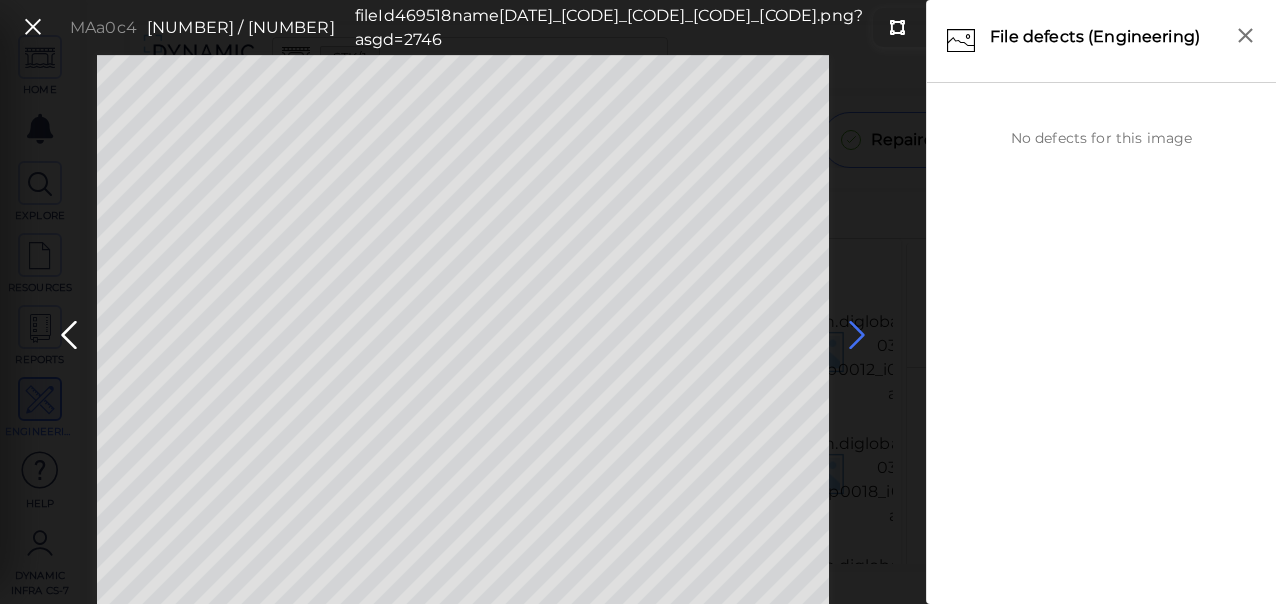 click at bounding box center (857, 335) 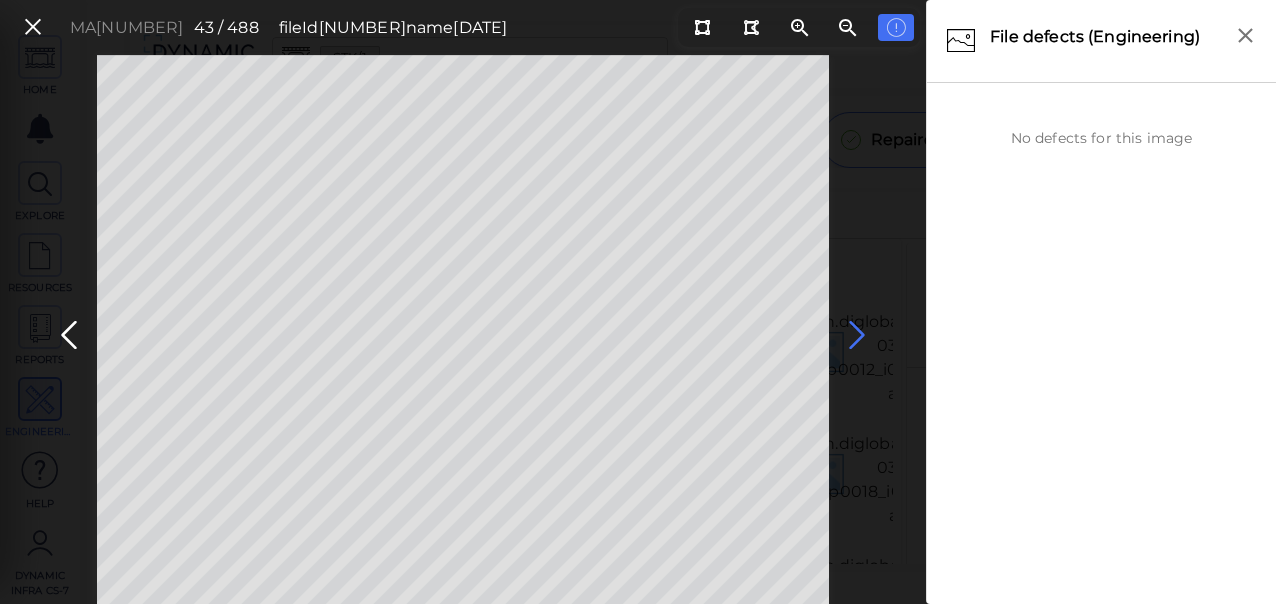 click at bounding box center (857, 335) 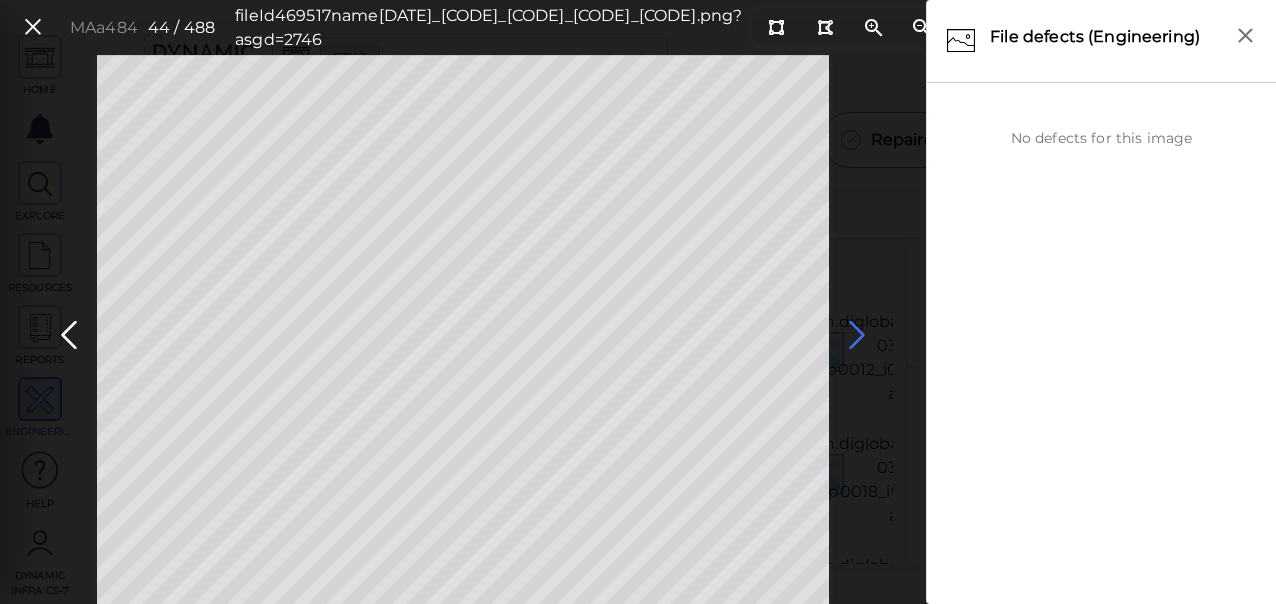 click at bounding box center [857, 335] 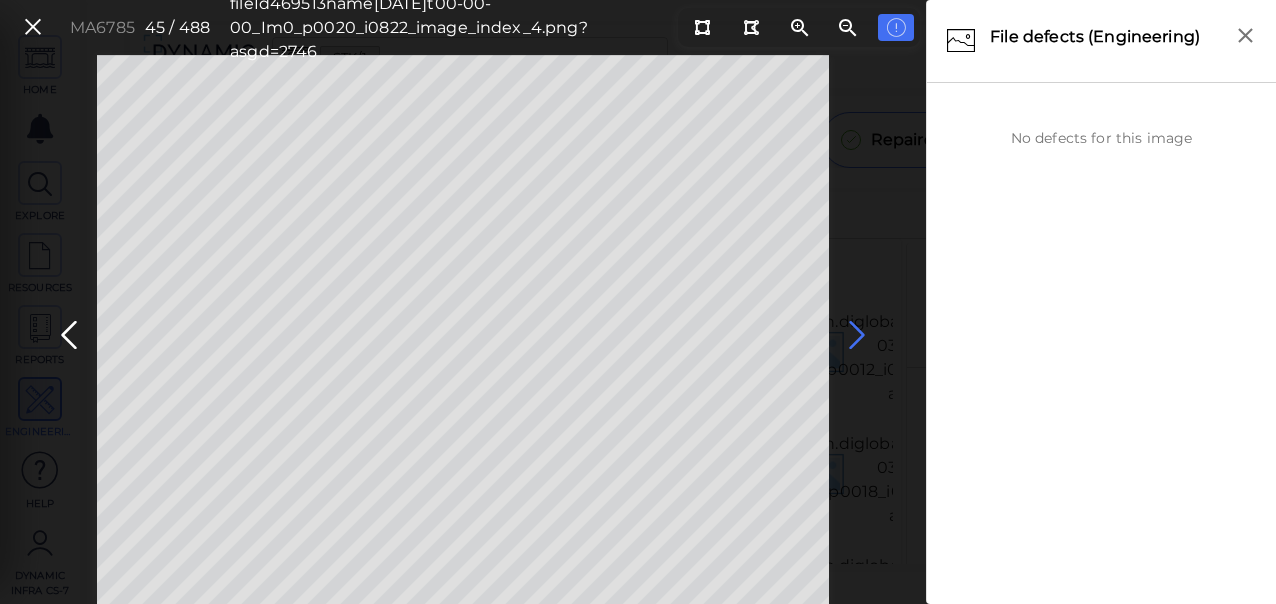 click at bounding box center [857, 335] 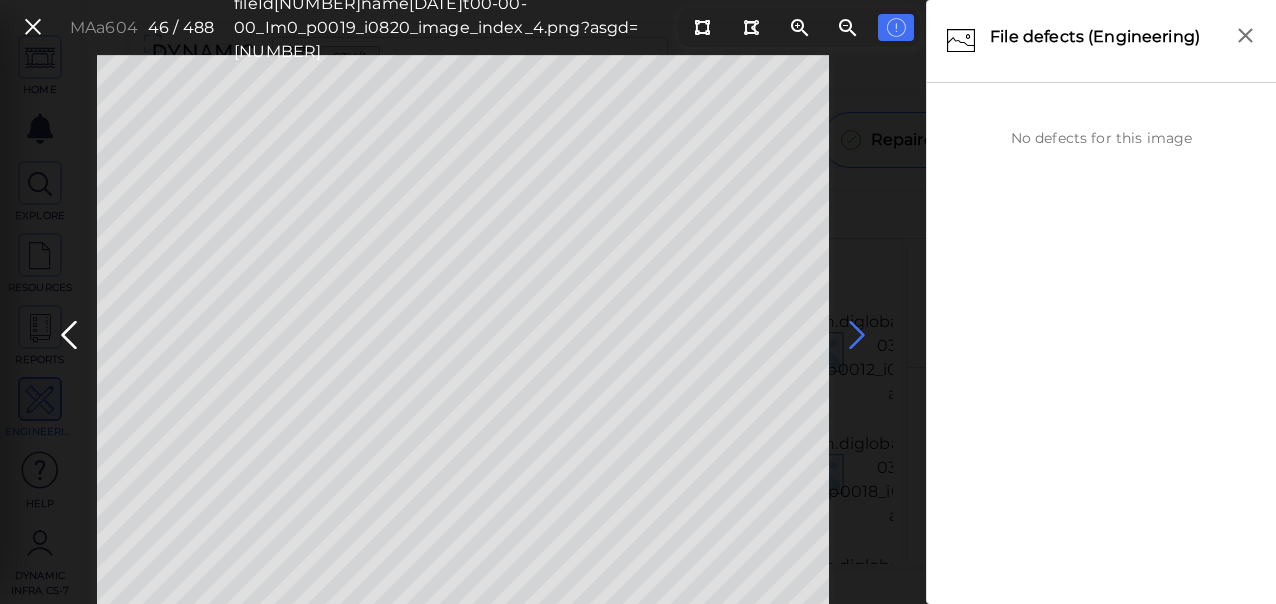 click at bounding box center [857, 335] 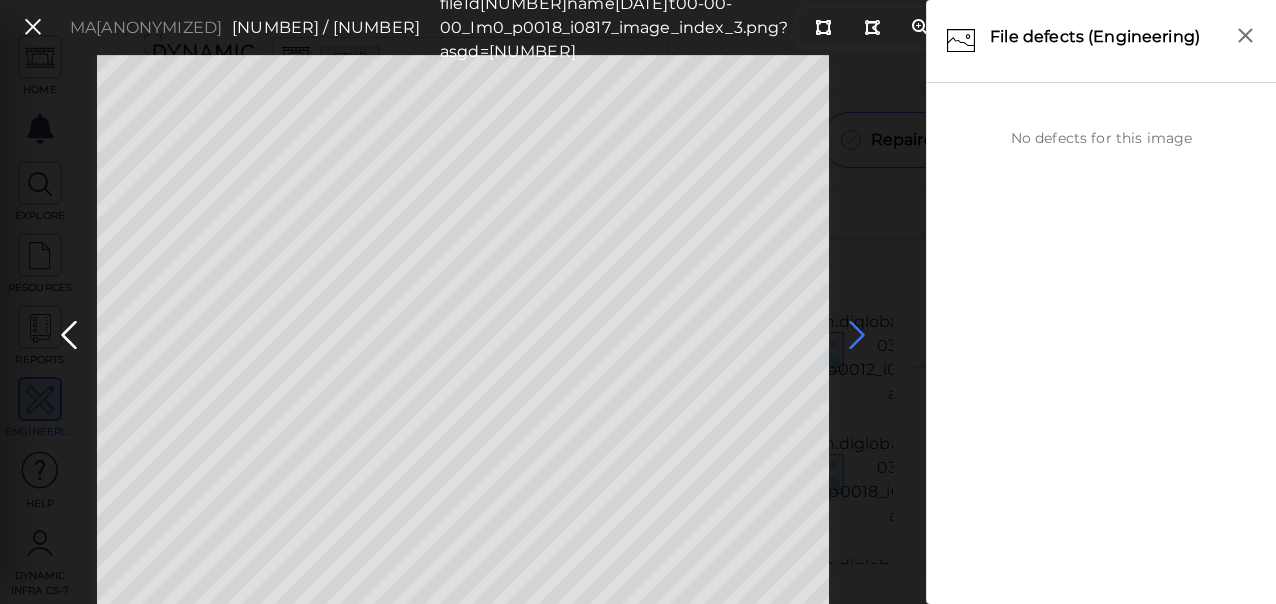 click at bounding box center [857, 335] 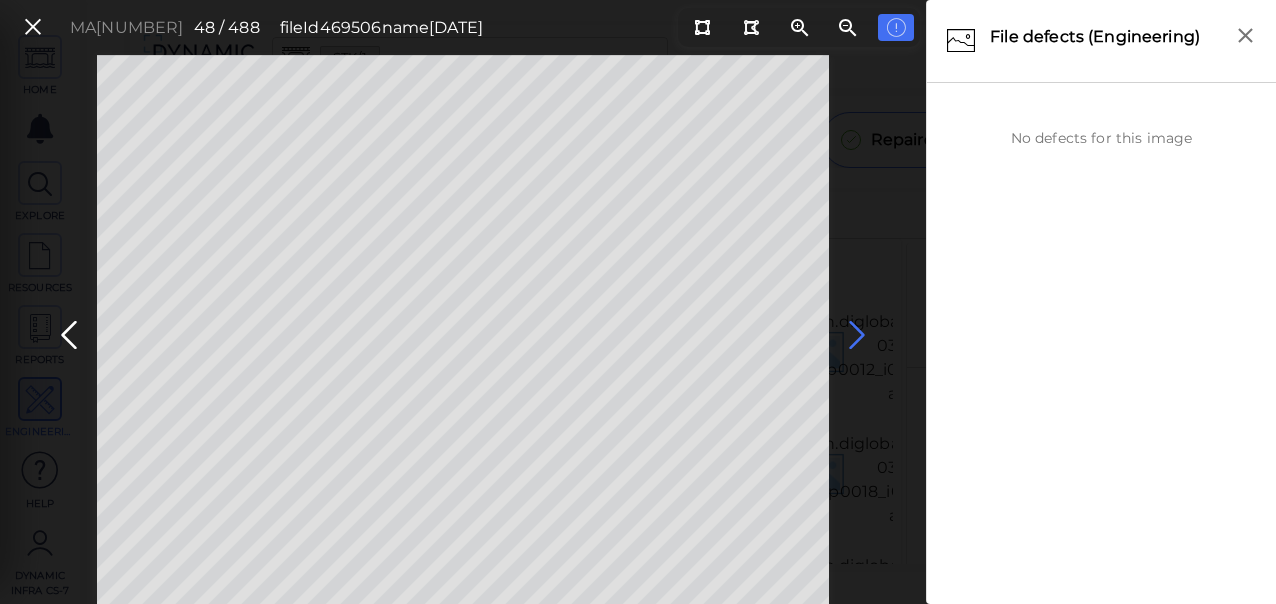 click at bounding box center (857, 335) 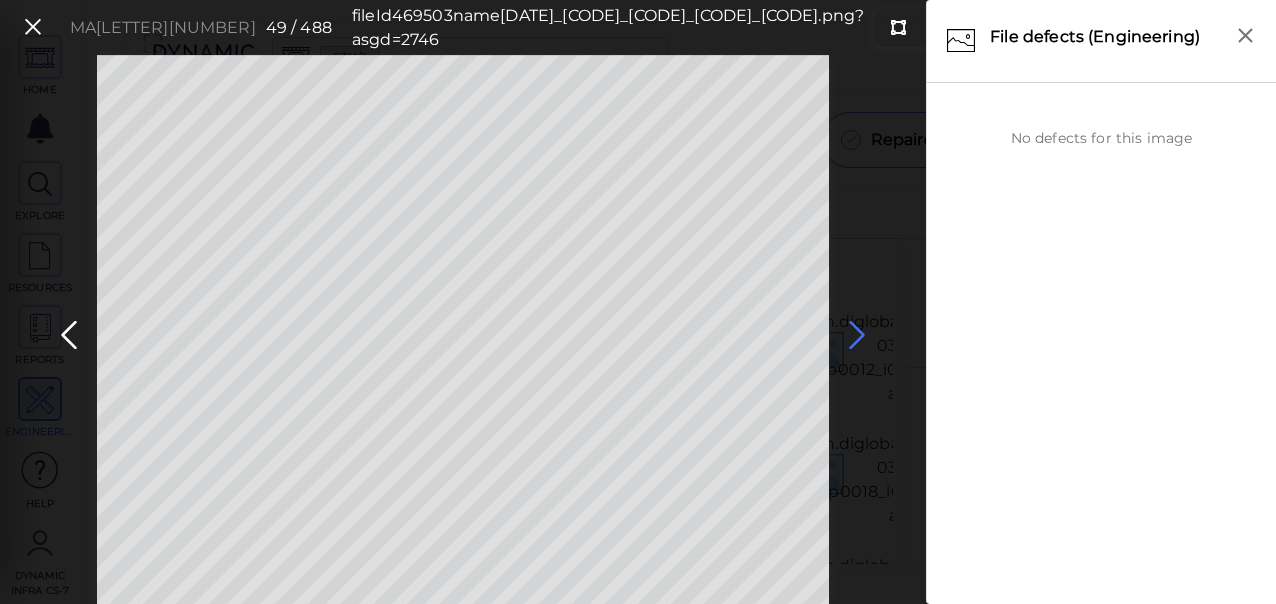 click at bounding box center [857, 335] 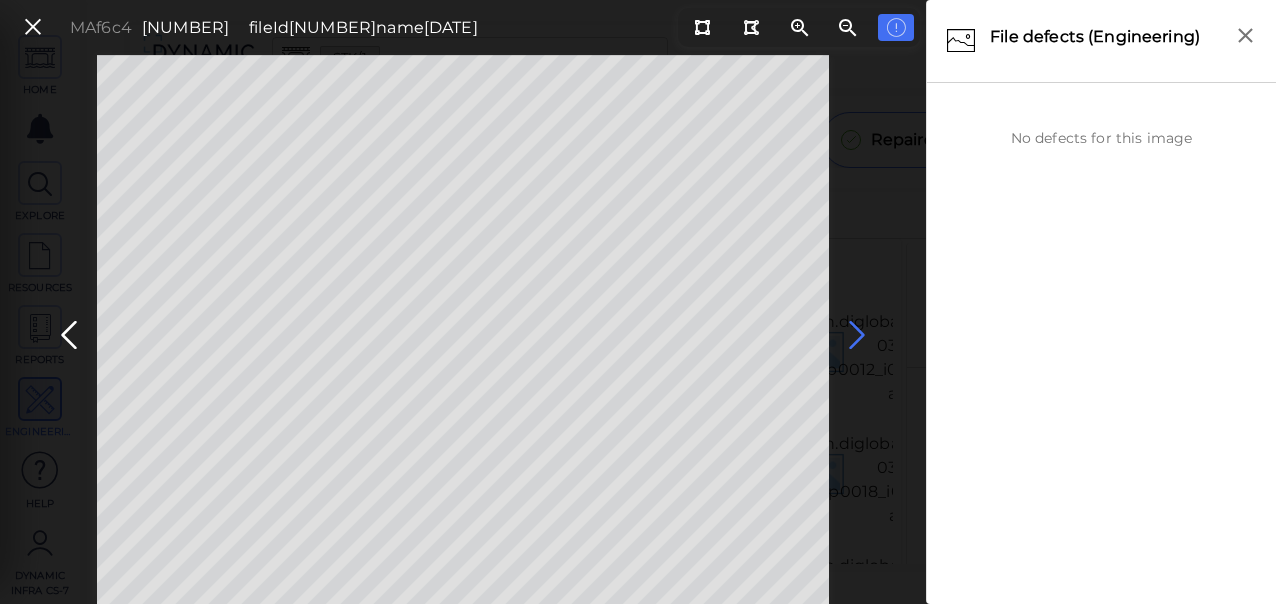 click at bounding box center (857, 335) 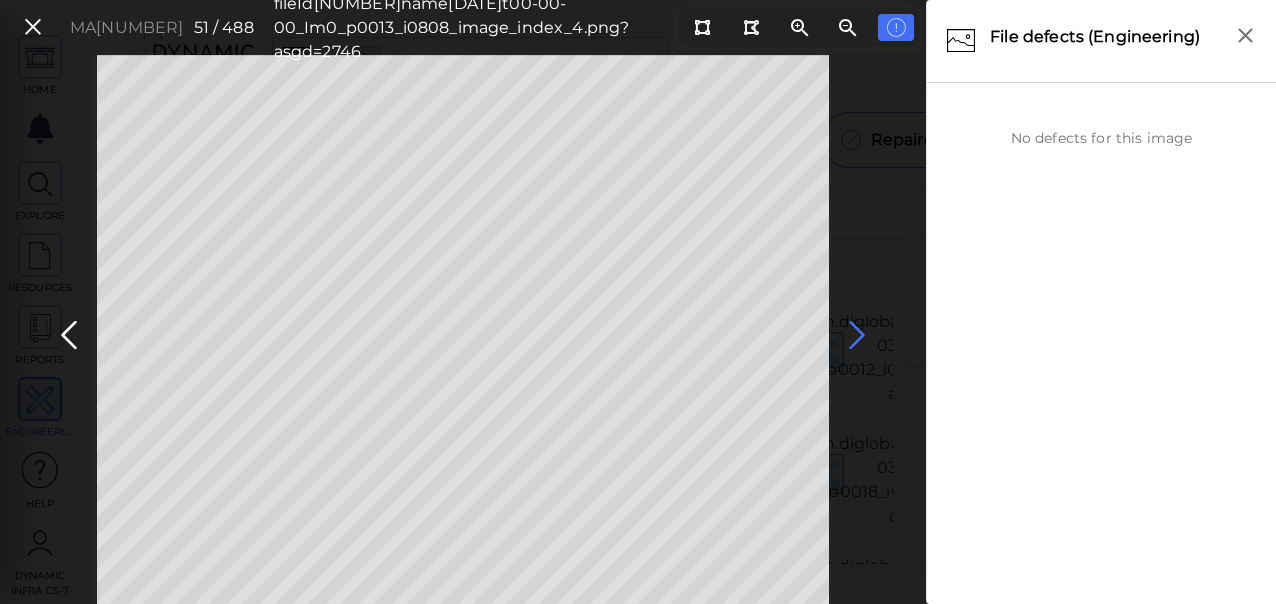 click at bounding box center [857, 335] 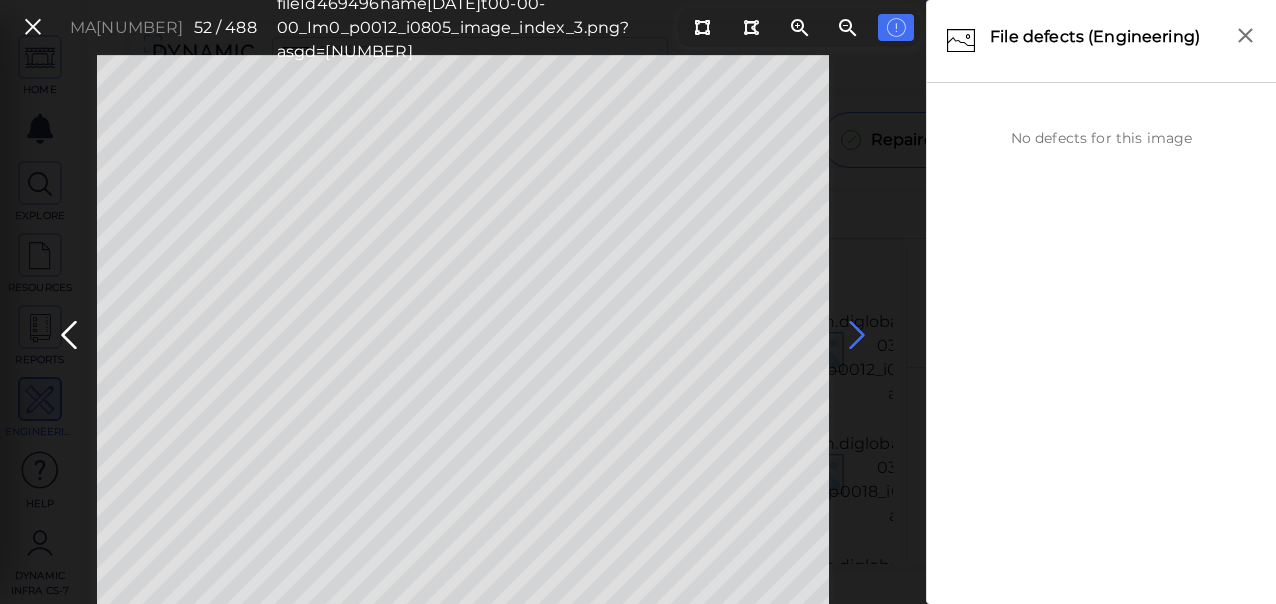click at bounding box center (857, 335) 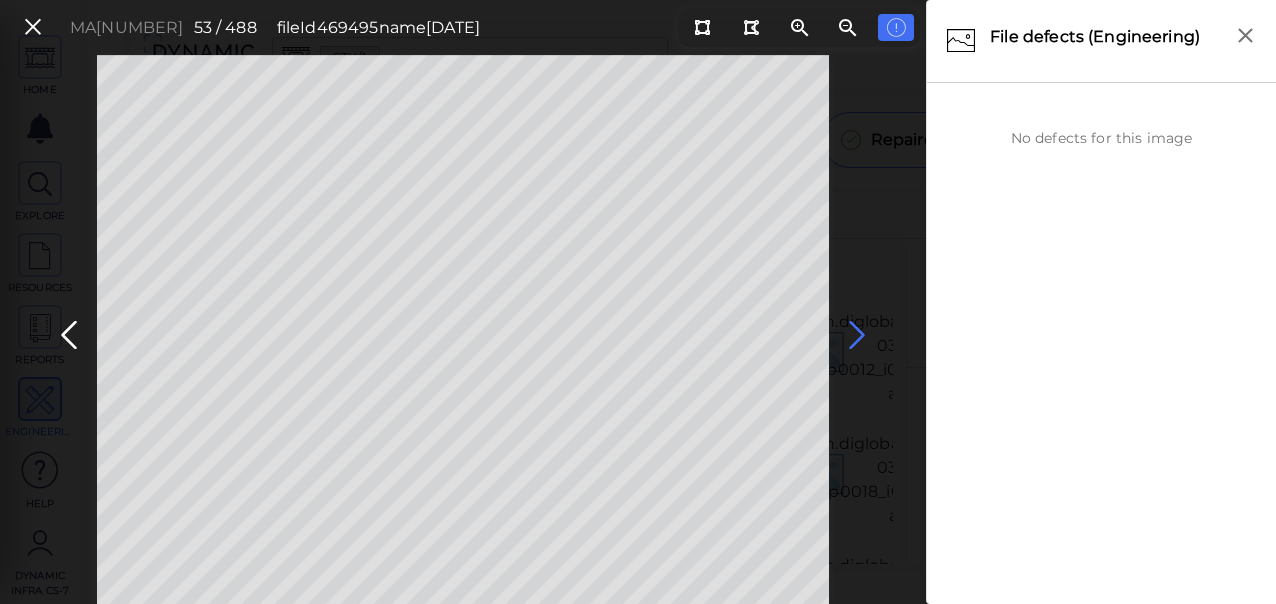 click at bounding box center [857, 335] 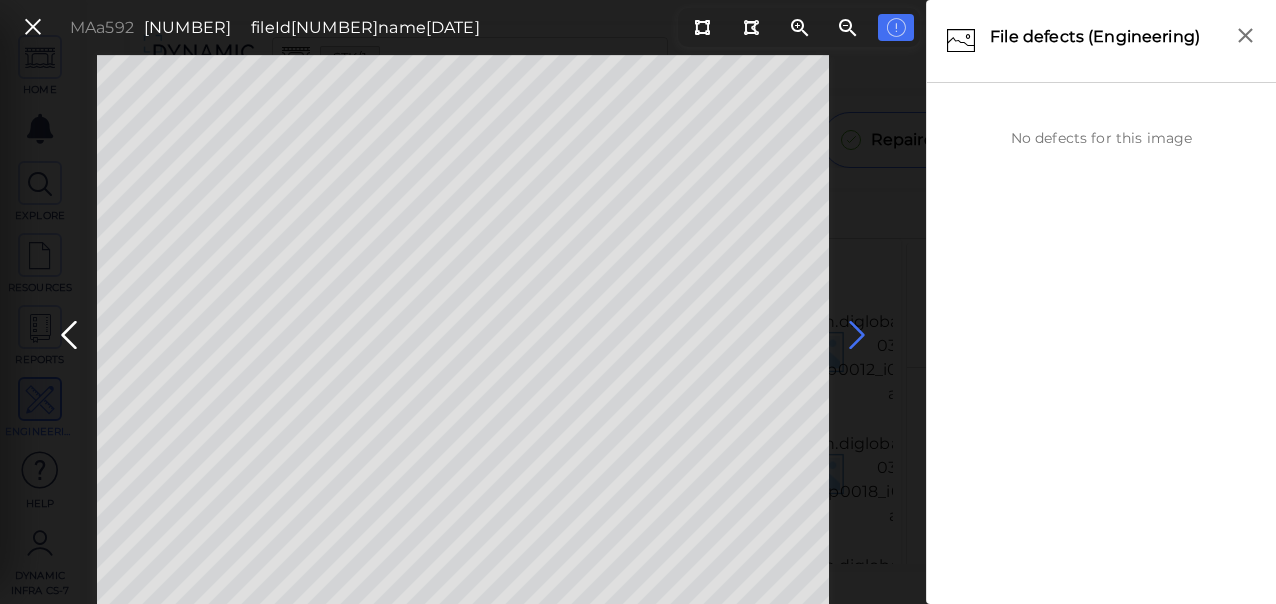 click at bounding box center (857, 335) 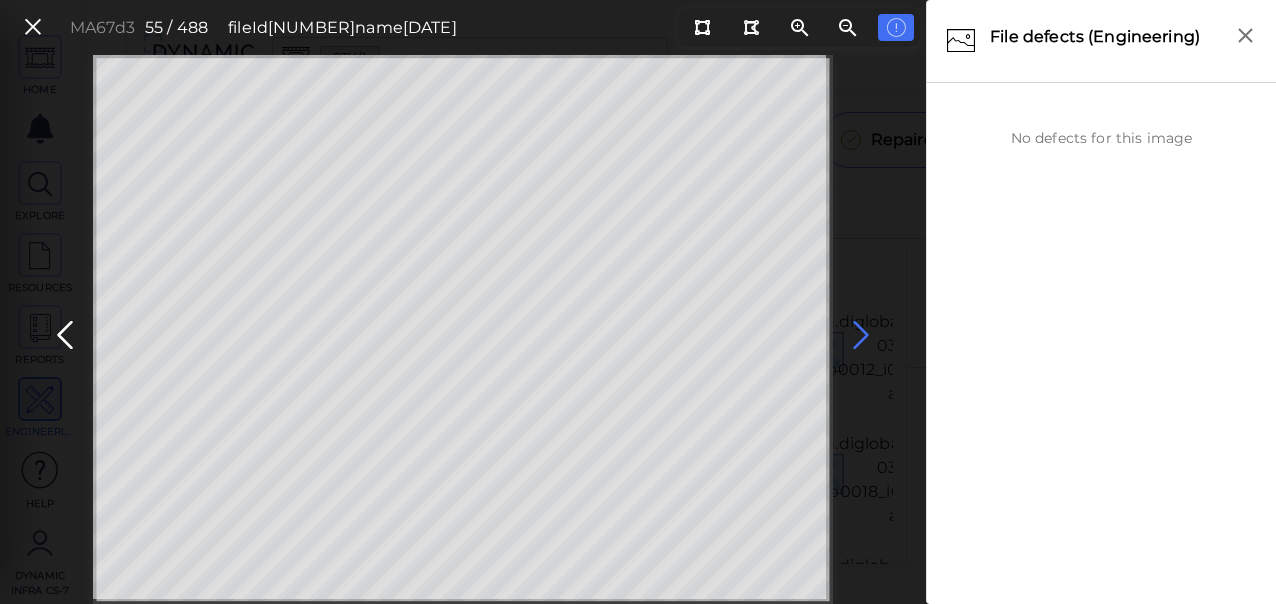 click at bounding box center [861, 335] 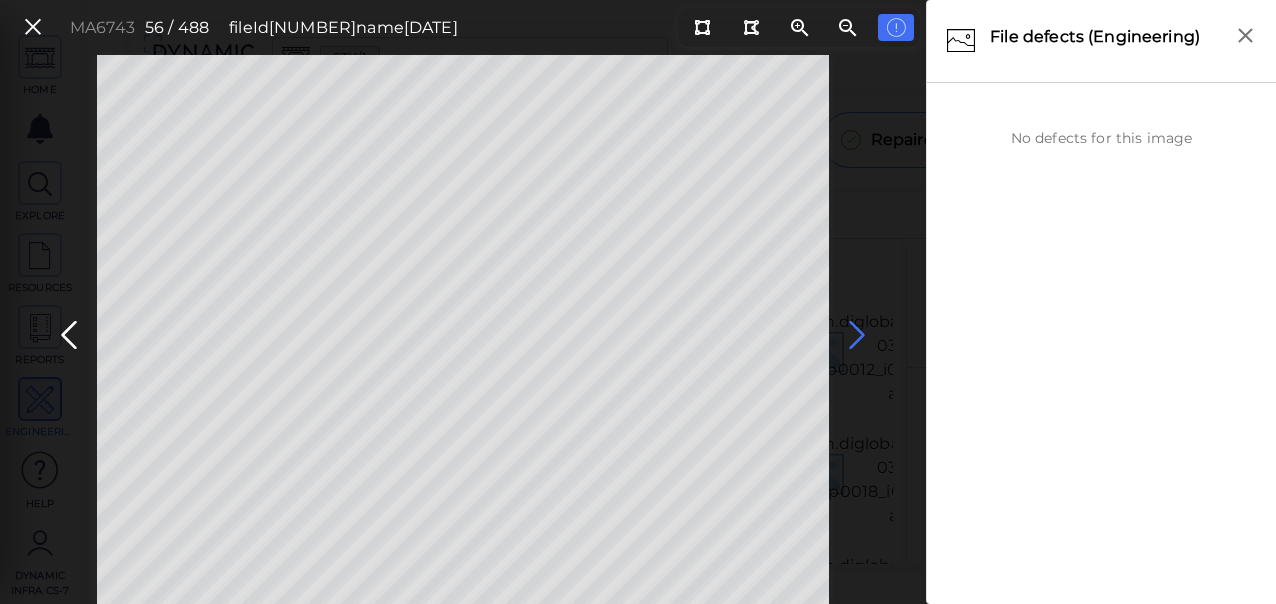 click at bounding box center (857, 335) 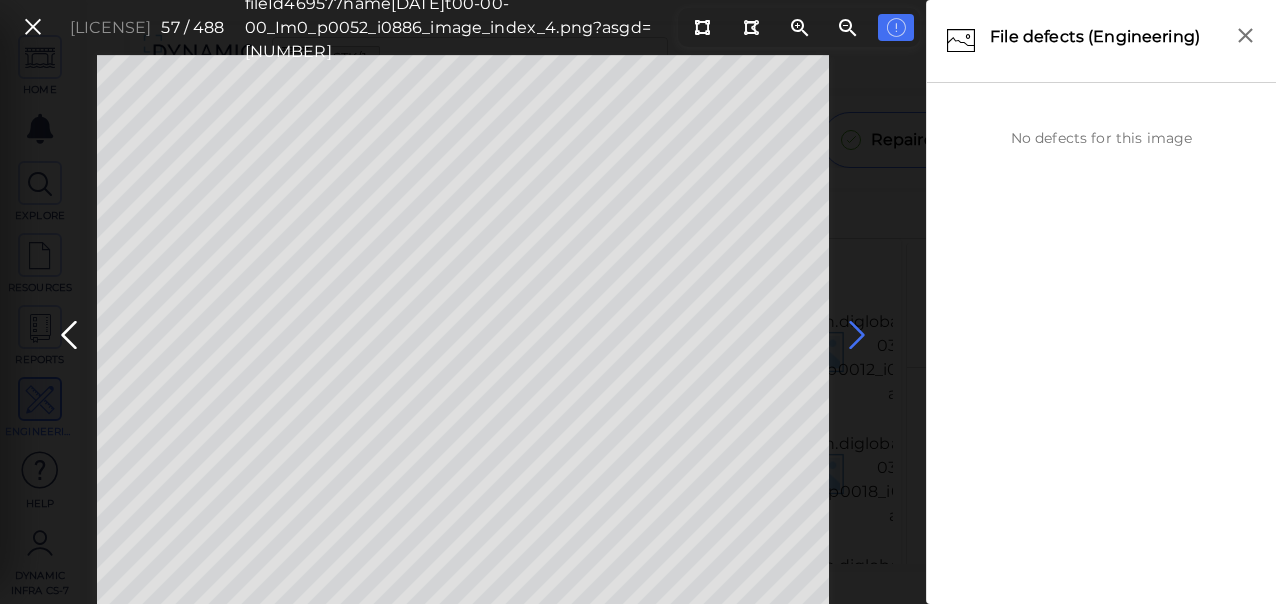 click at bounding box center [857, 335] 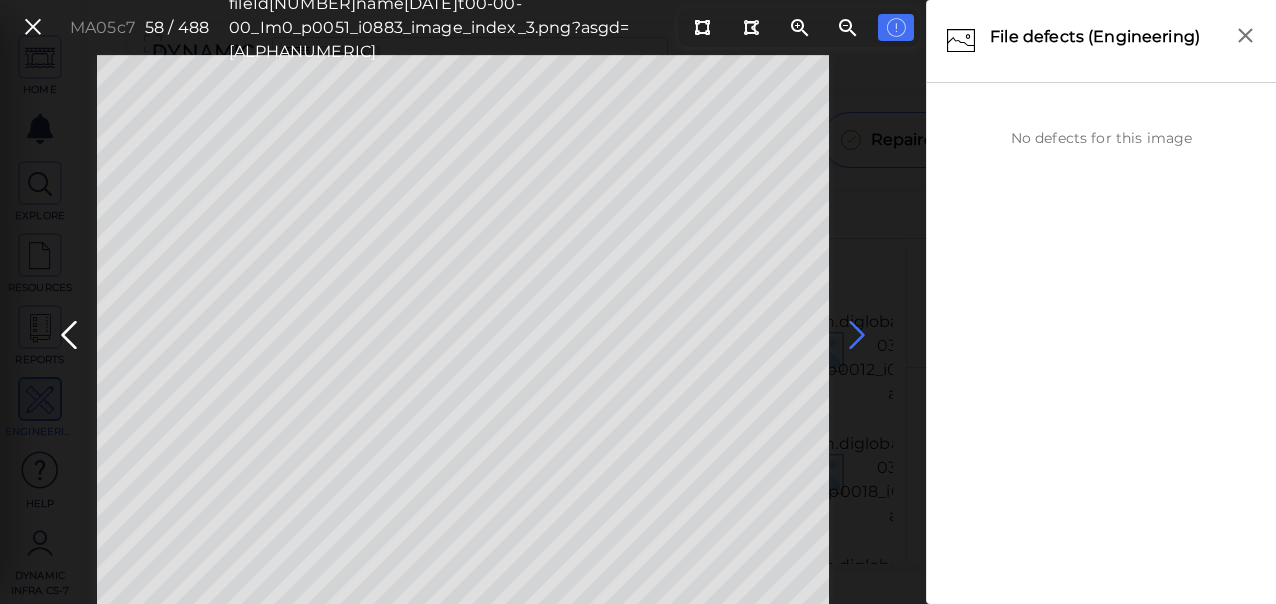 click at bounding box center (857, 335) 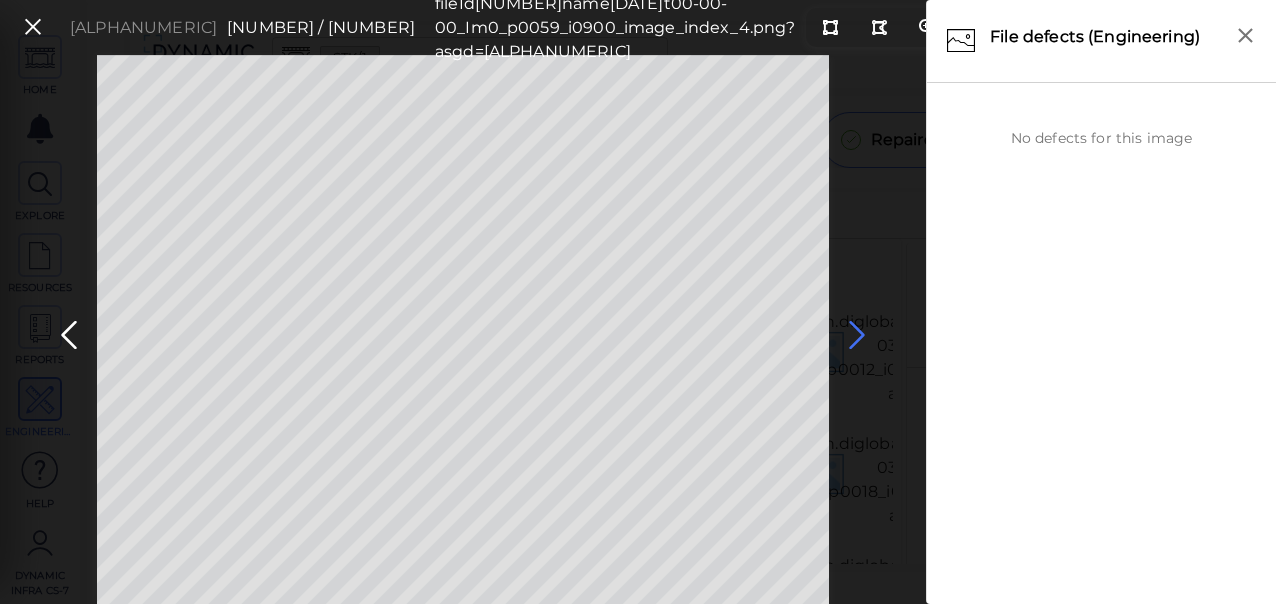click at bounding box center (857, 335) 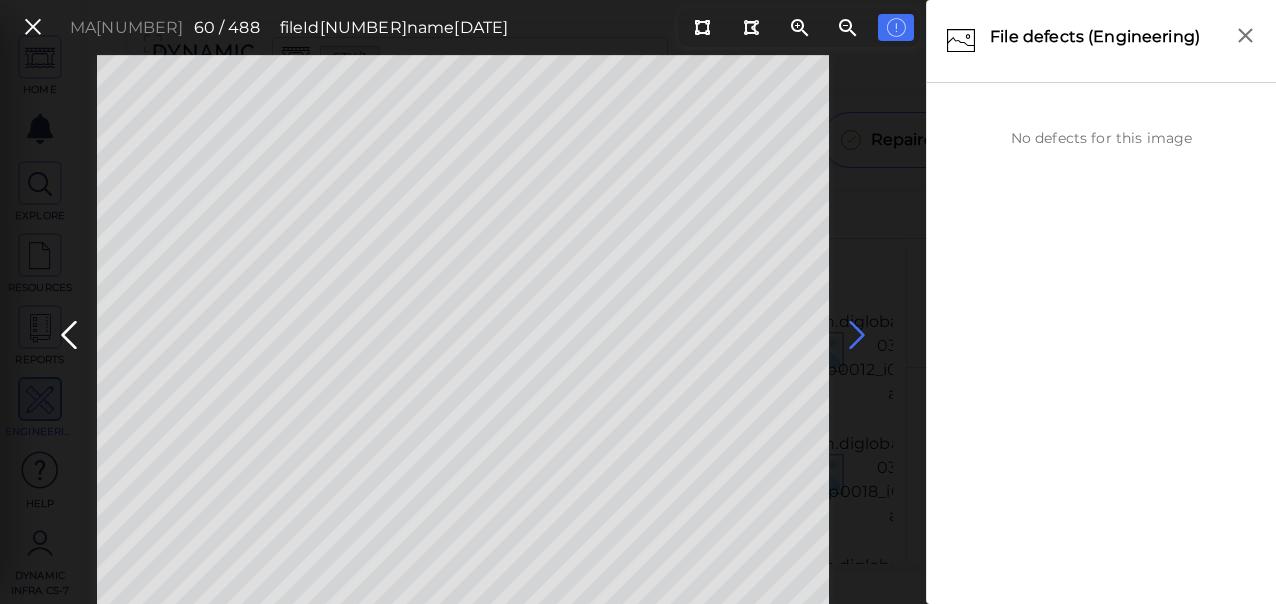 click at bounding box center (857, 335) 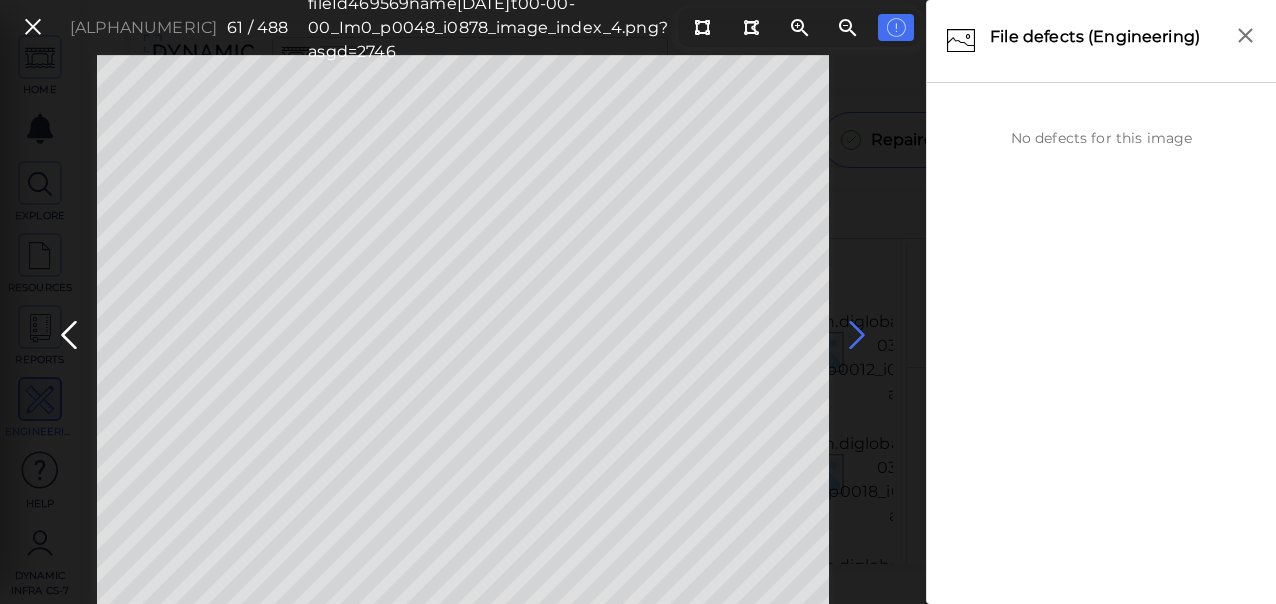 click at bounding box center (857, 335) 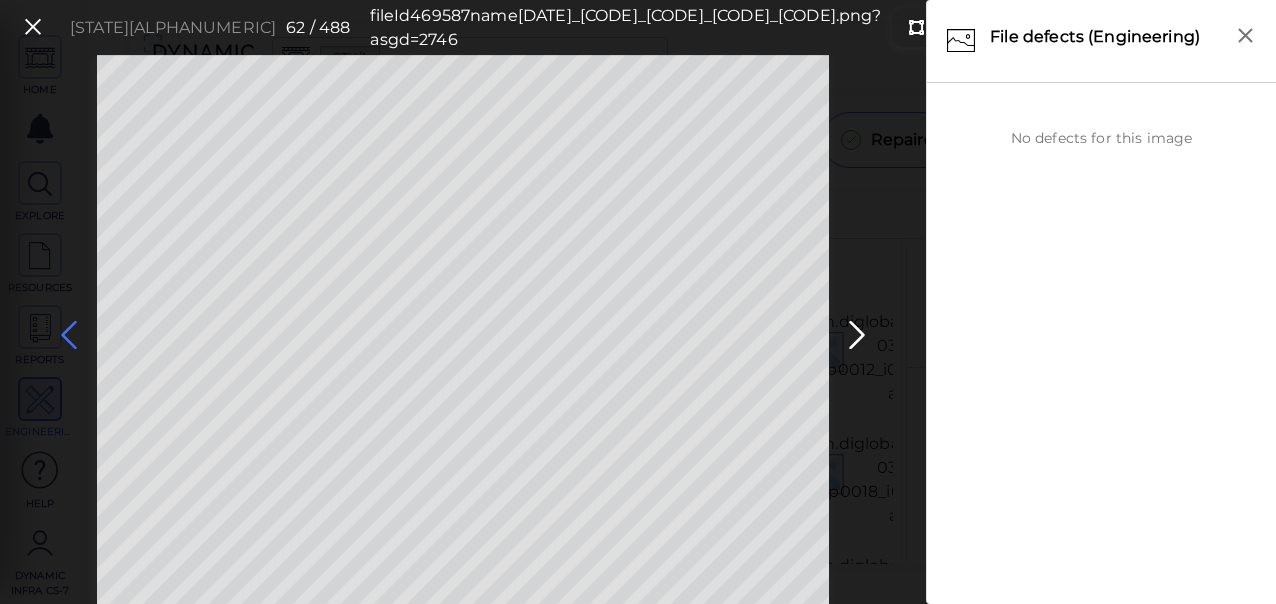 click at bounding box center (69, 335) 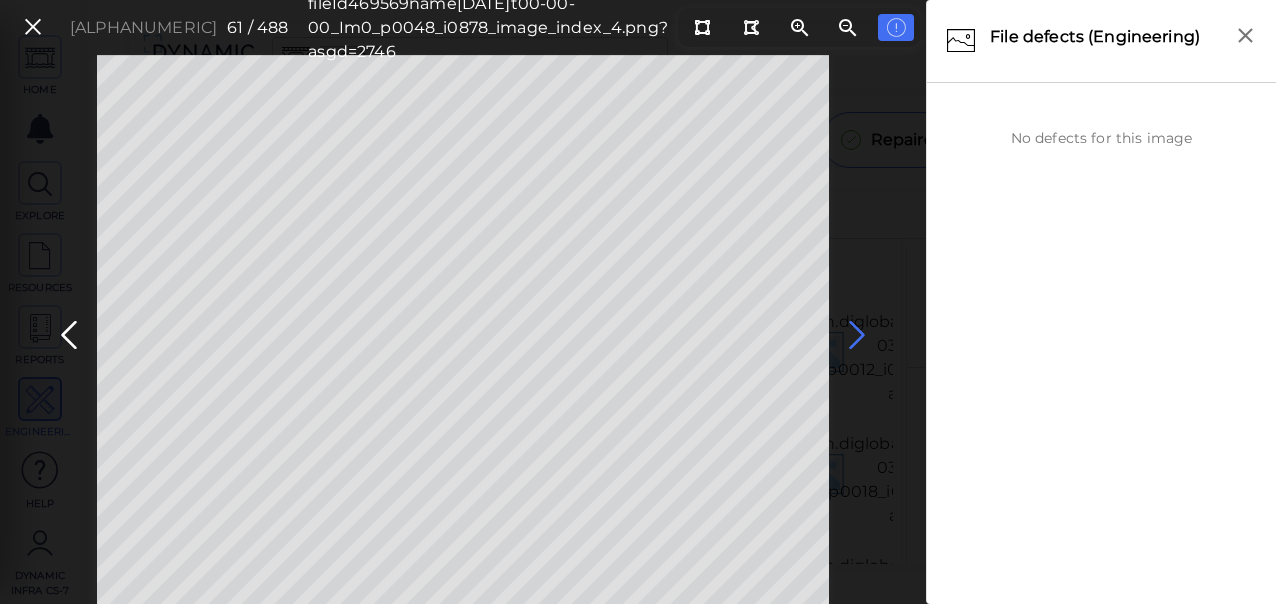 click at bounding box center [857, 335] 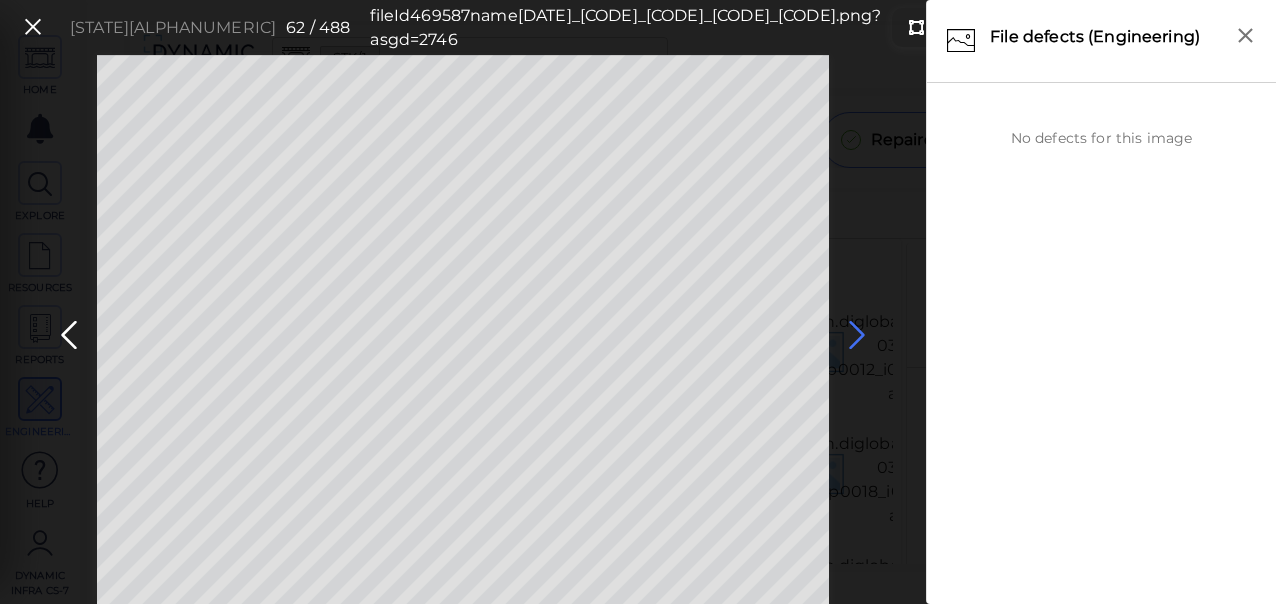 click at bounding box center [857, 335] 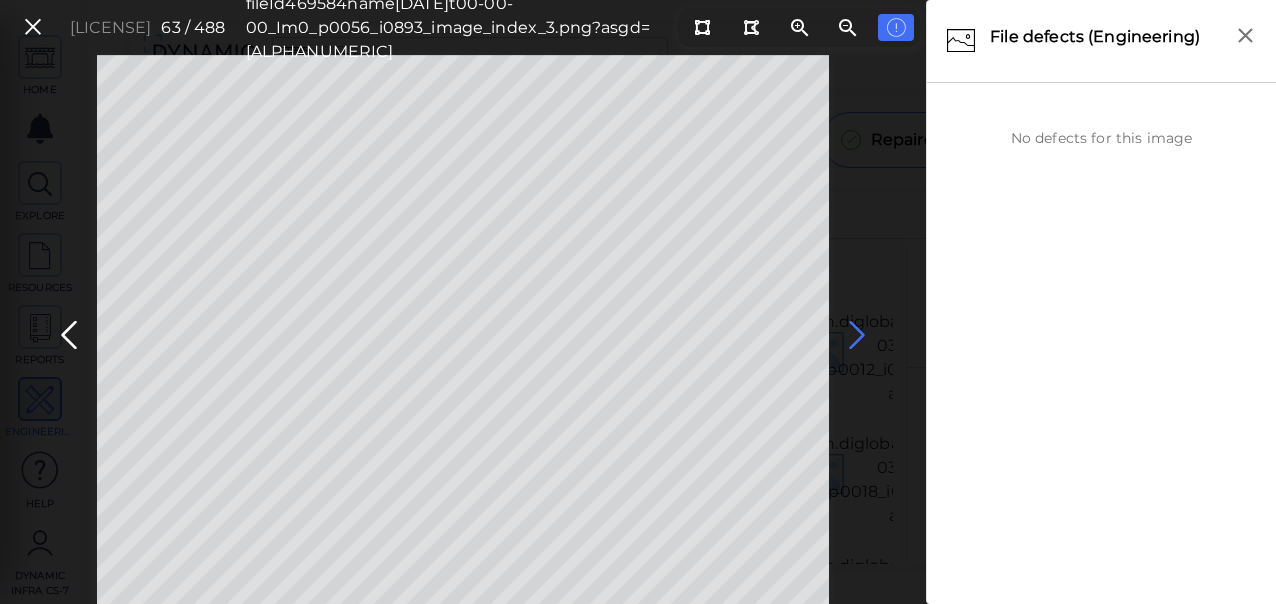 click at bounding box center (857, 335) 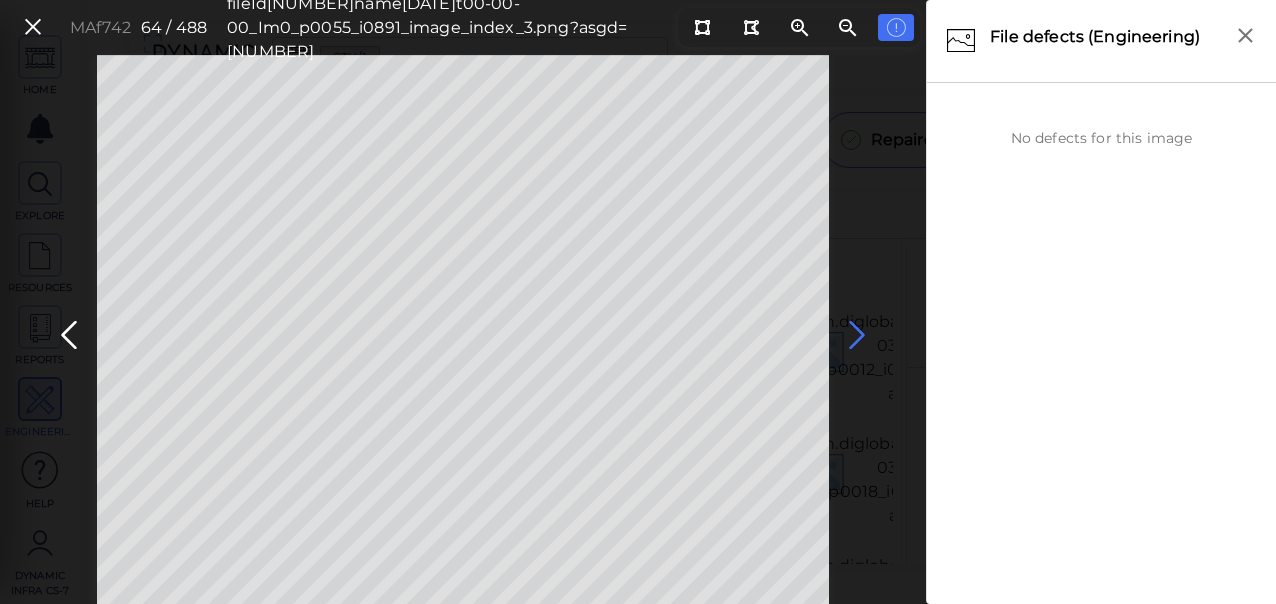 click at bounding box center (857, 335) 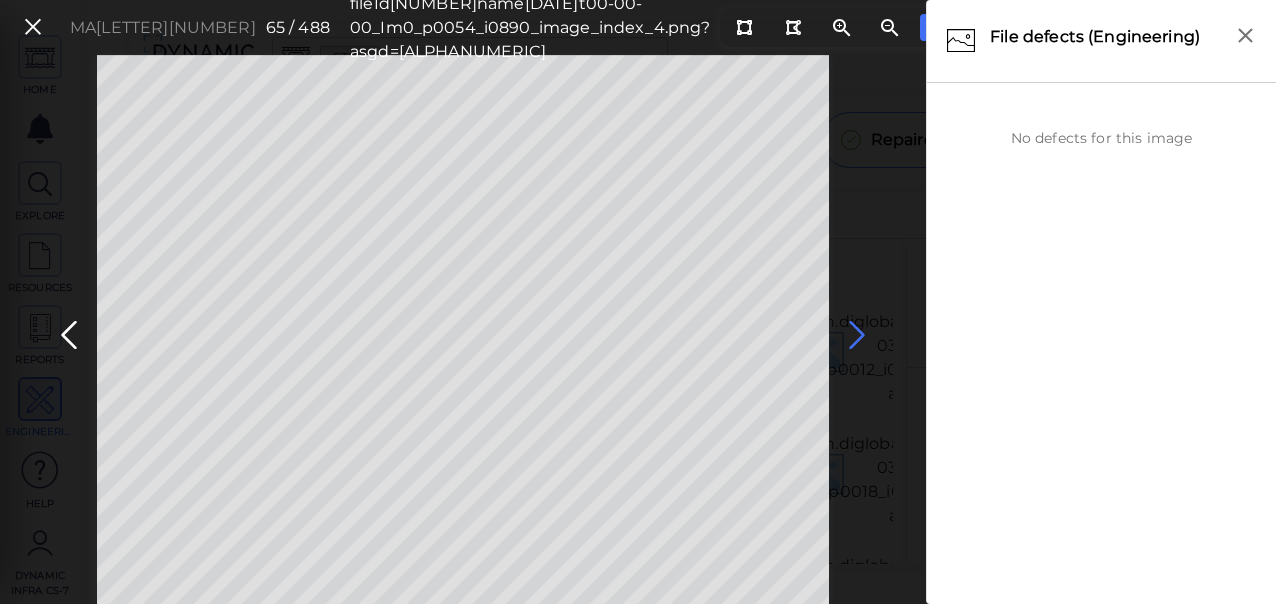click at bounding box center (857, 335) 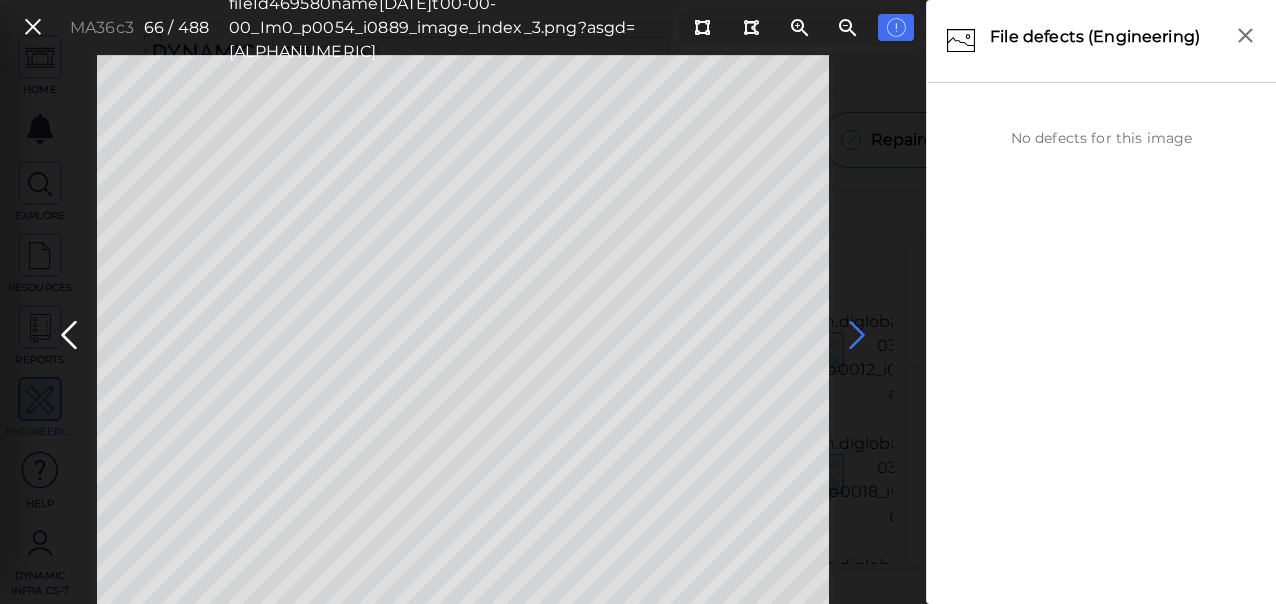 click at bounding box center [857, 335] 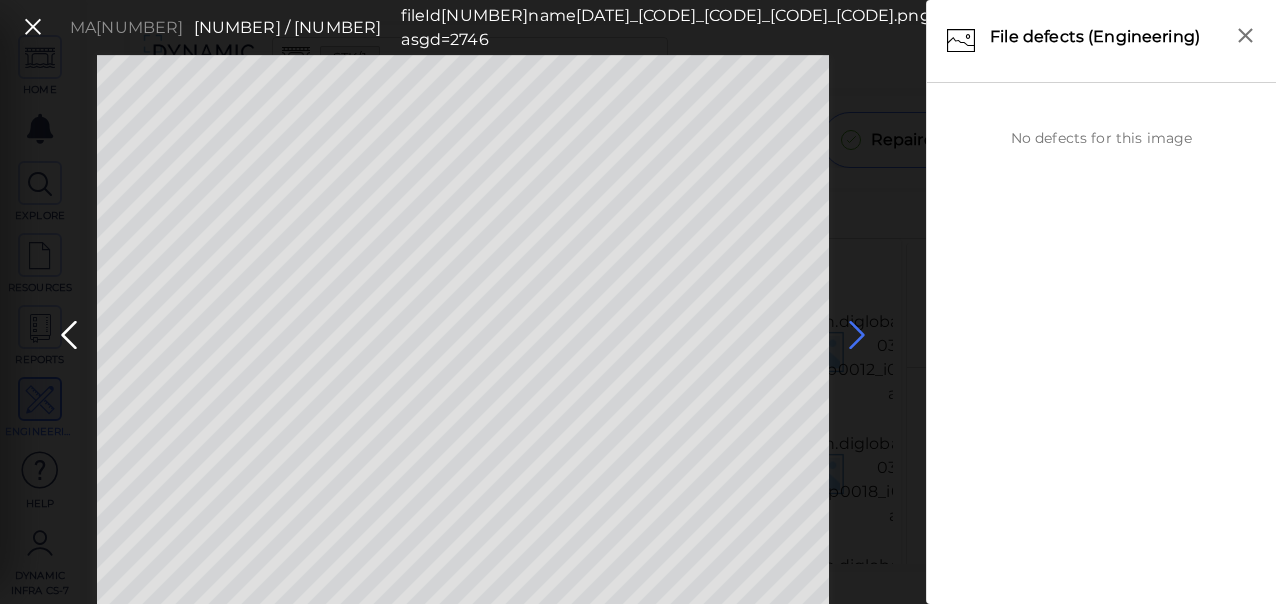 click at bounding box center [857, 335] 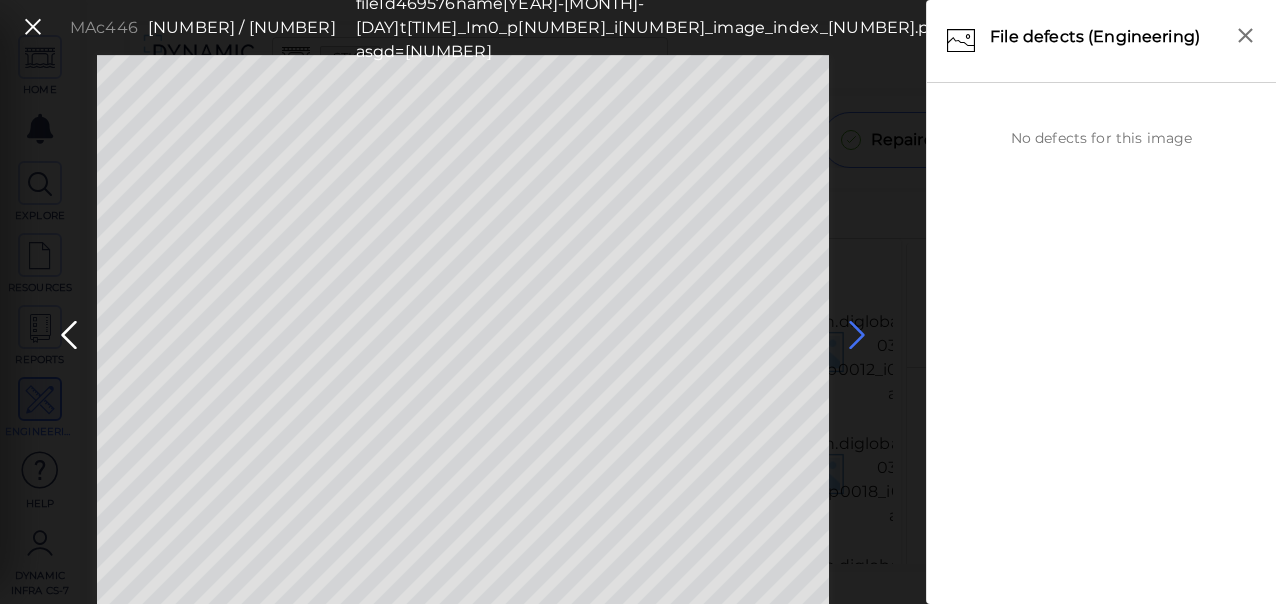 click at bounding box center [857, 335] 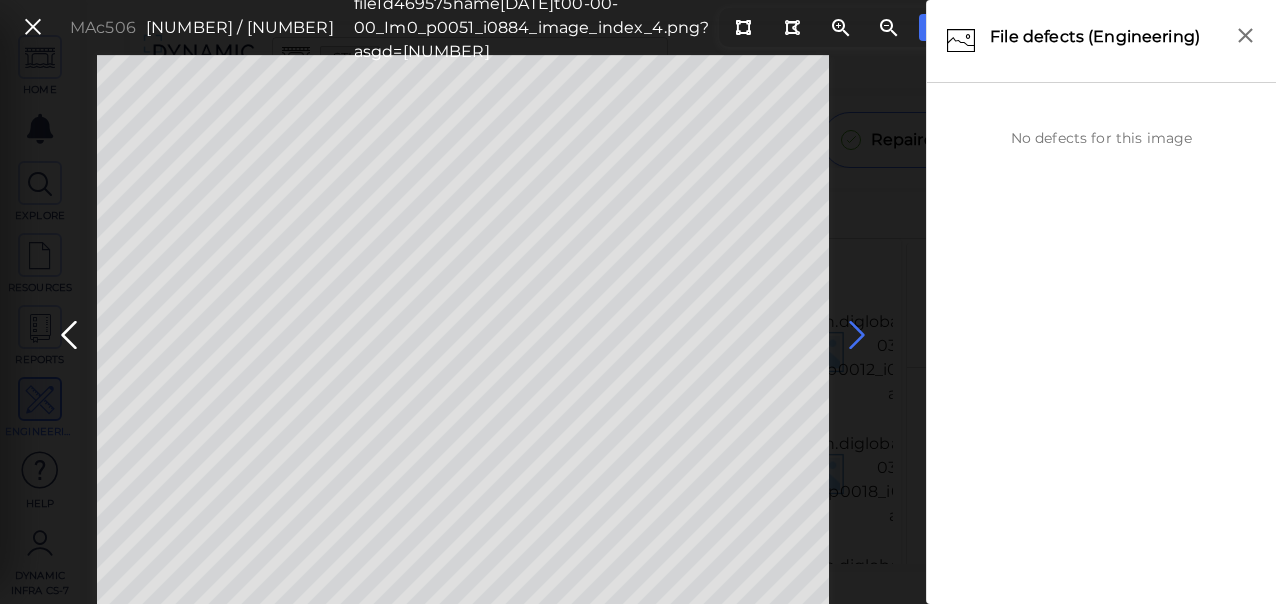 click at bounding box center (857, 335) 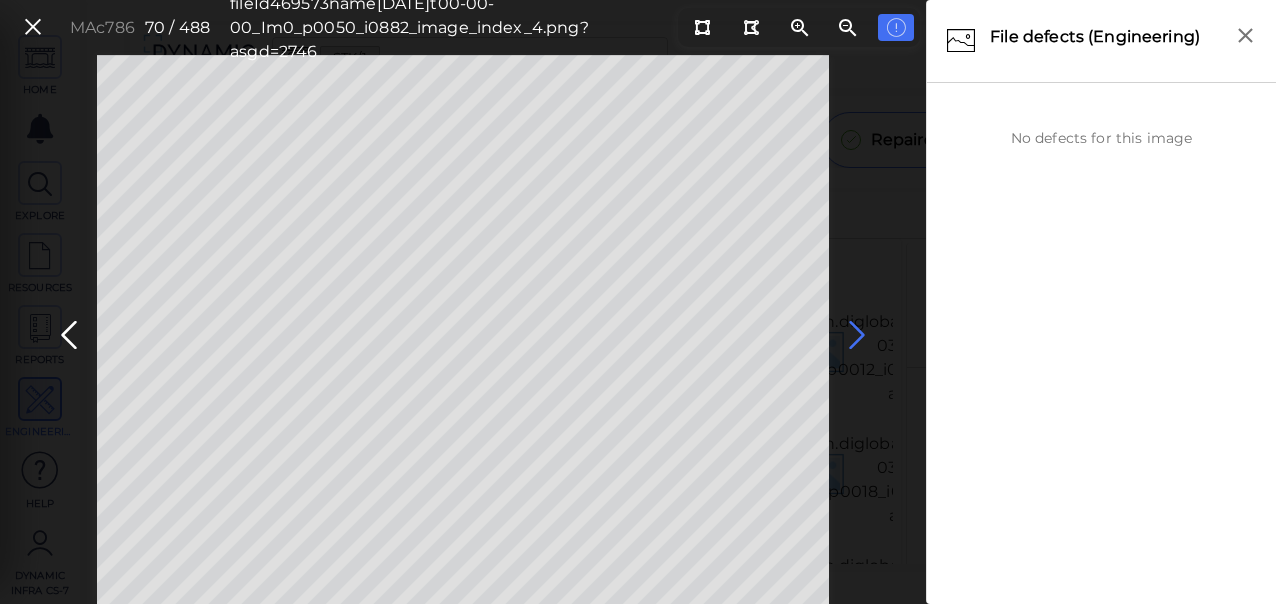 click at bounding box center (857, 335) 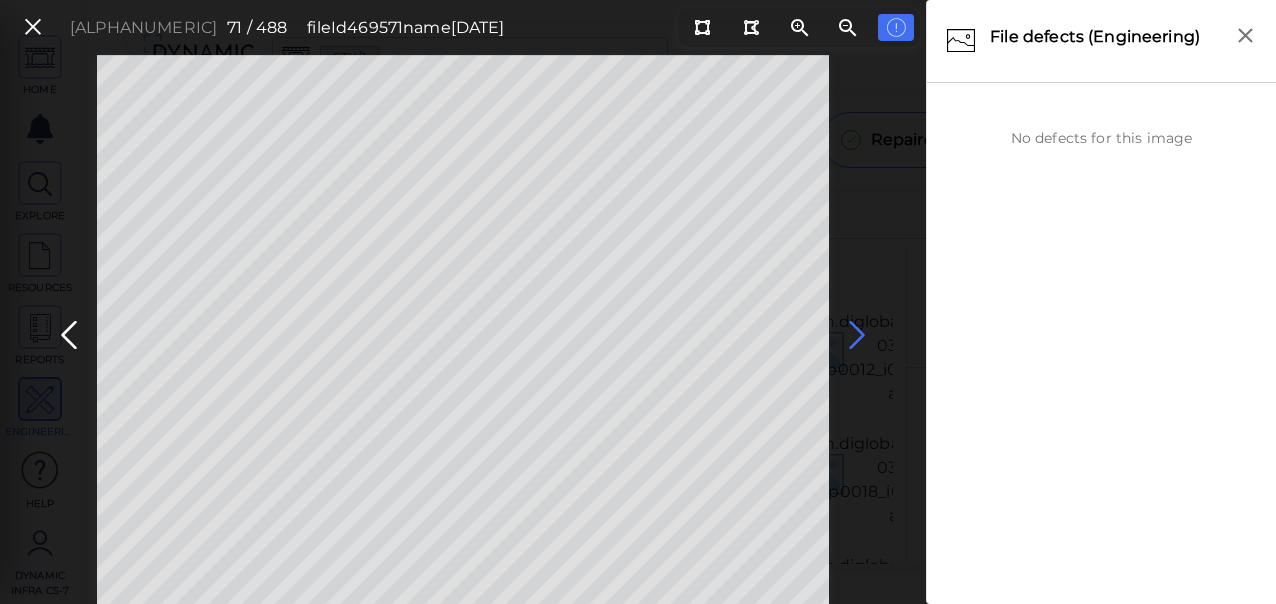 click at bounding box center (857, 335) 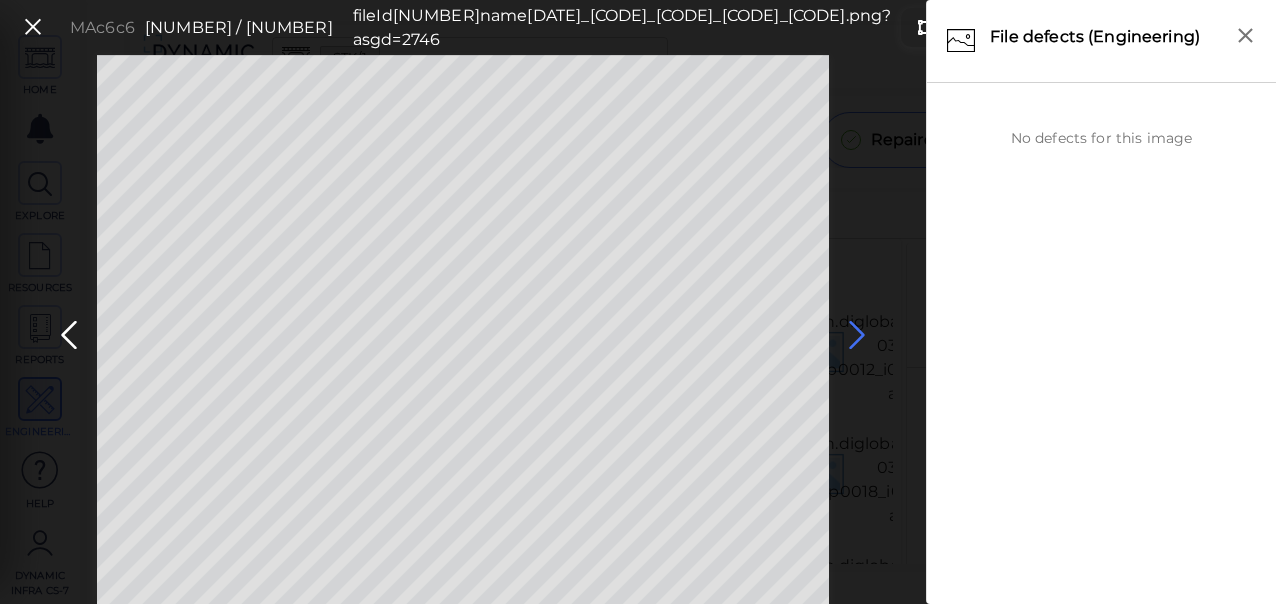 click at bounding box center [857, 335] 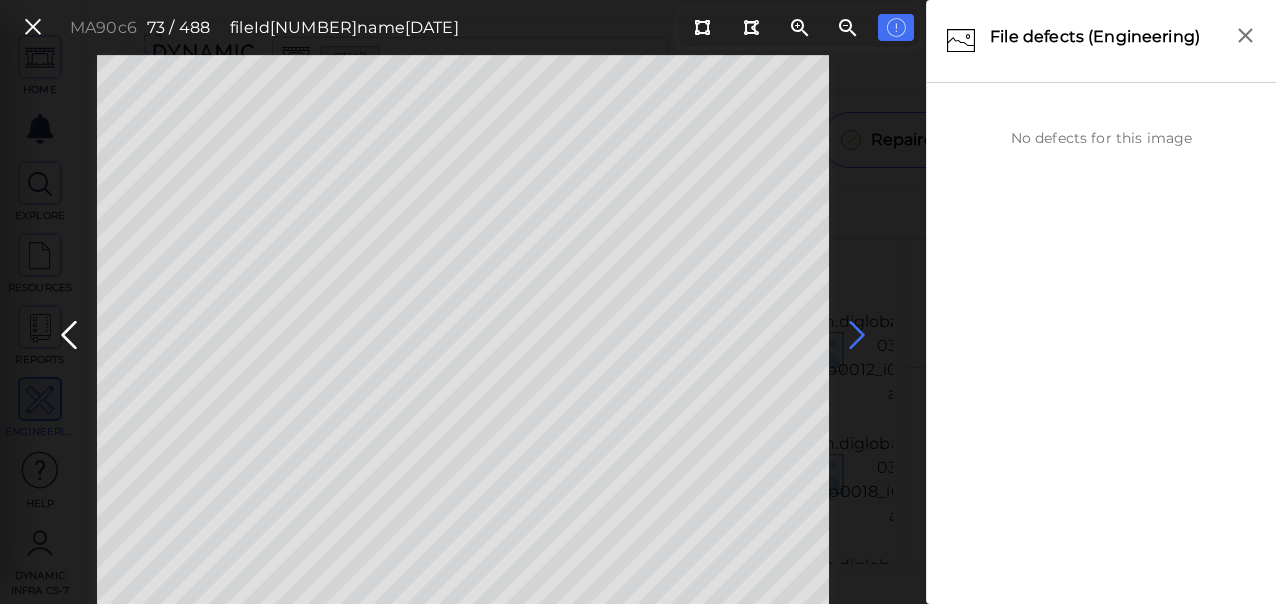 click at bounding box center (857, 335) 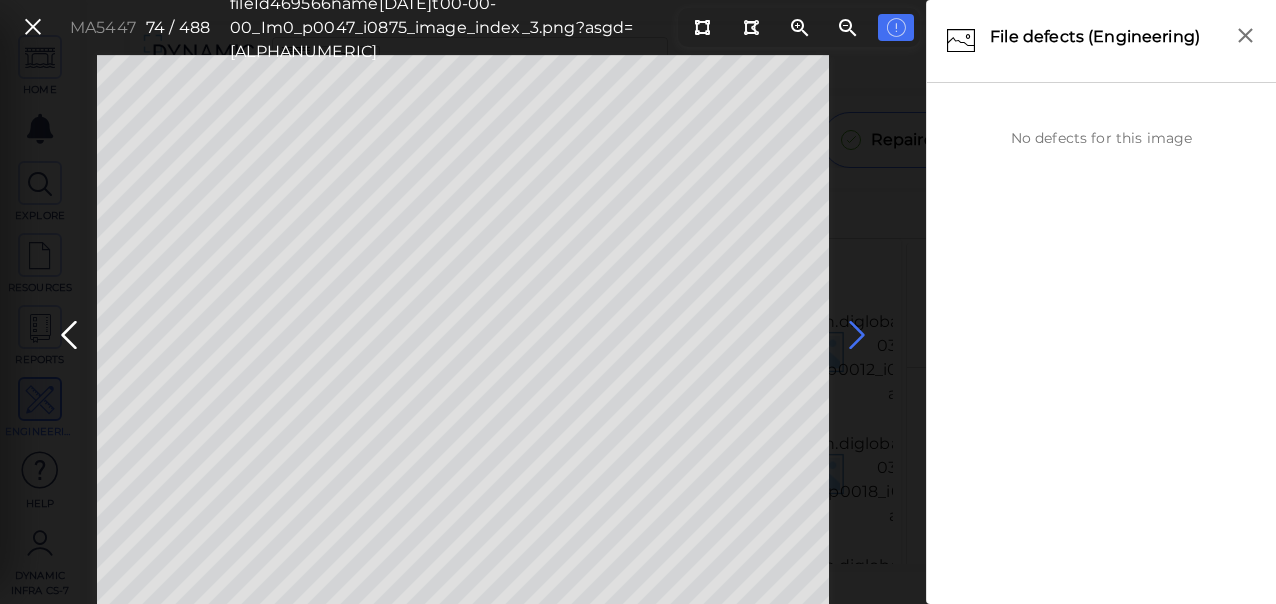 click at bounding box center [857, 335] 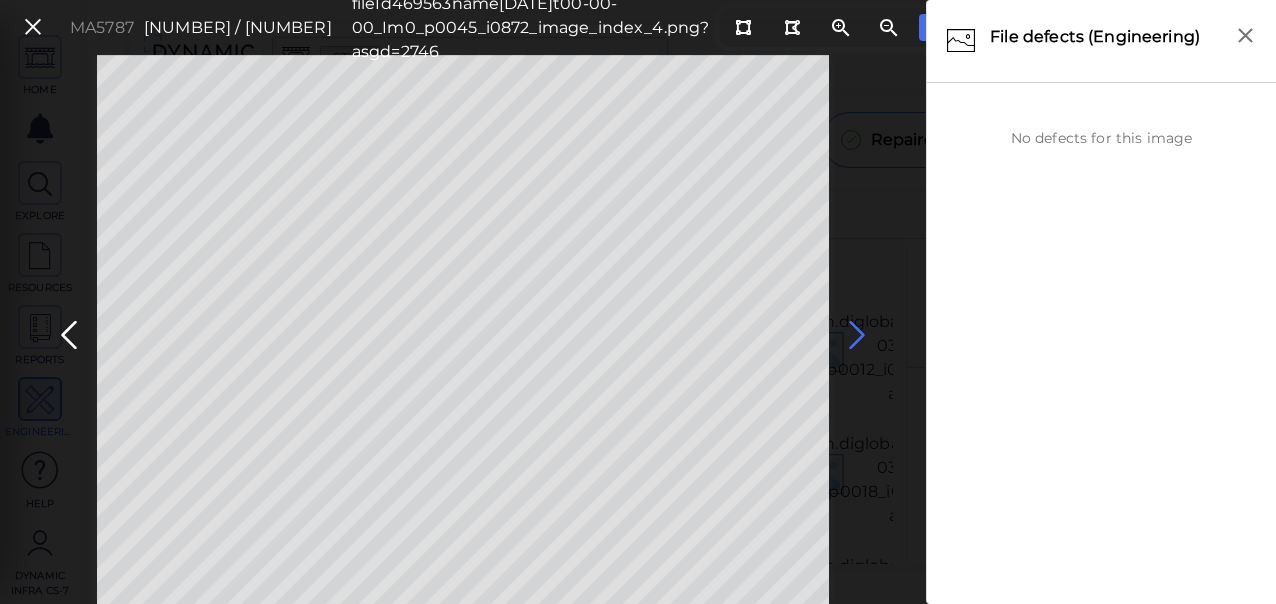 click at bounding box center (857, 335) 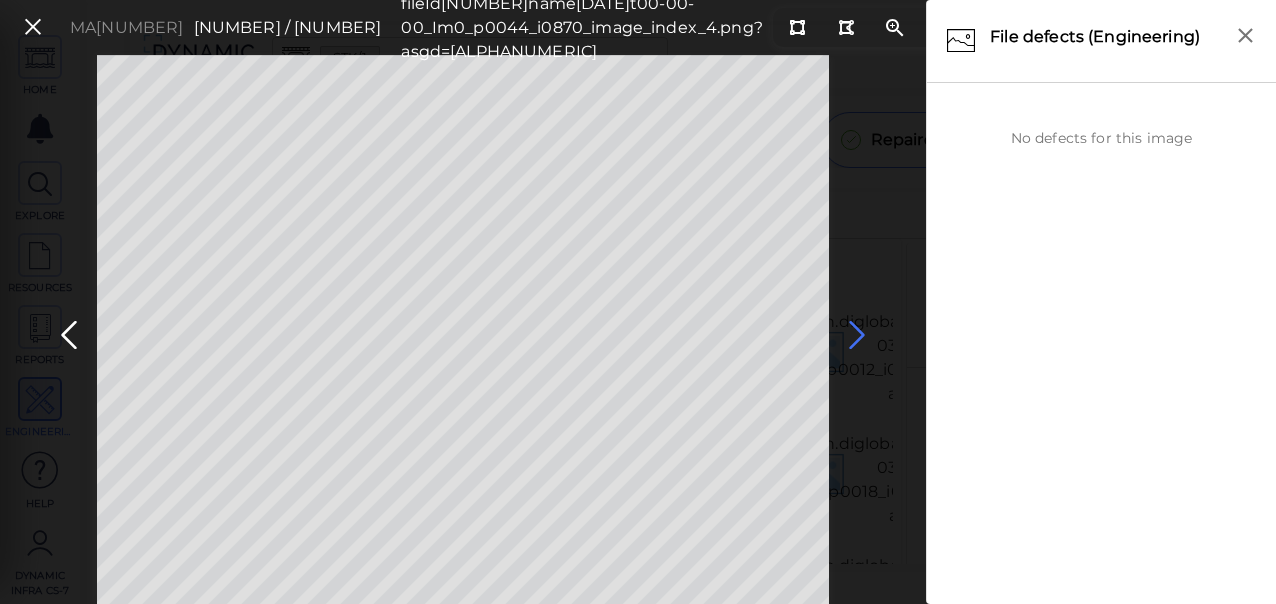 click at bounding box center [857, 335] 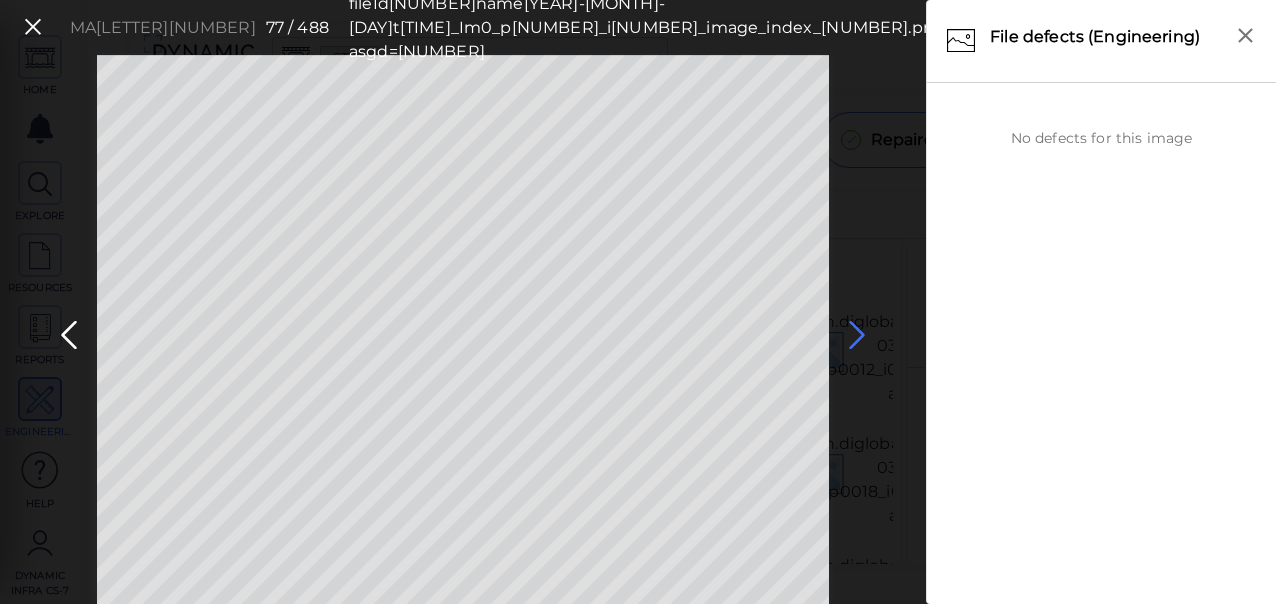 click at bounding box center [857, 335] 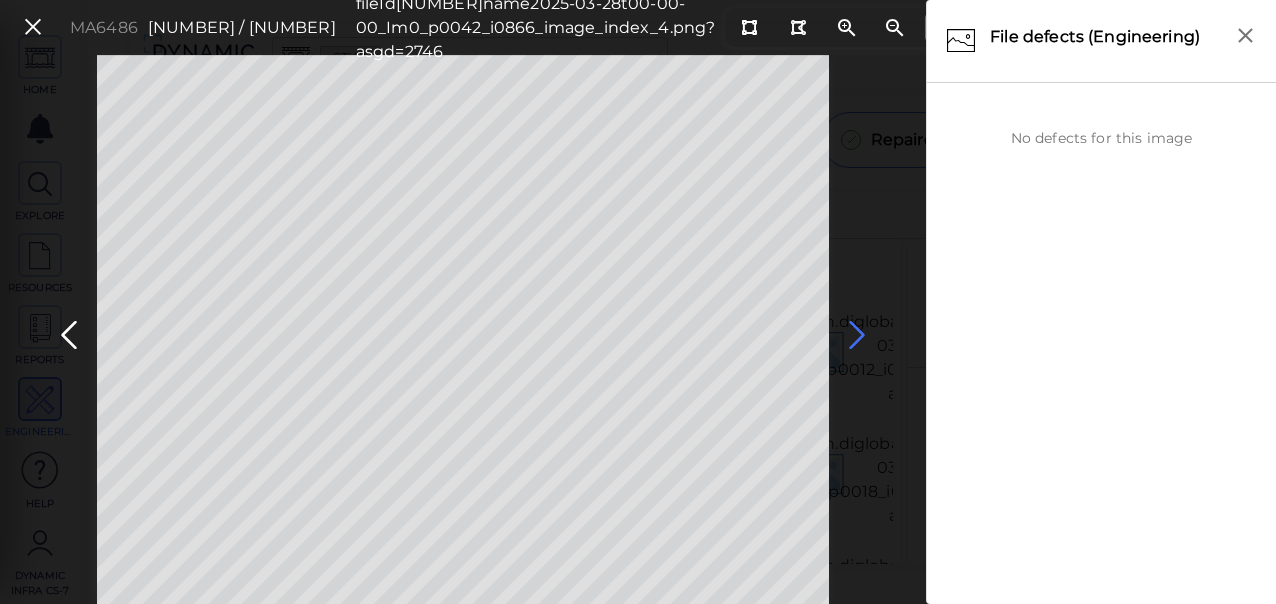 click at bounding box center (857, 335) 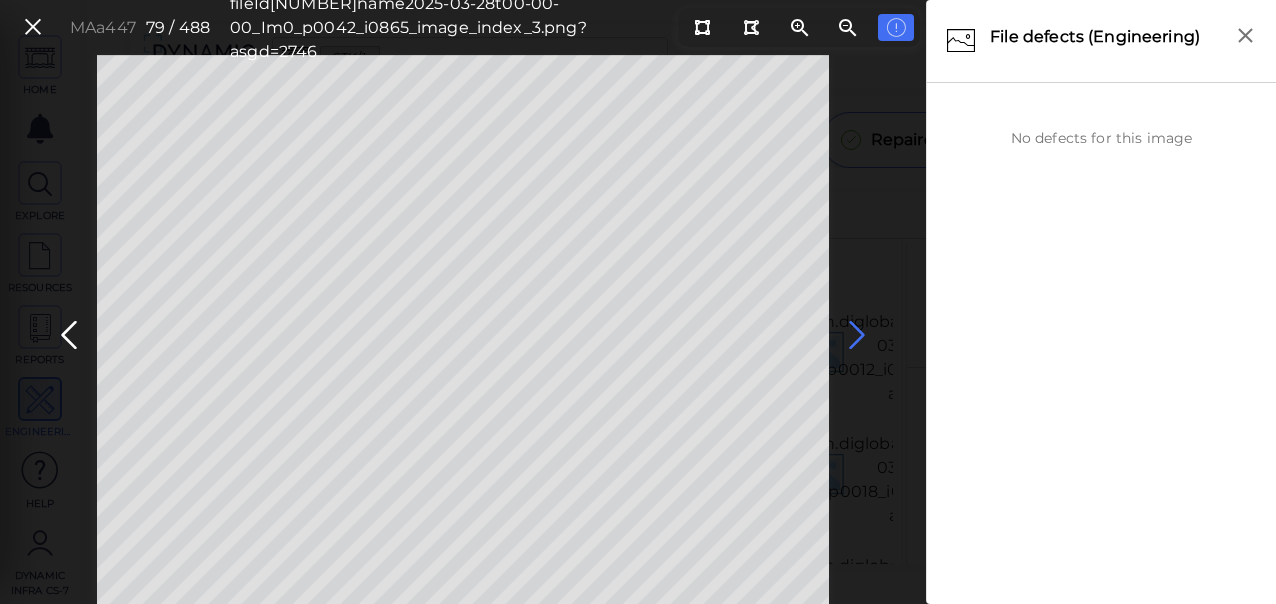 click at bounding box center [857, 335] 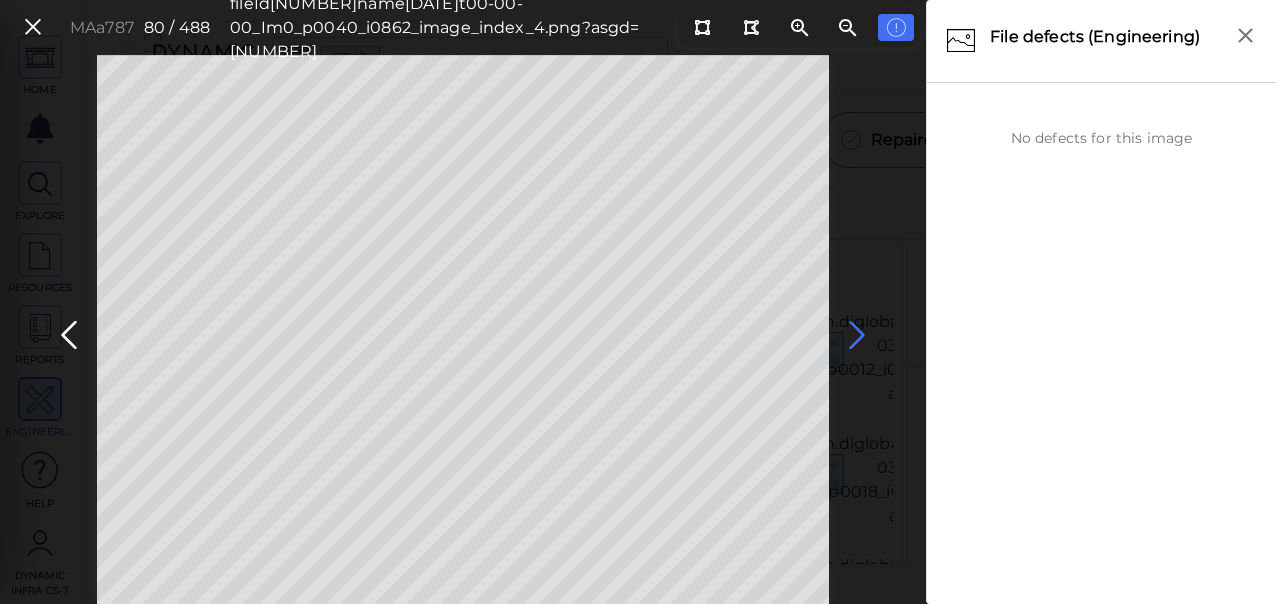 click at bounding box center [857, 335] 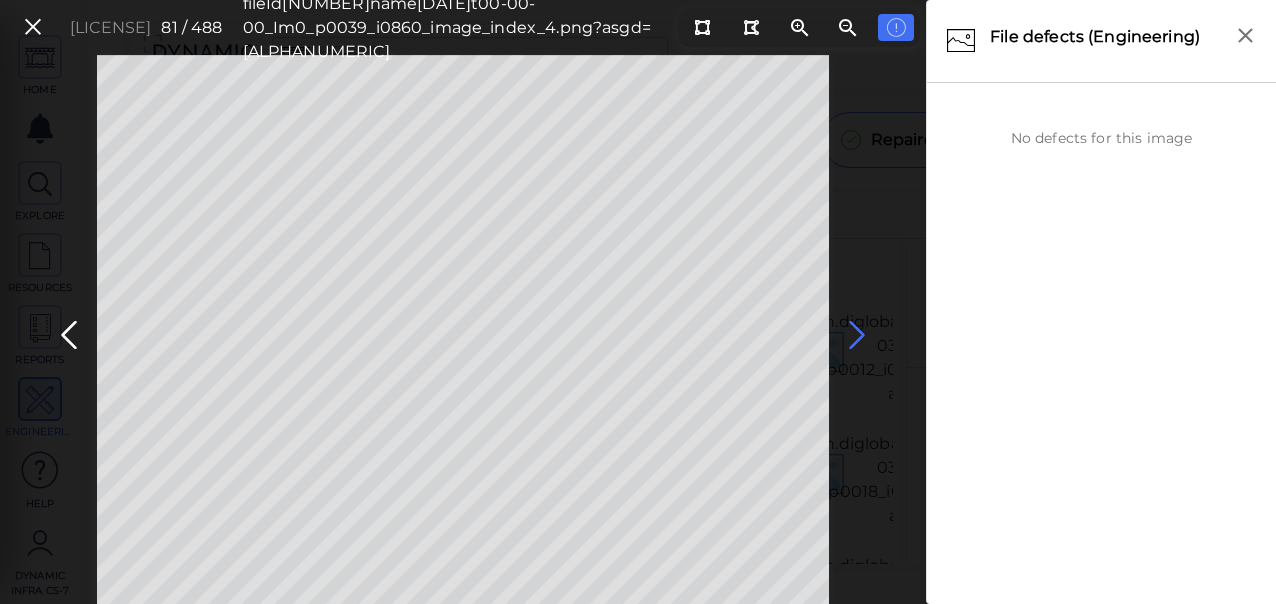 click at bounding box center [857, 335] 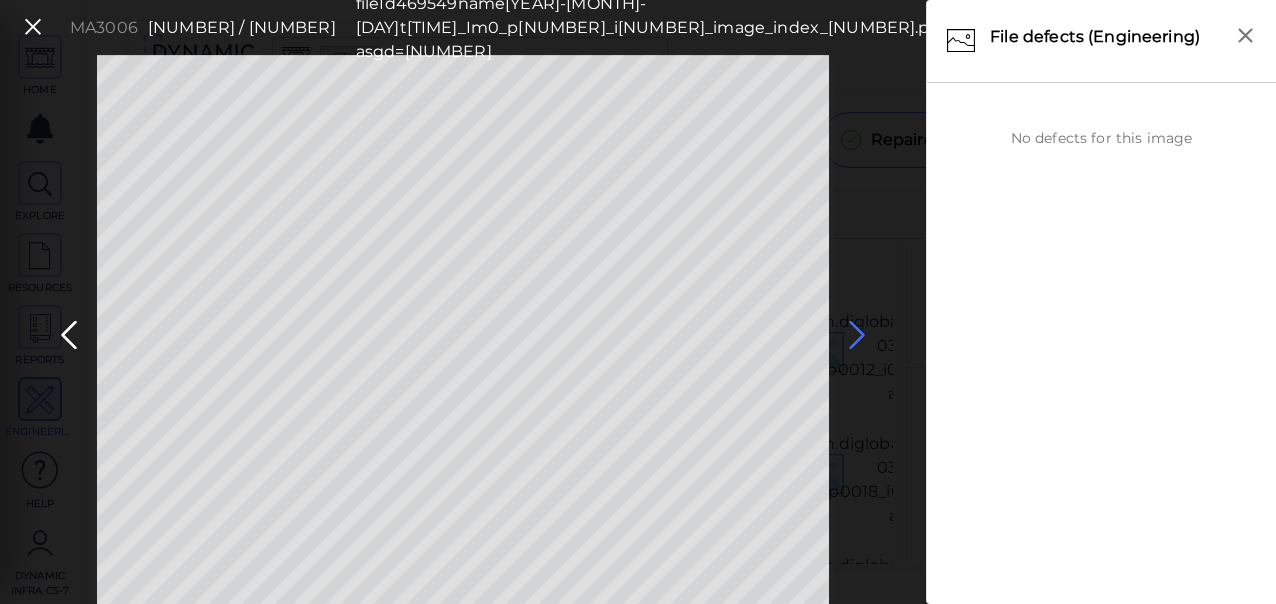 click at bounding box center [857, 335] 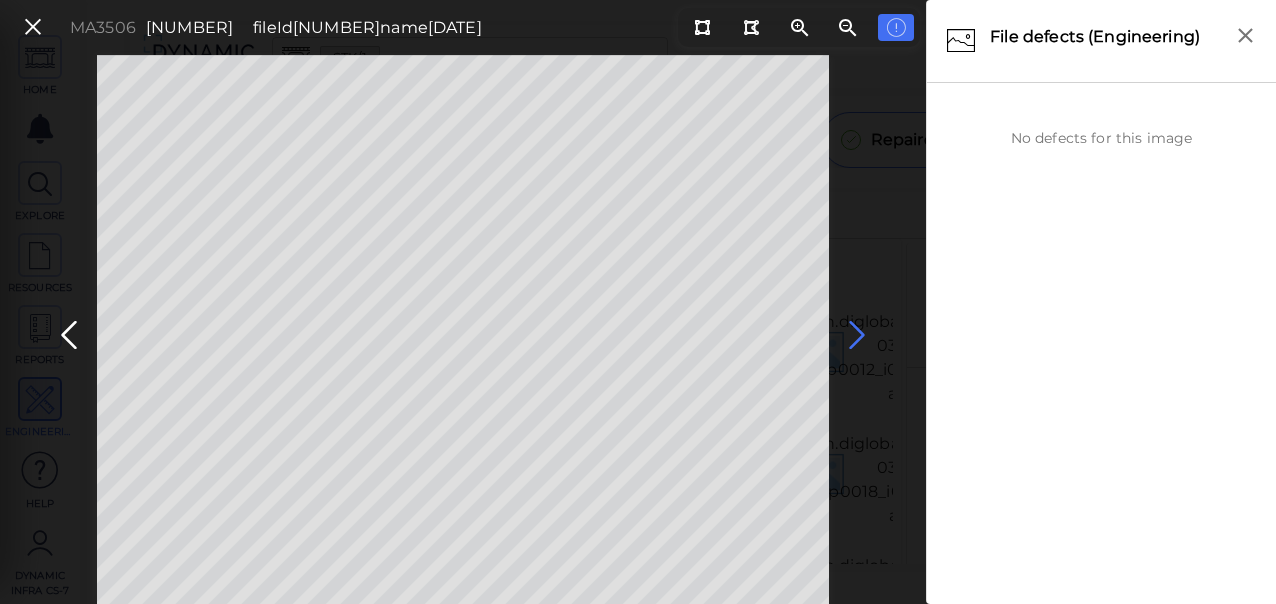 click at bounding box center (857, 335) 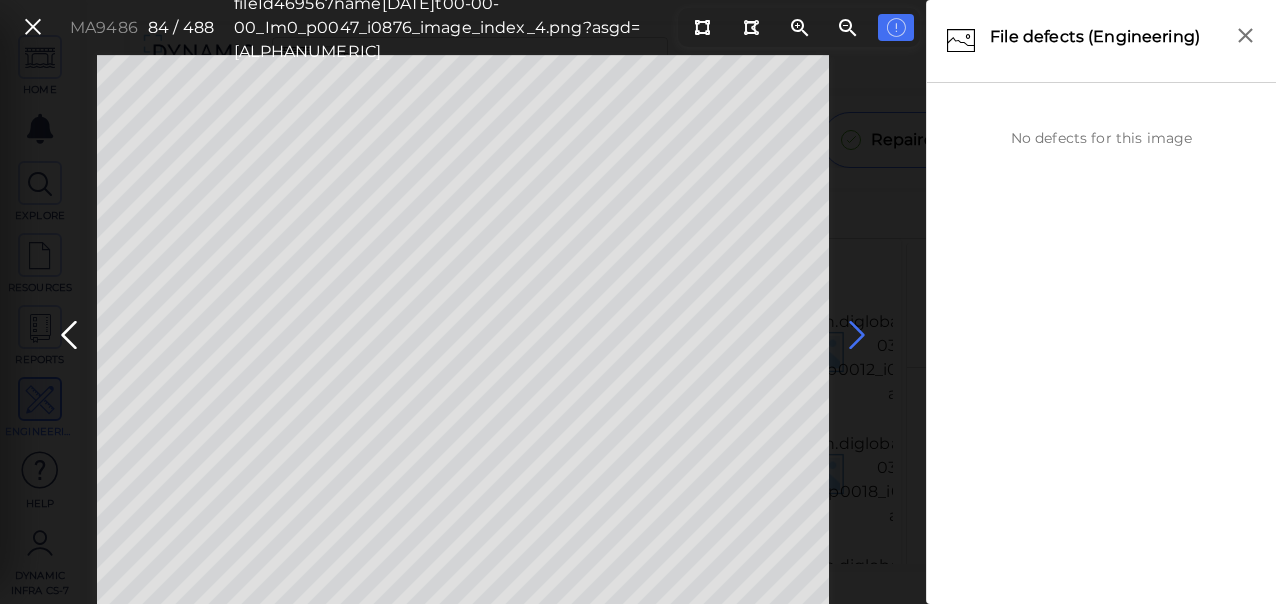 click at bounding box center [857, 335] 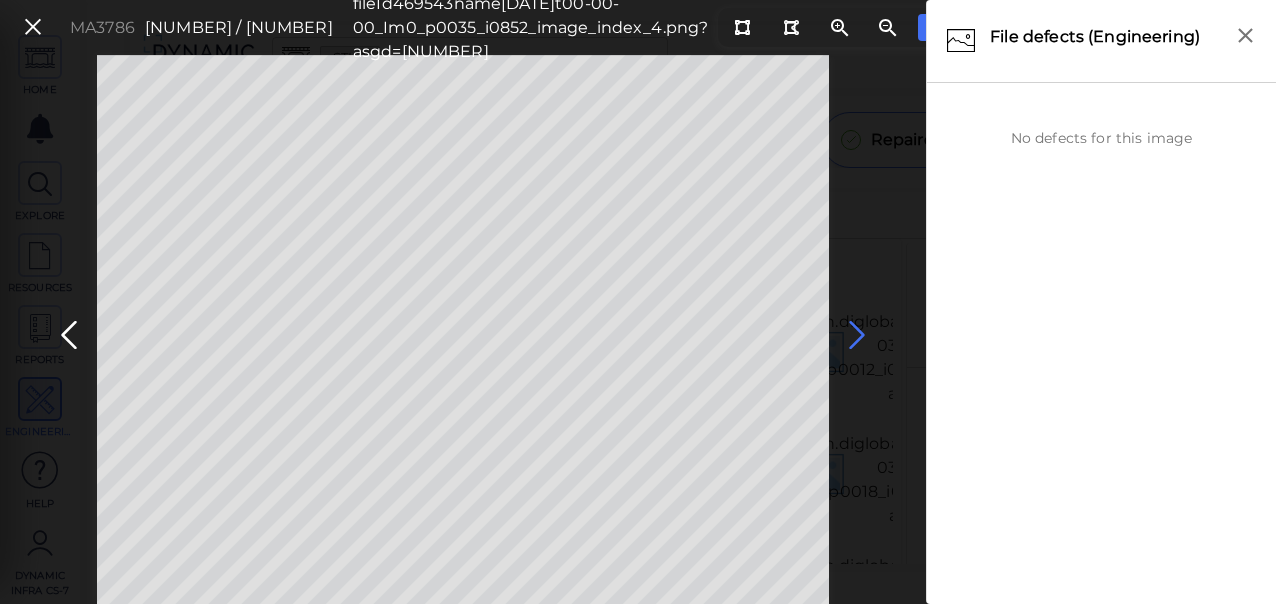 click at bounding box center (857, 335) 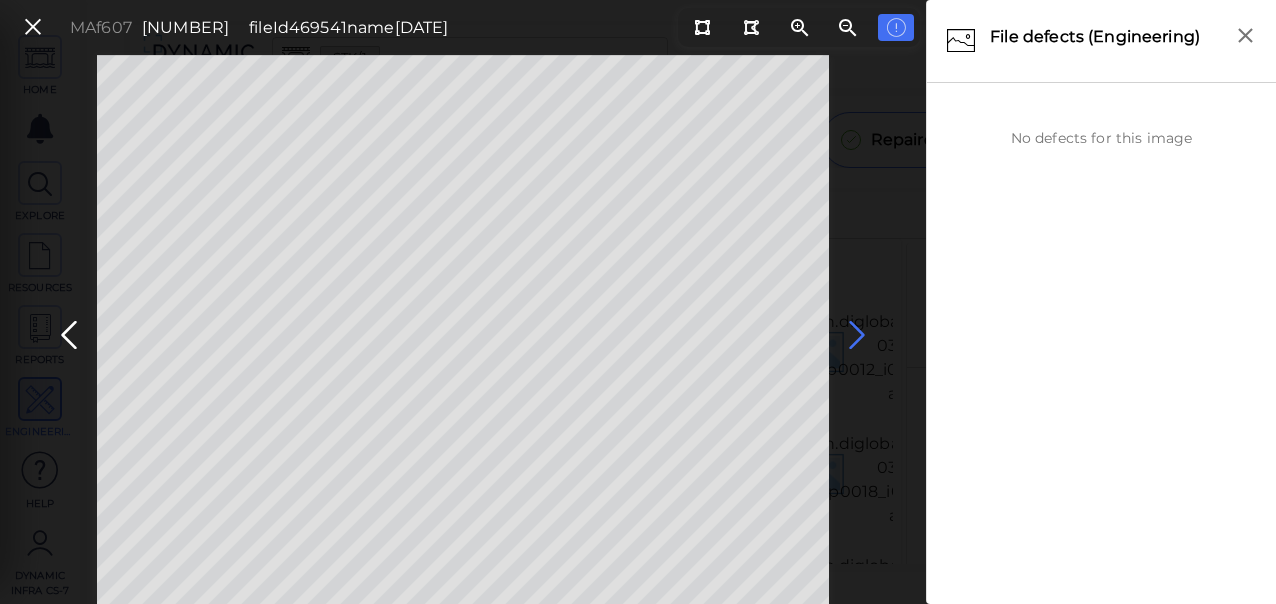 click at bounding box center [857, 335] 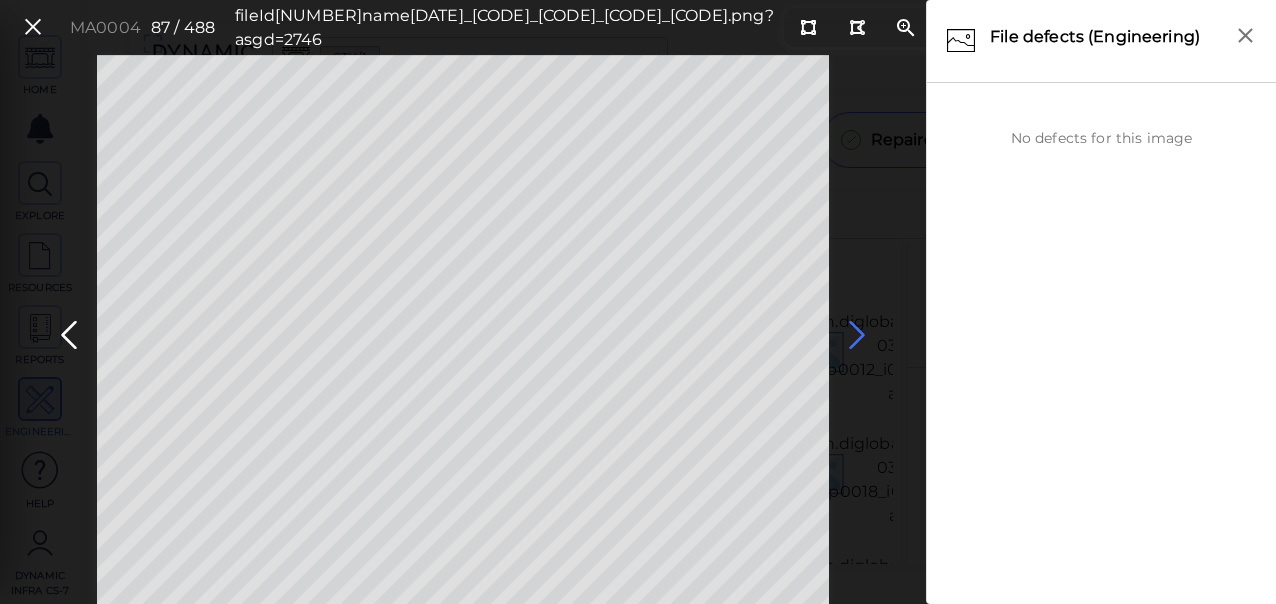 click at bounding box center (857, 335) 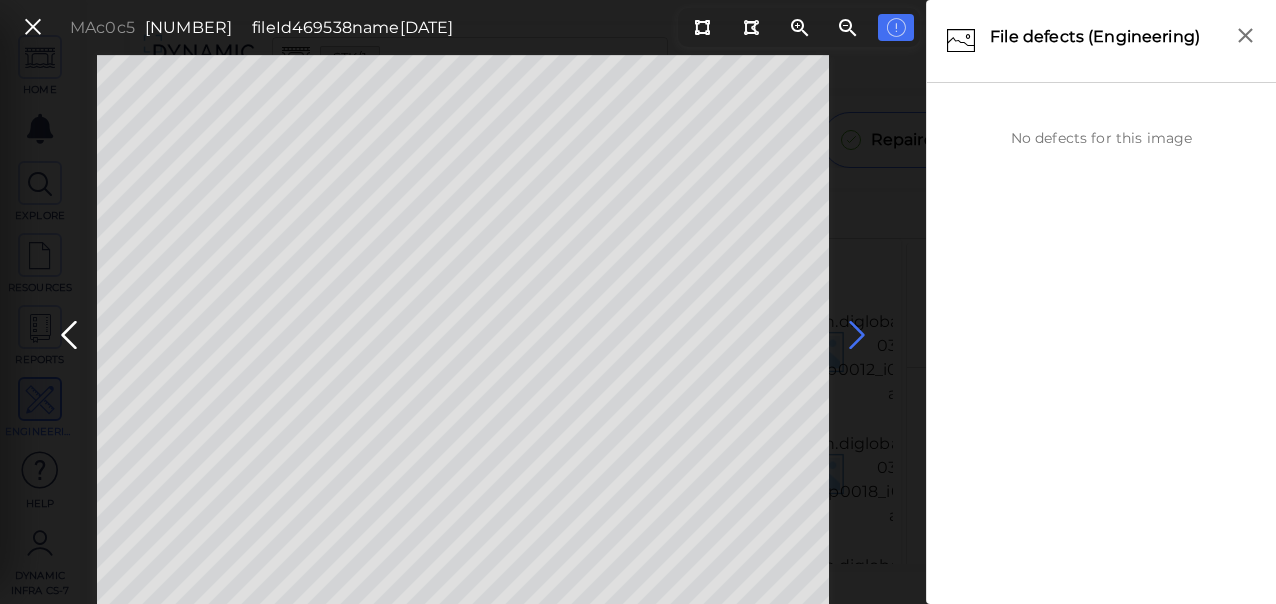 click at bounding box center [857, 335] 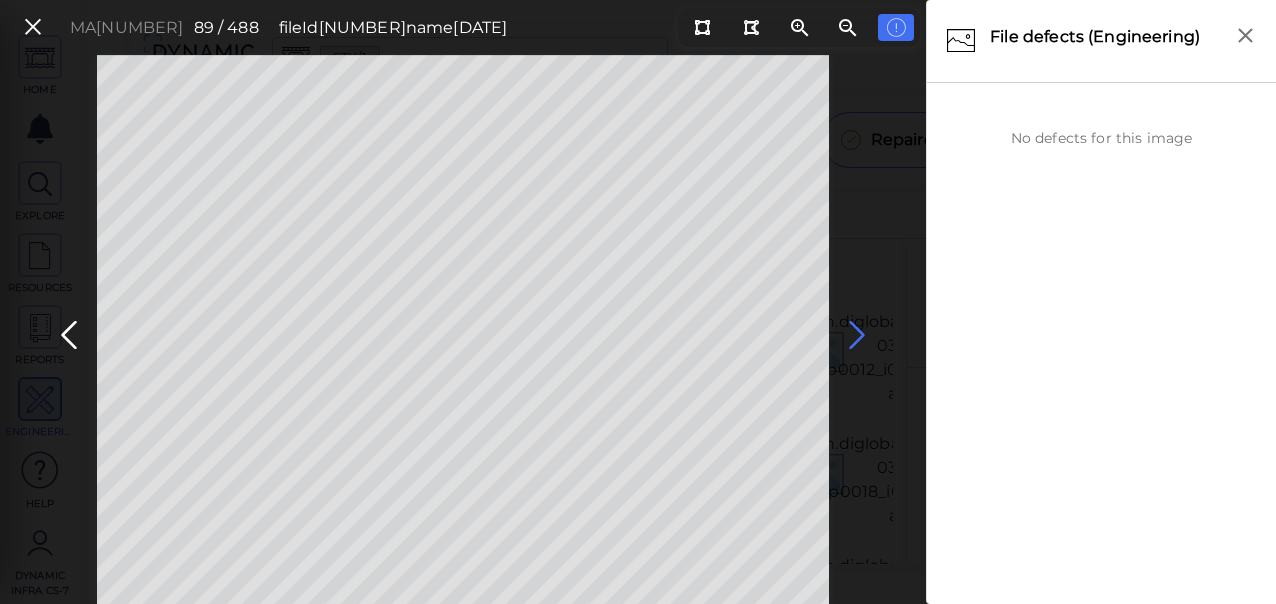 click at bounding box center [857, 335] 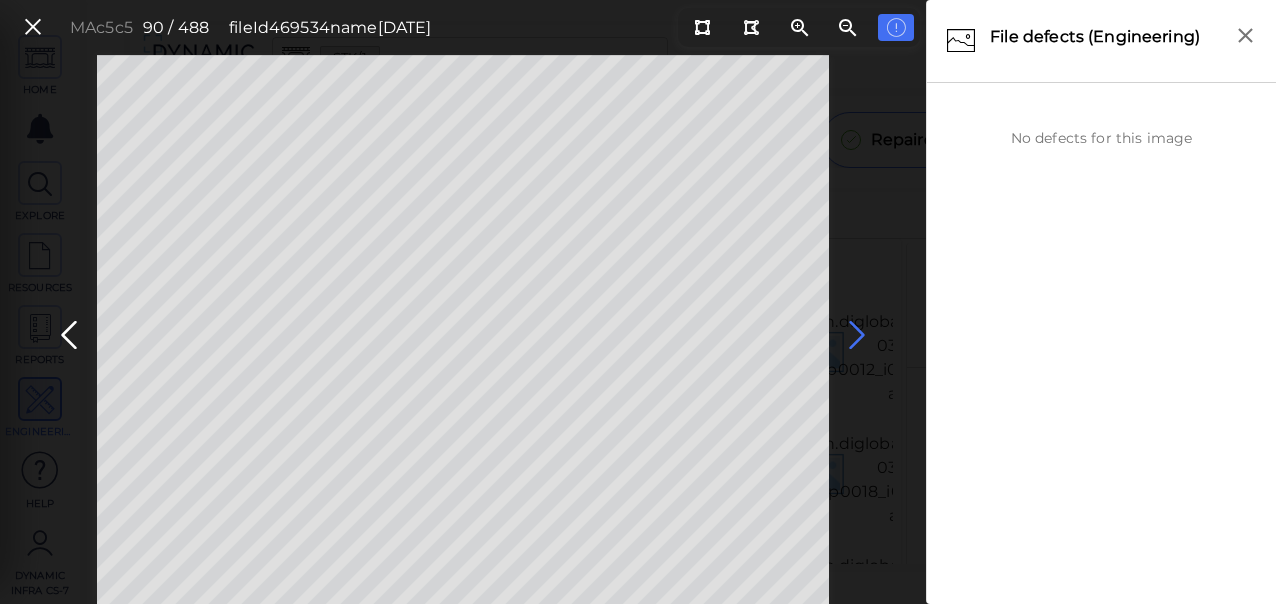 click at bounding box center [857, 335] 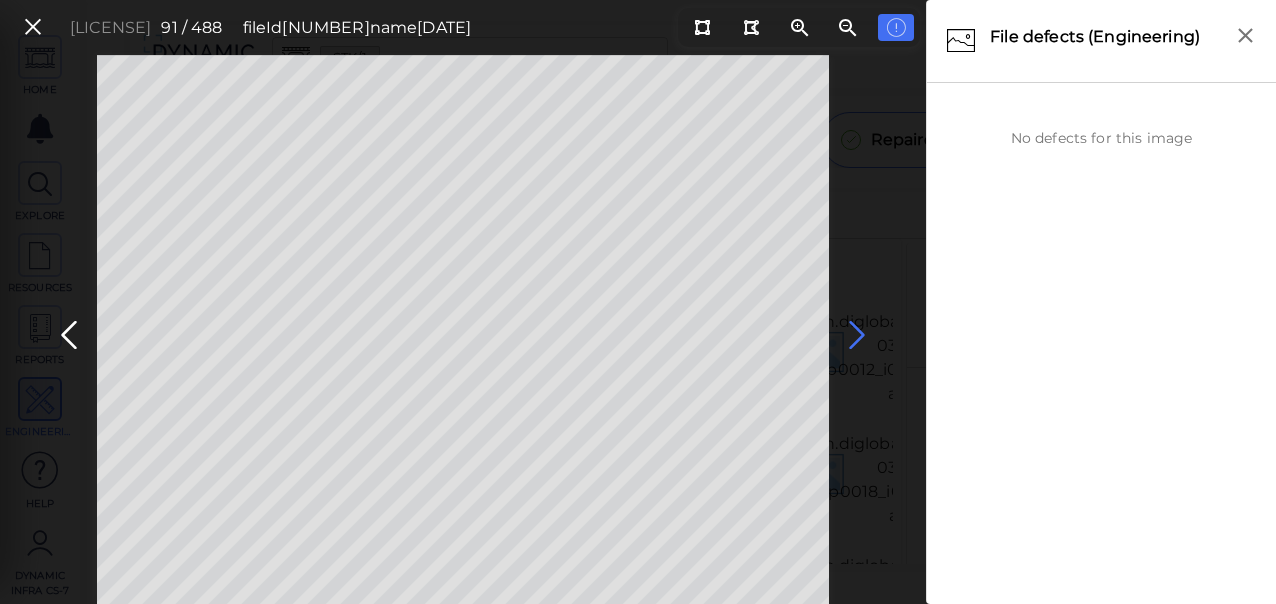 click at bounding box center (857, 335) 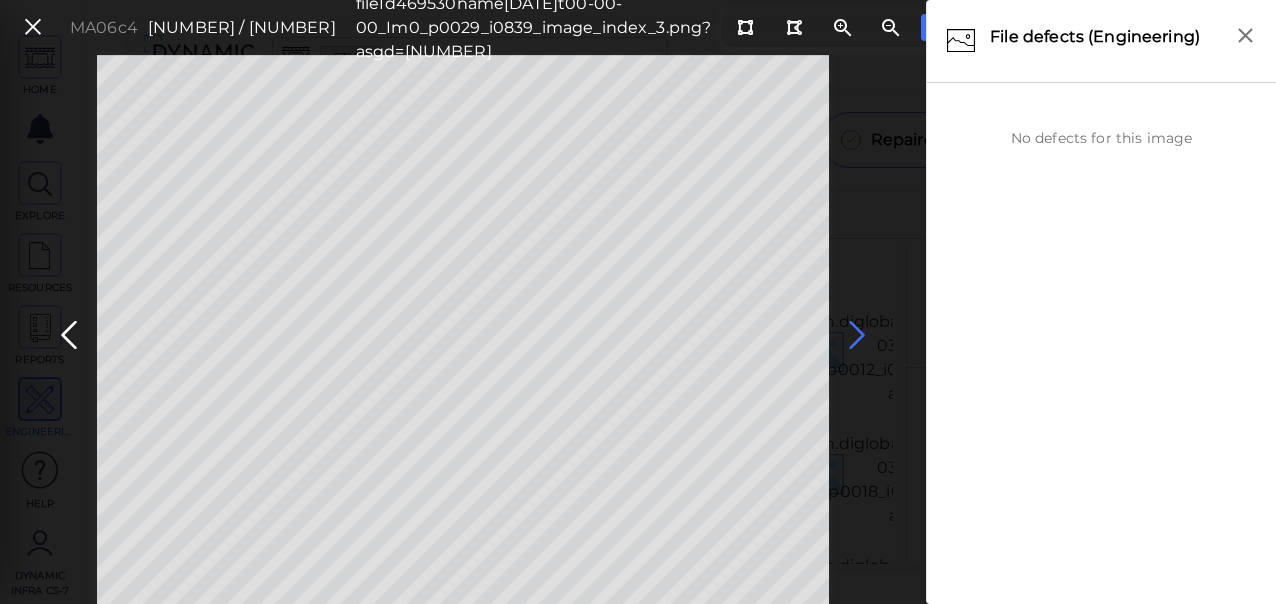 click at bounding box center [857, 335] 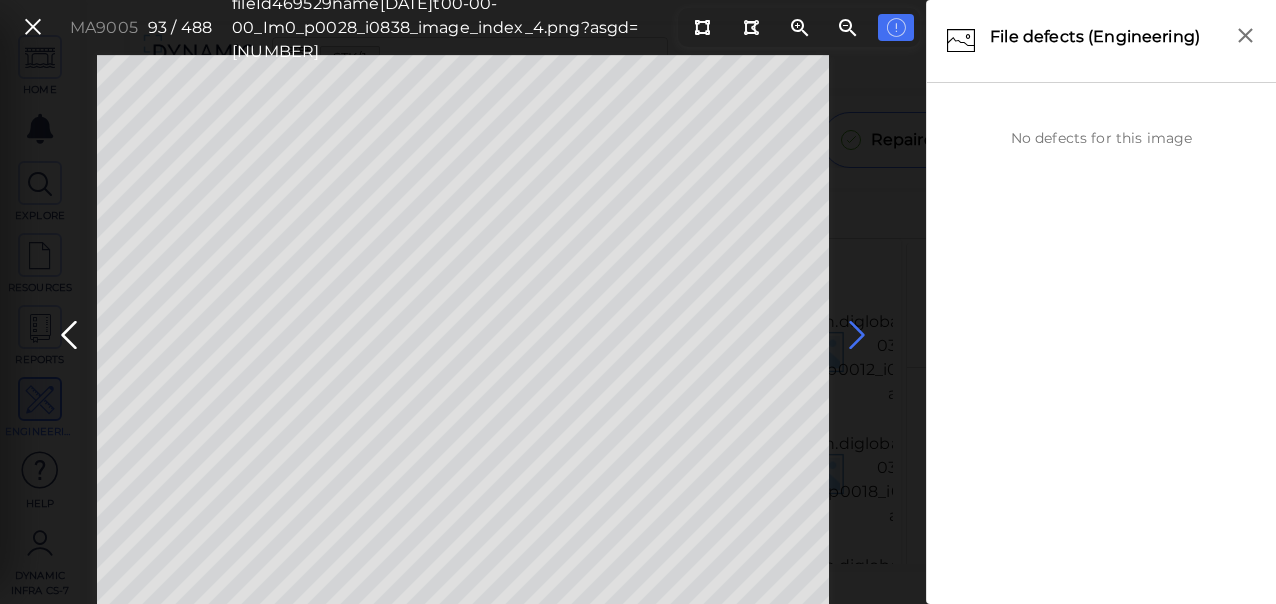click at bounding box center (857, 335) 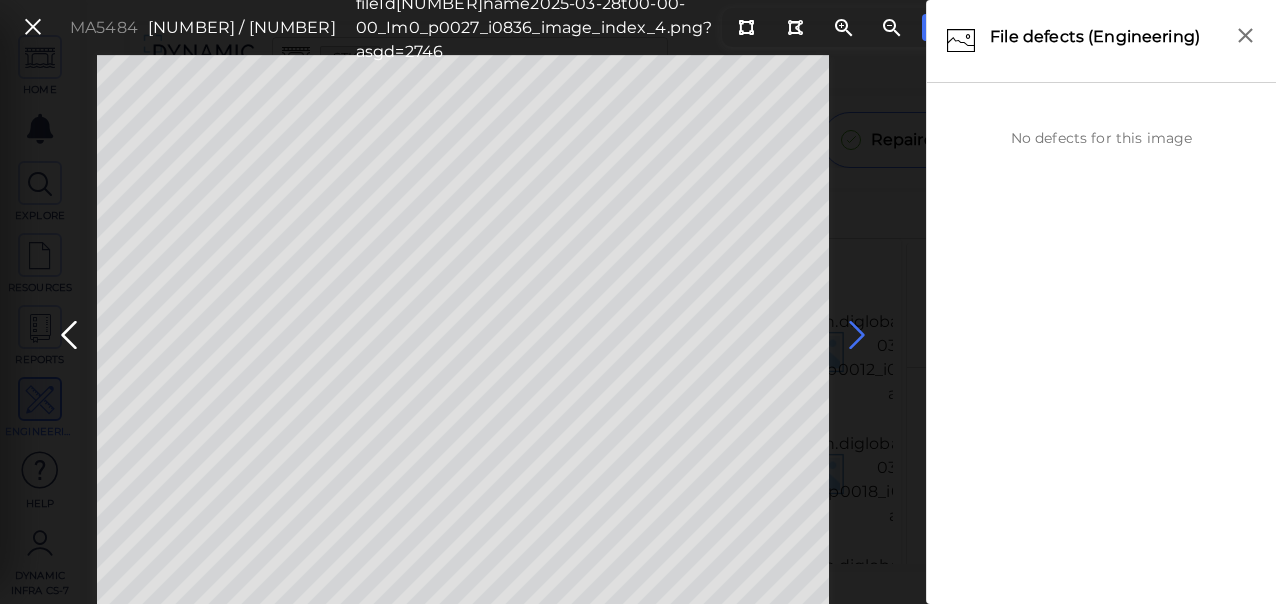 click at bounding box center (857, 335) 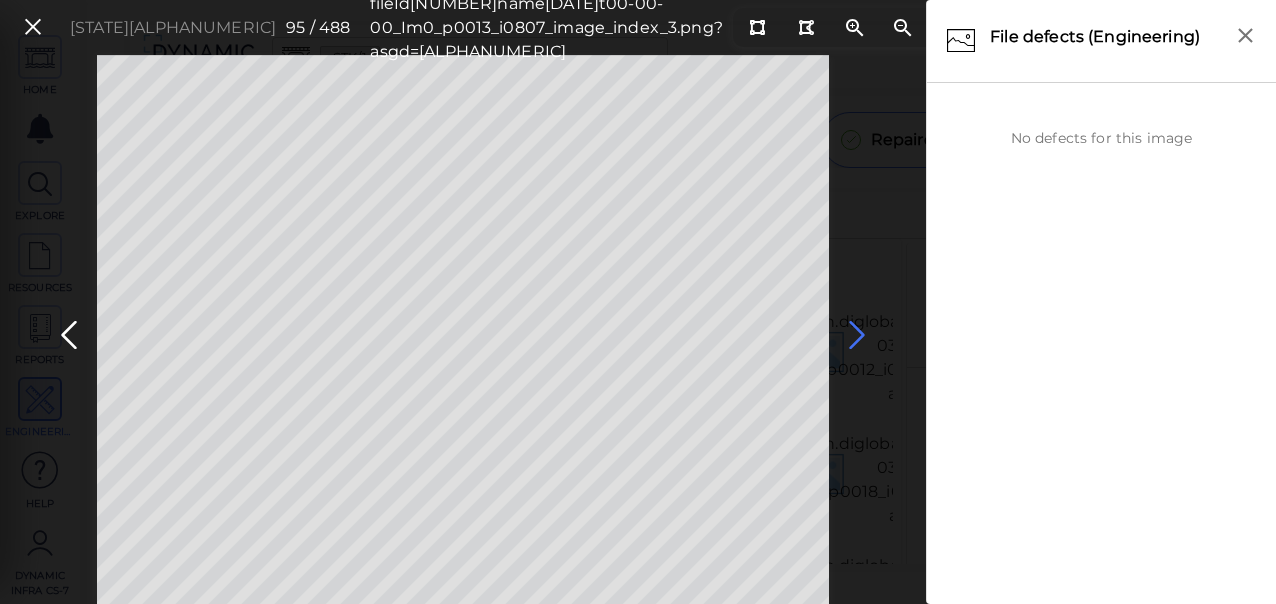 click at bounding box center [857, 335] 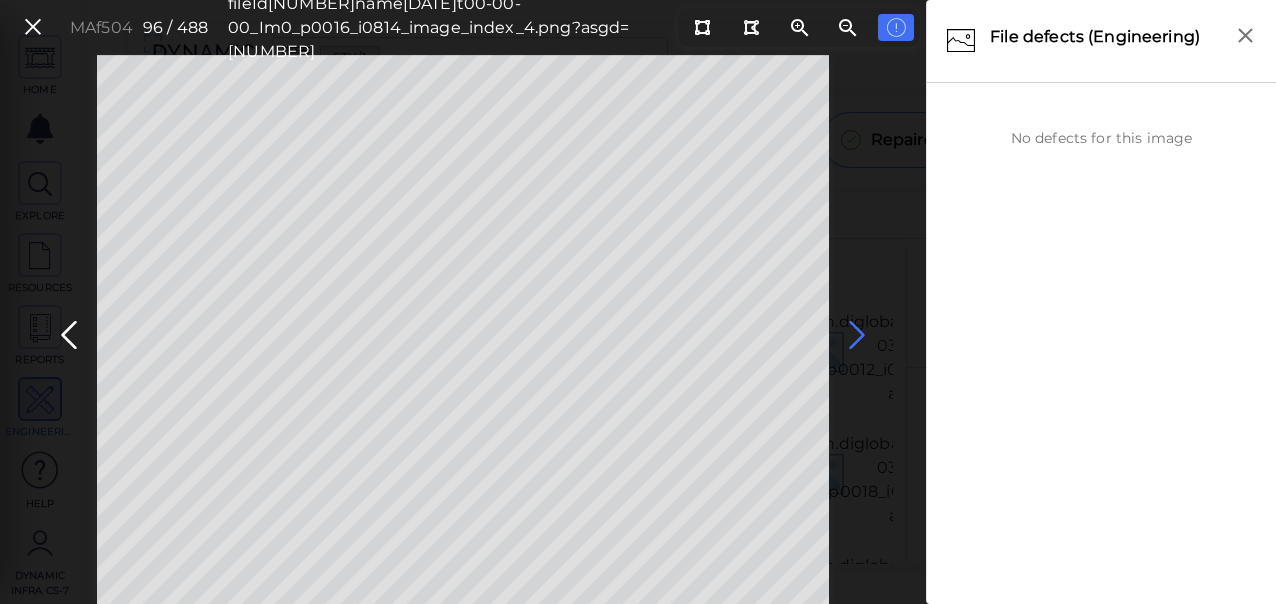 click at bounding box center [857, 335] 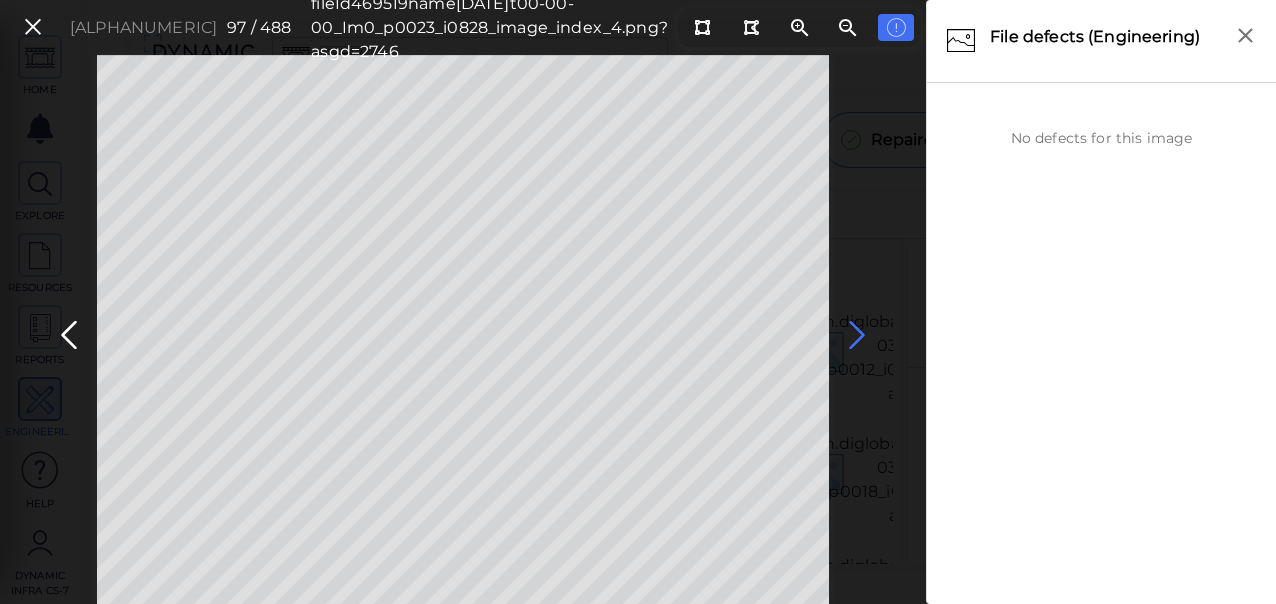 click at bounding box center [857, 335] 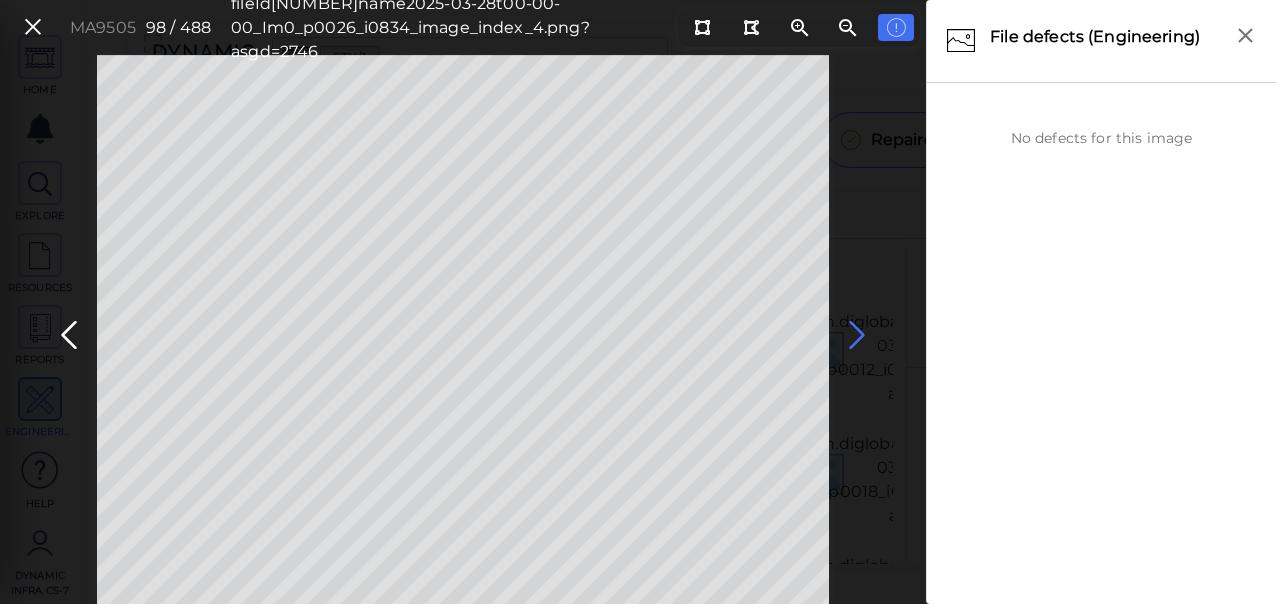 click at bounding box center [857, 335] 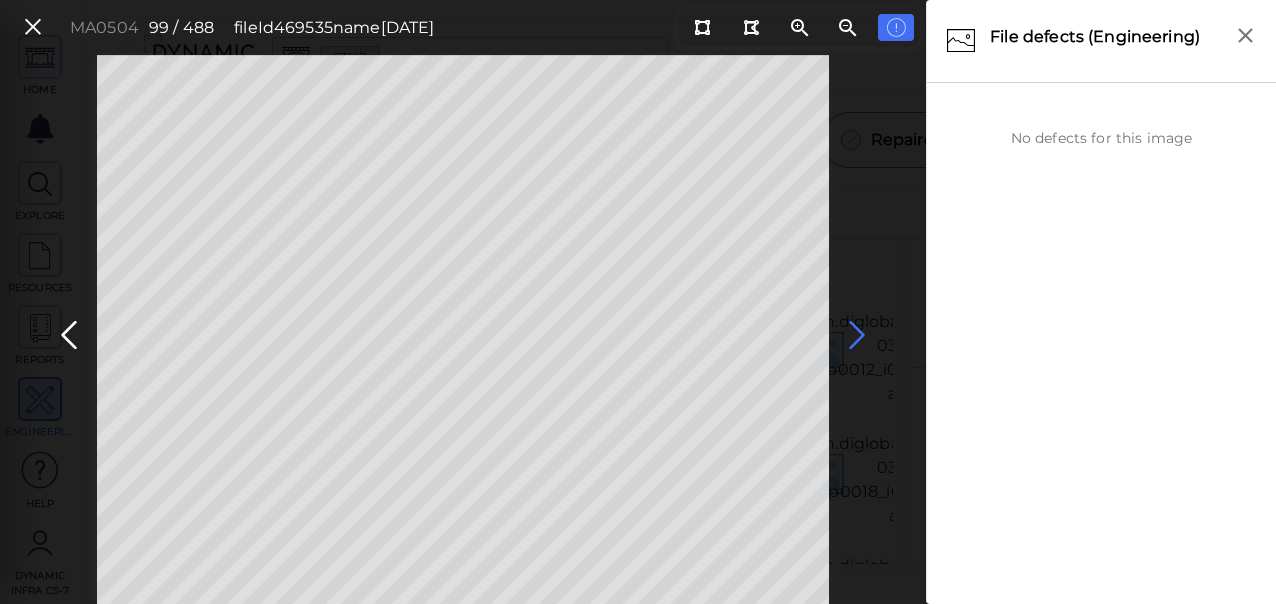 click at bounding box center [857, 335] 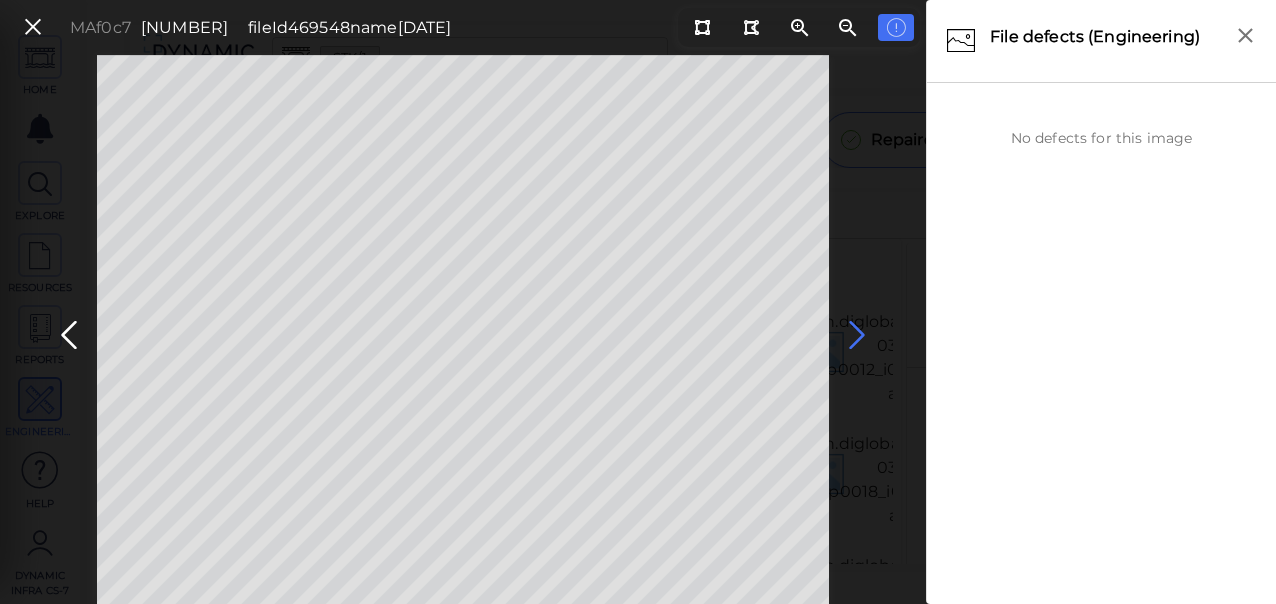 click at bounding box center (857, 335) 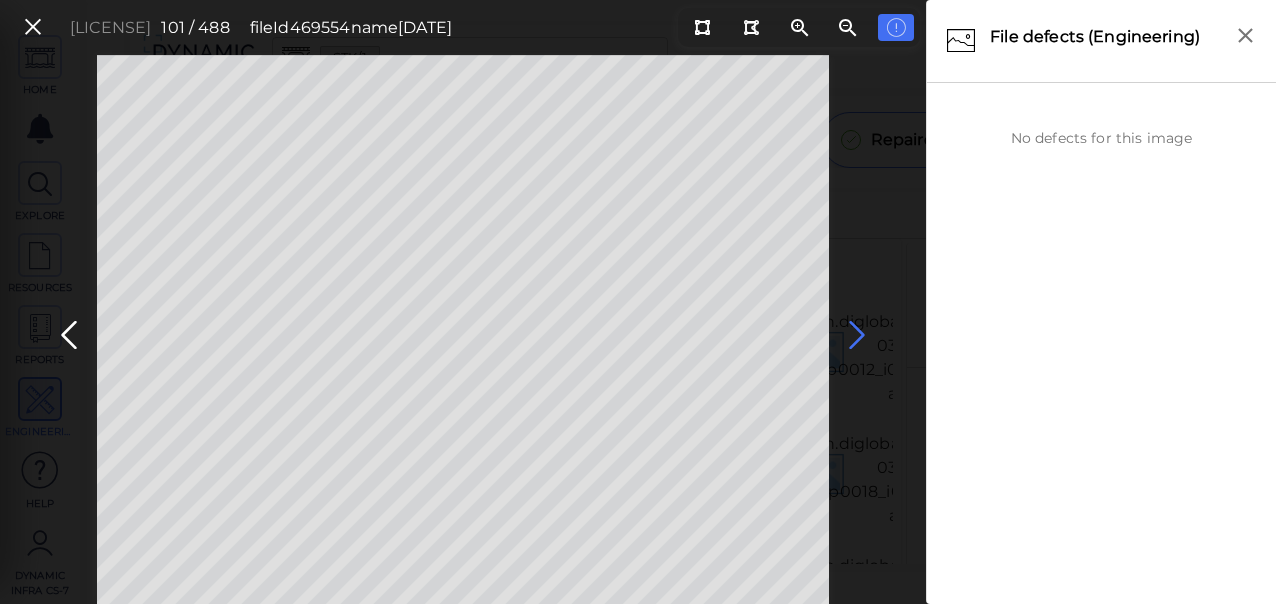click at bounding box center (857, 335) 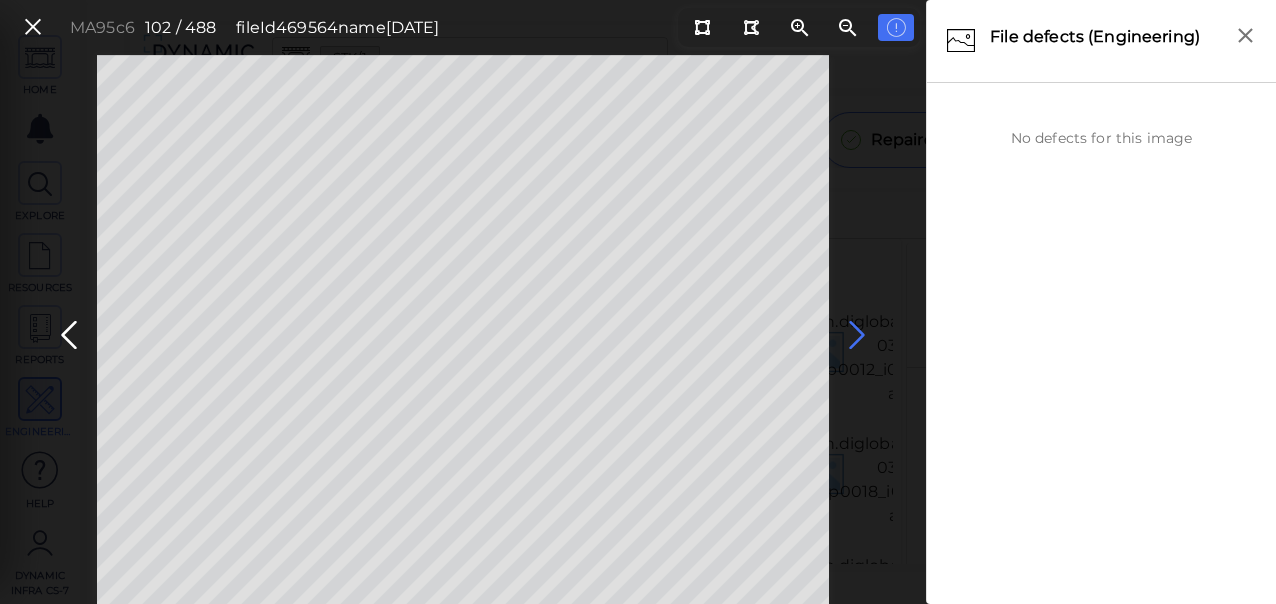 click at bounding box center (857, 335) 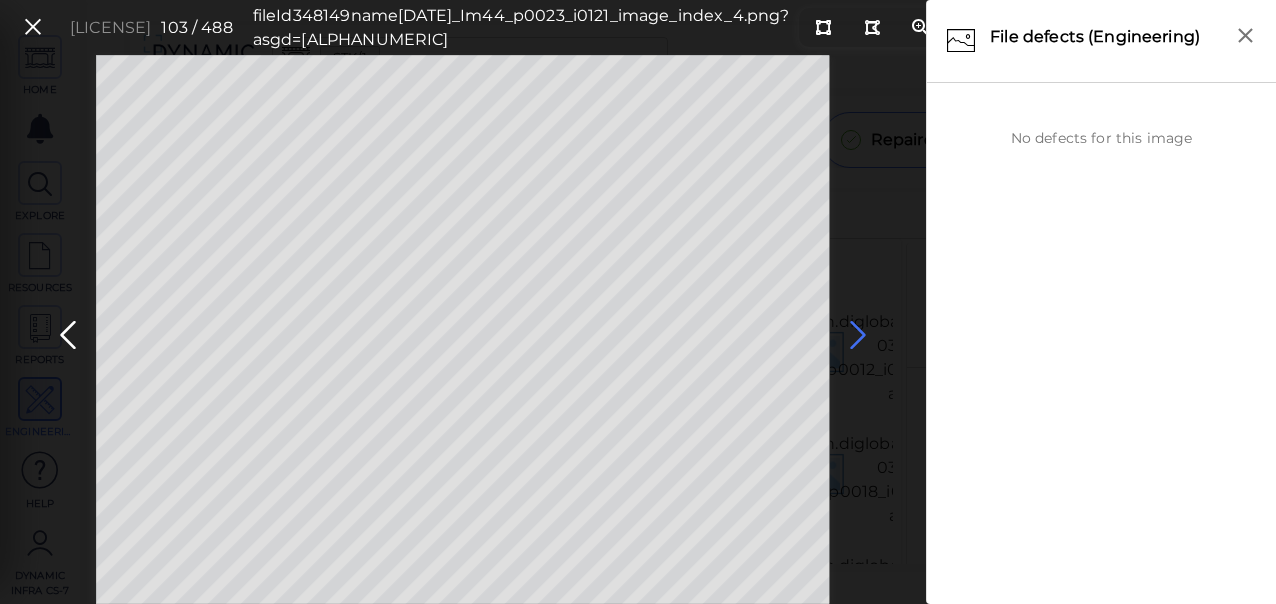 click at bounding box center [858, 335] 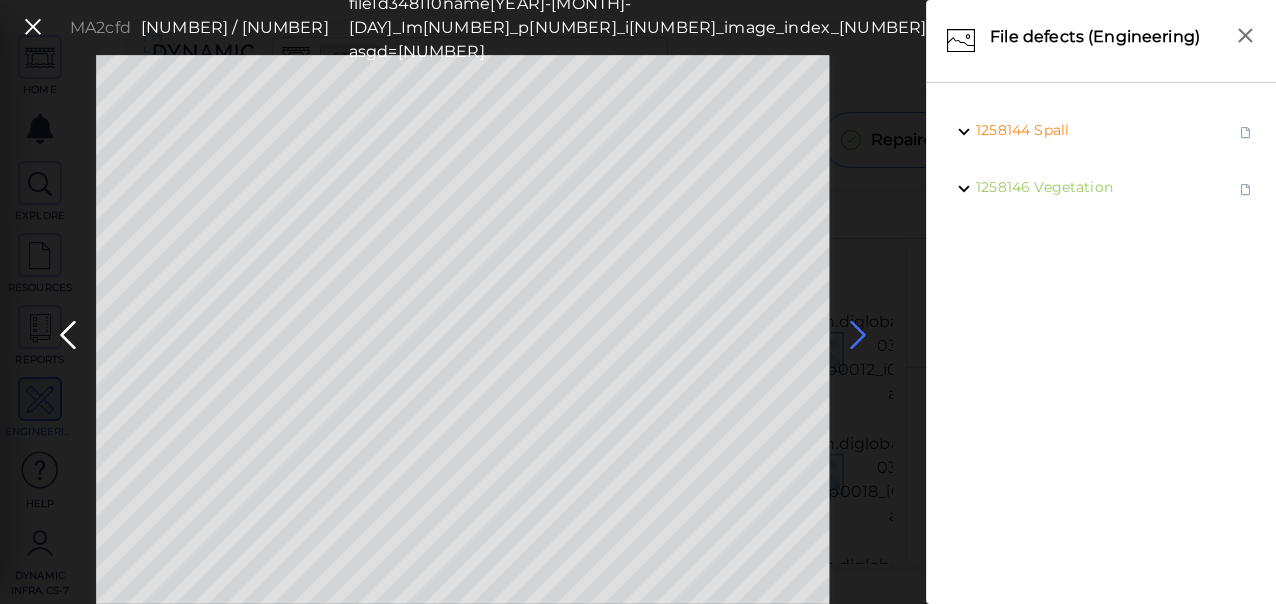 click at bounding box center [858, 335] 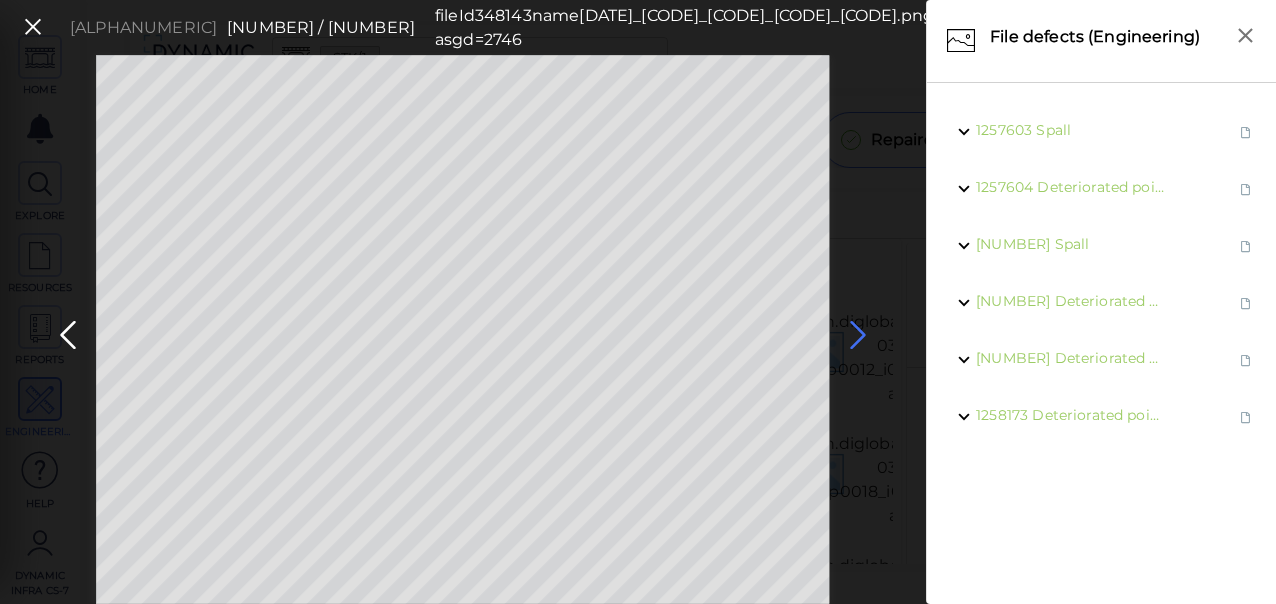 click at bounding box center [858, 335] 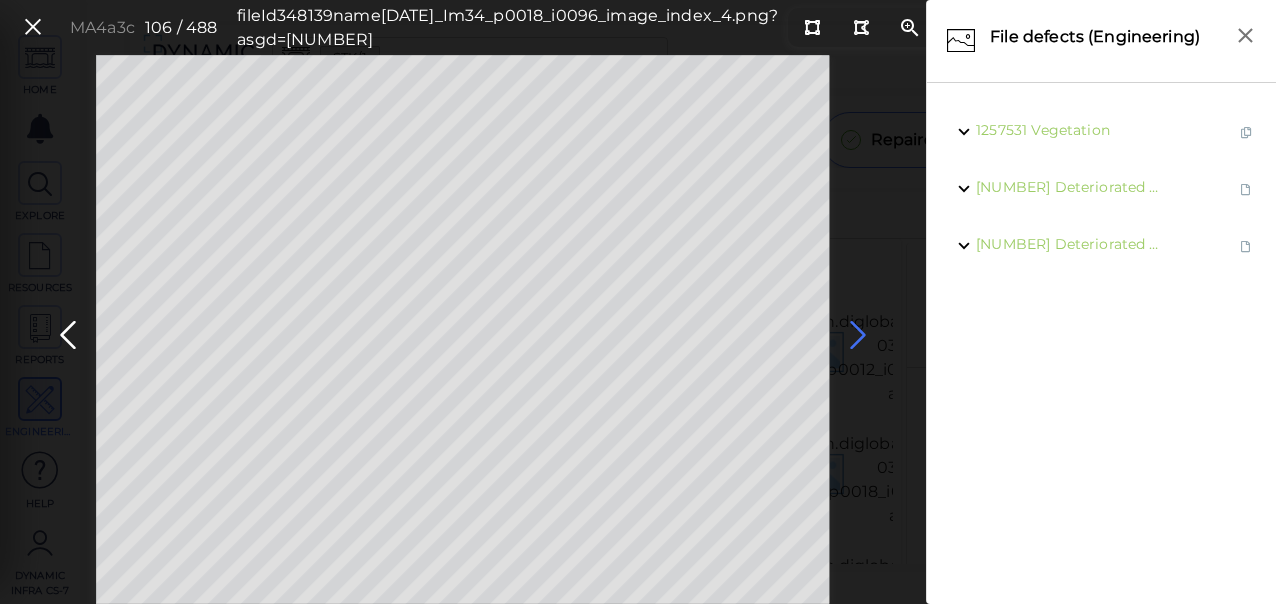 click at bounding box center (858, 335) 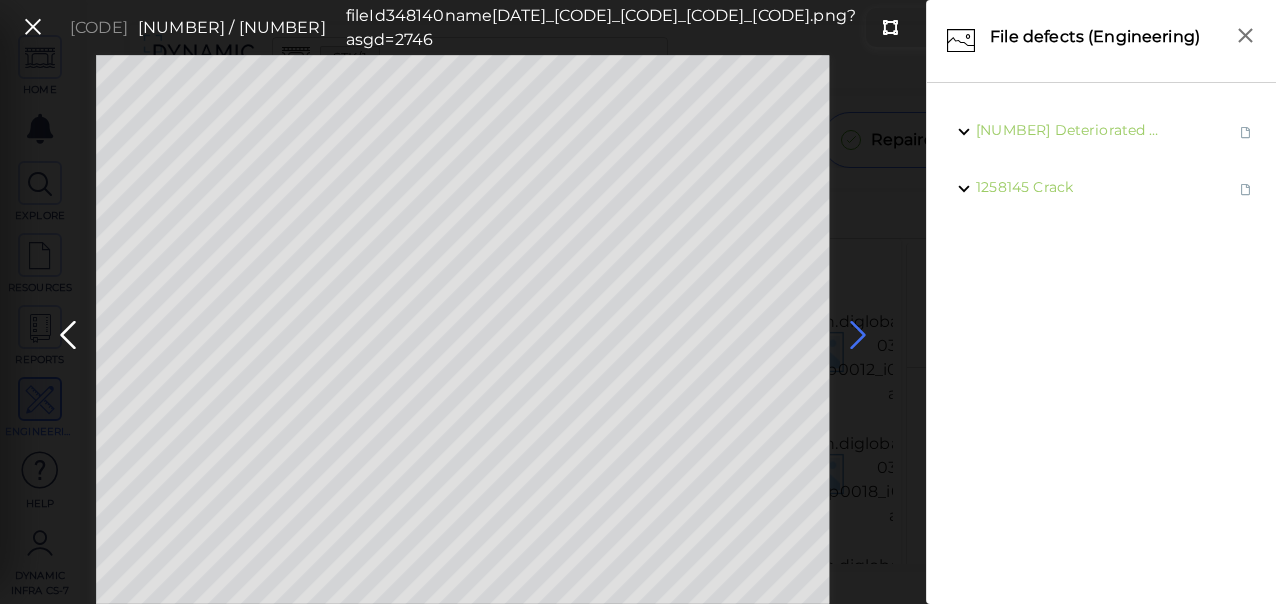 click at bounding box center (858, 335) 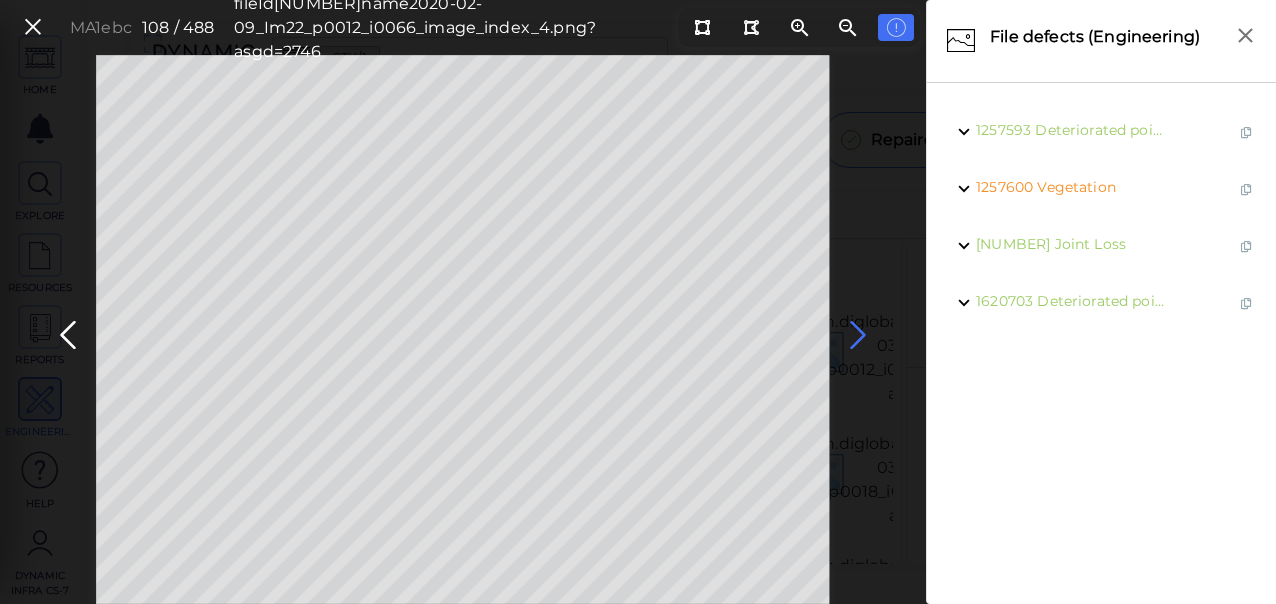 click at bounding box center (858, 335) 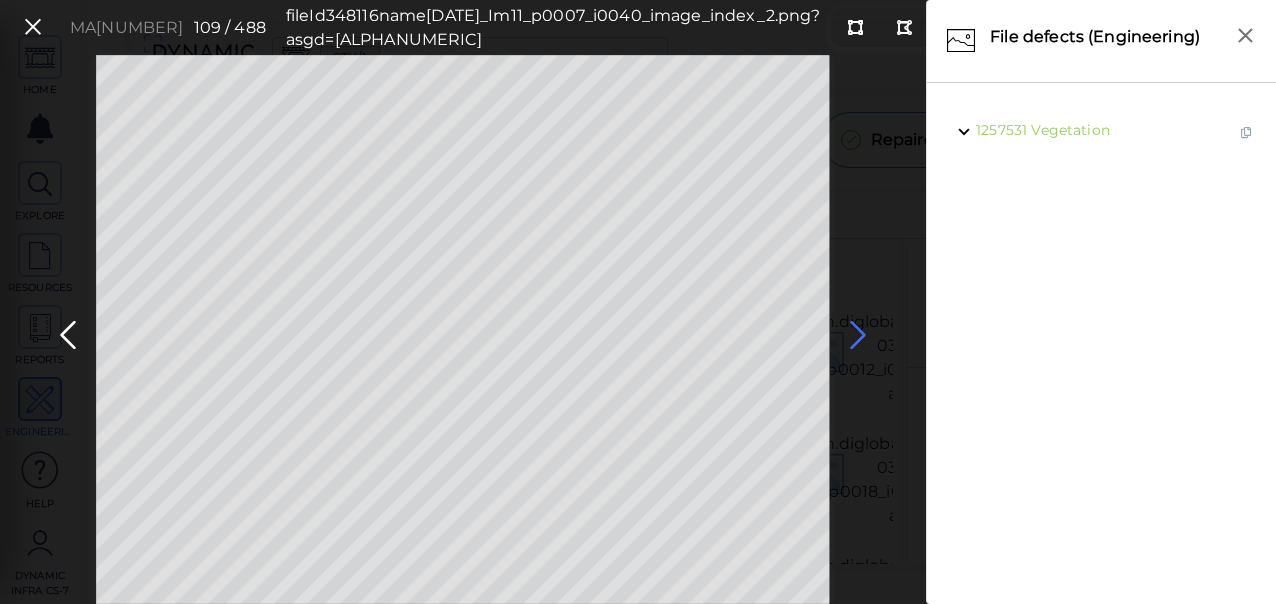 click at bounding box center [858, 335] 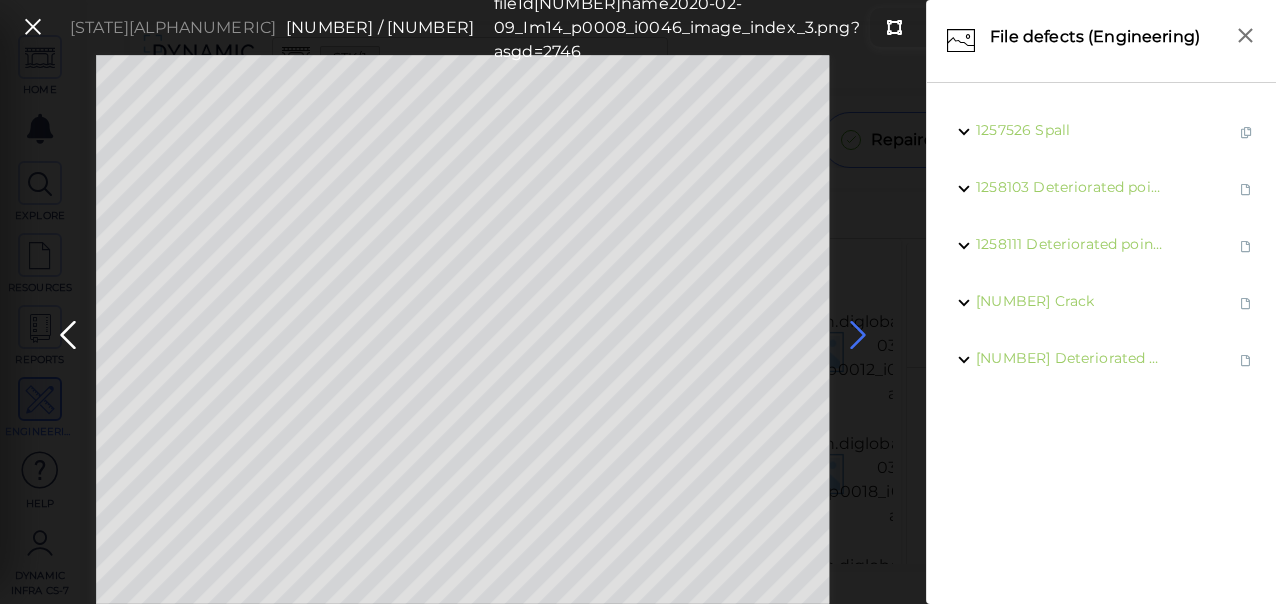 click at bounding box center [858, 335] 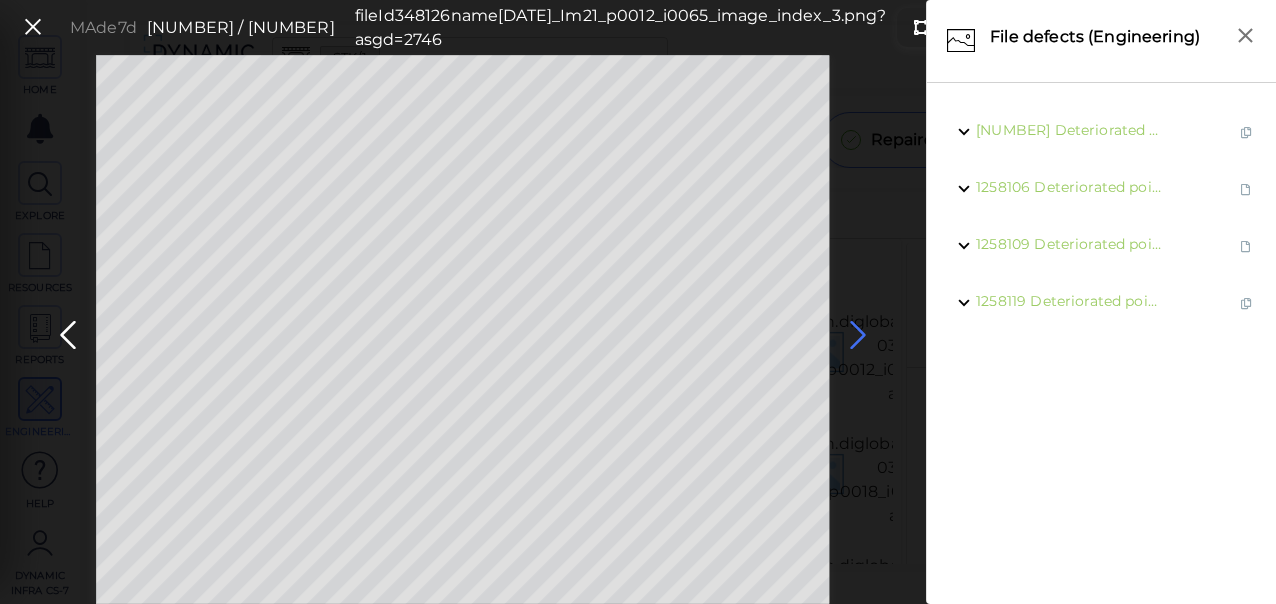 click at bounding box center [858, 335] 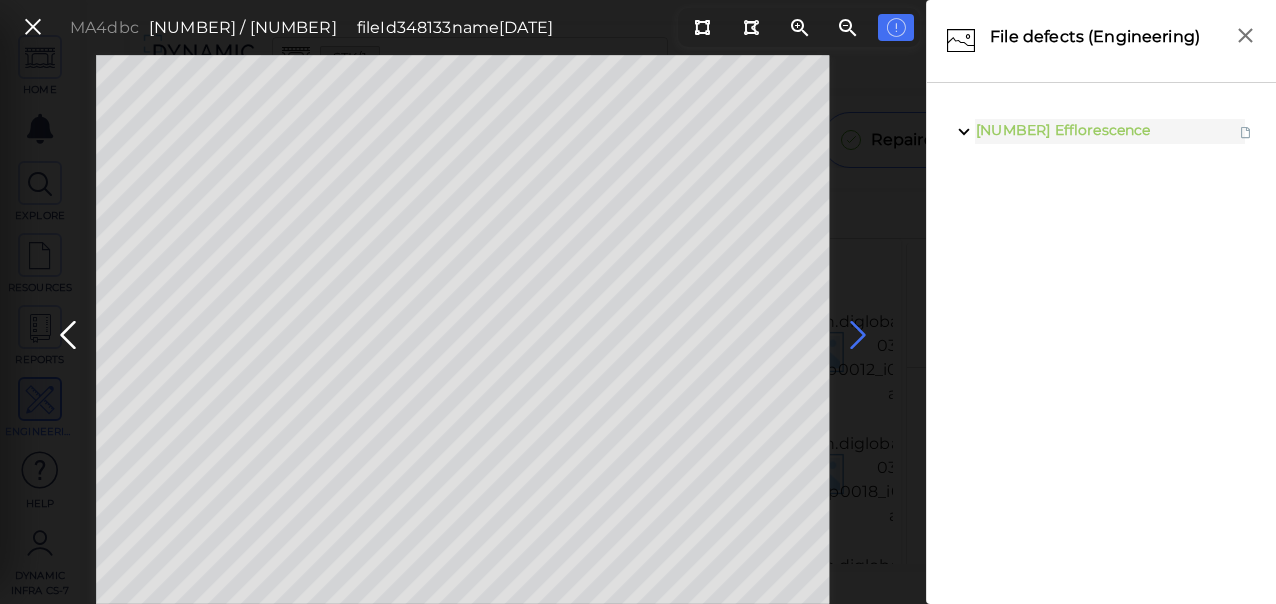 click at bounding box center (858, 335) 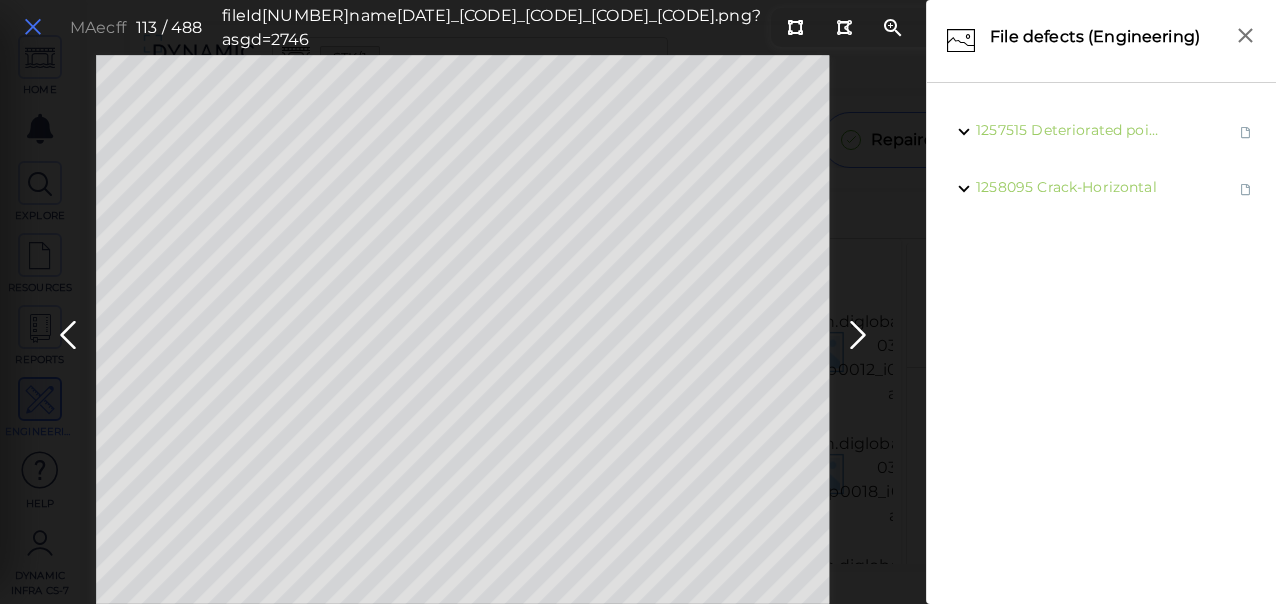 click at bounding box center (33, 27) 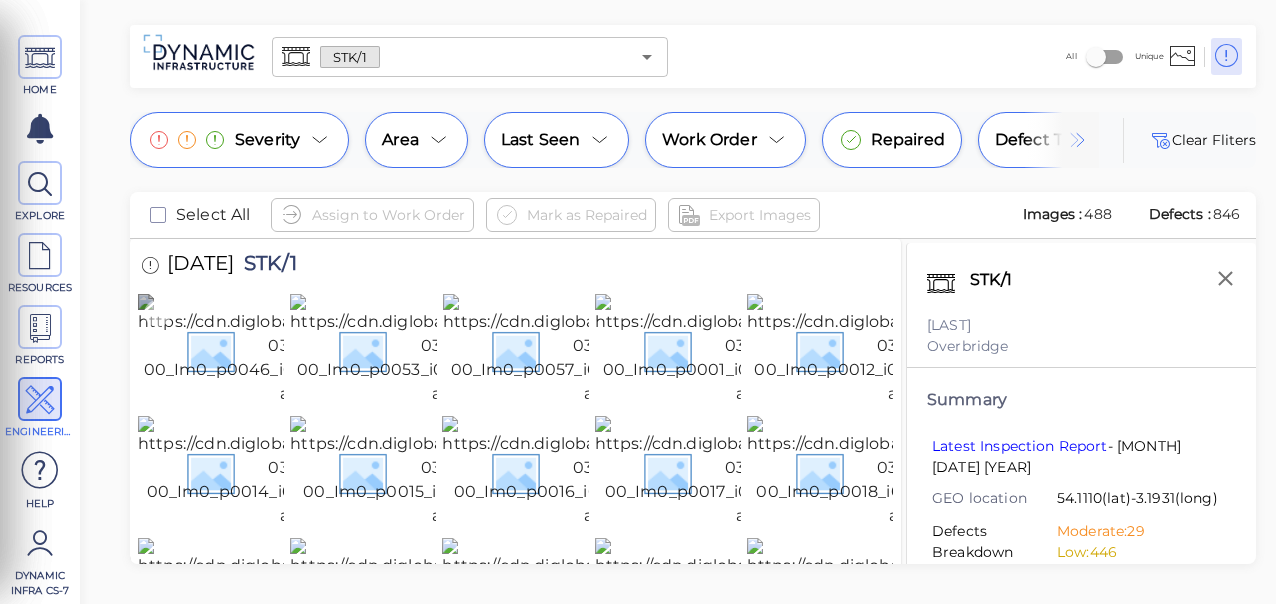 click at bounding box center [323, 350] 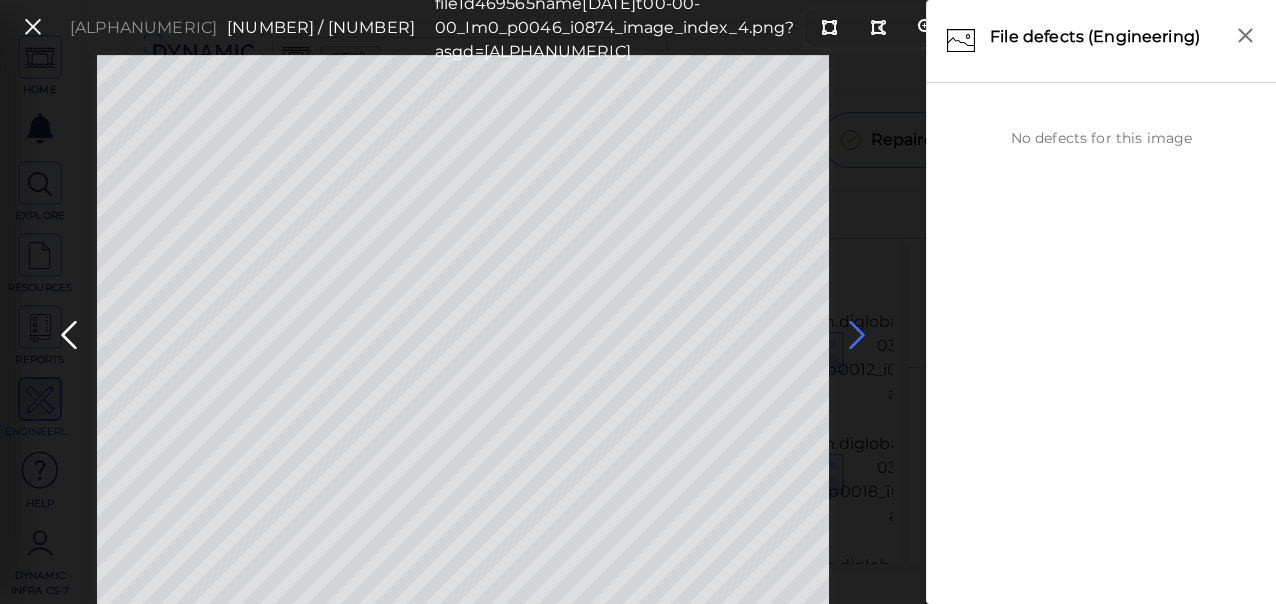 click at bounding box center (857, 335) 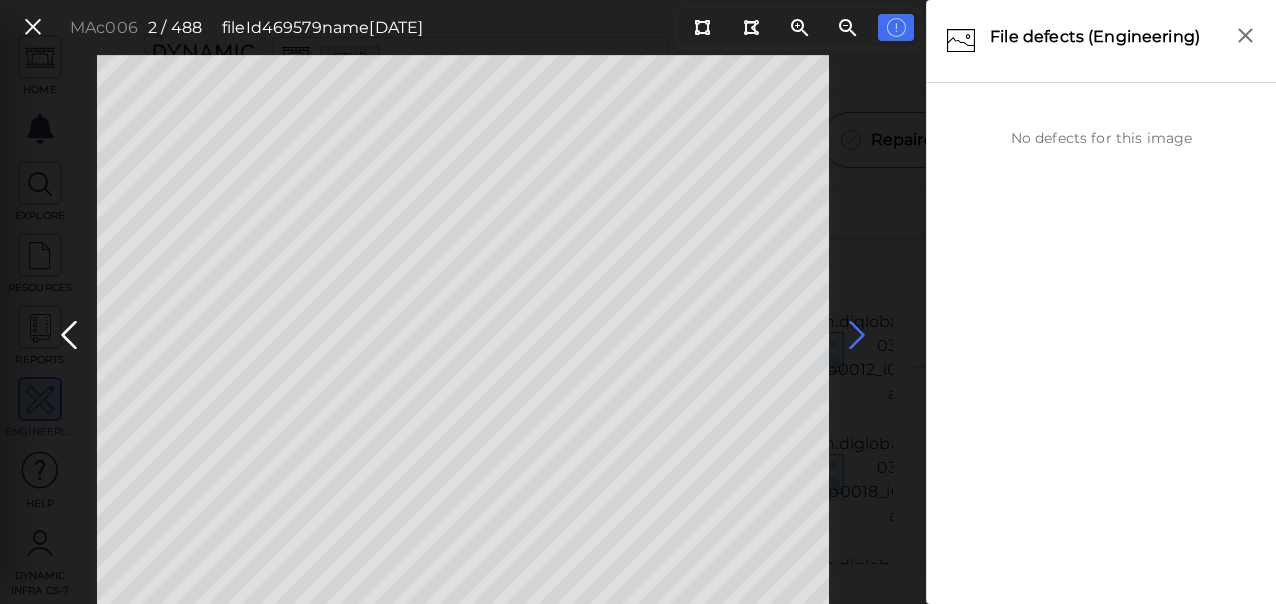 click at bounding box center (857, 335) 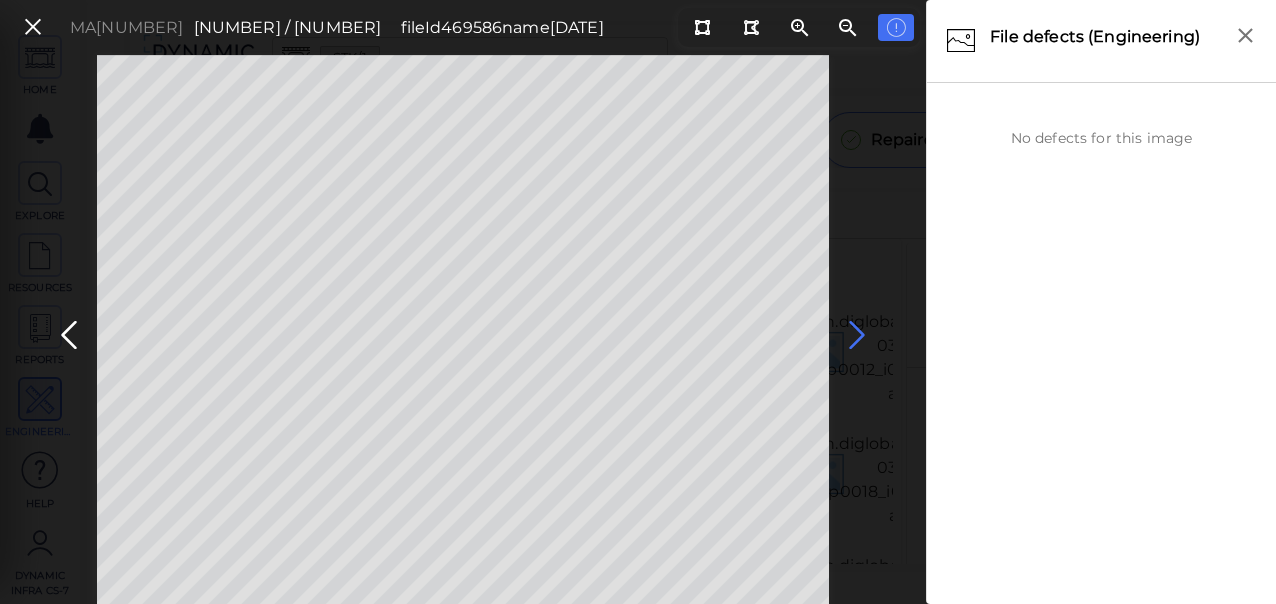 click at bounding box center [857, 335] 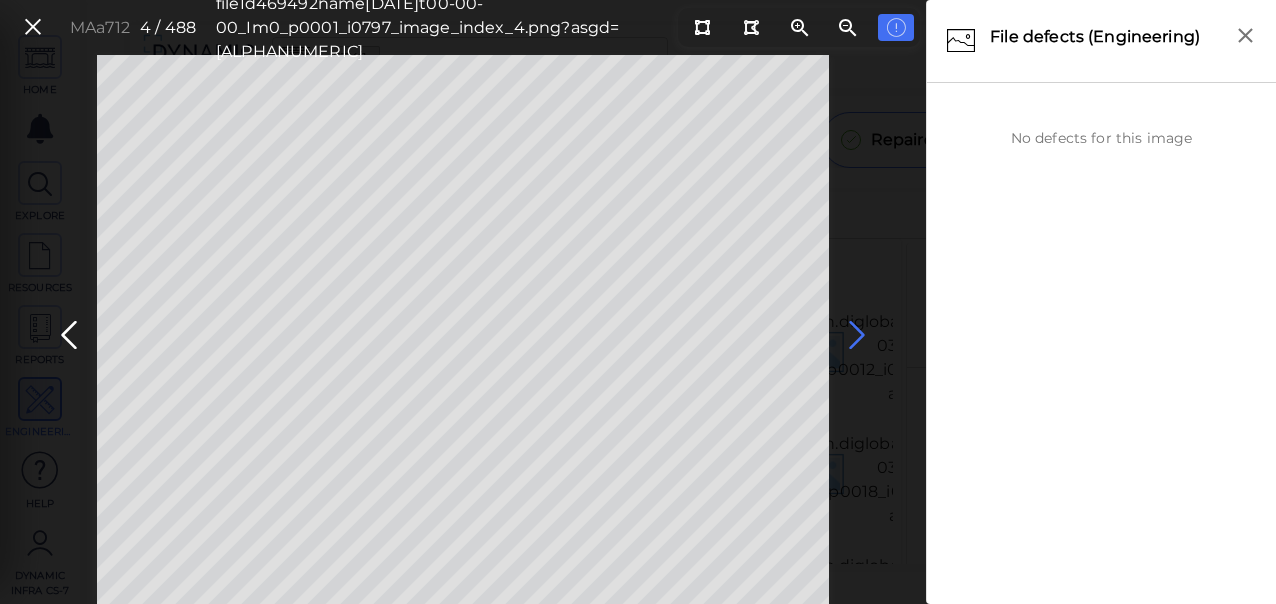 click at bounding box center (857, 335) 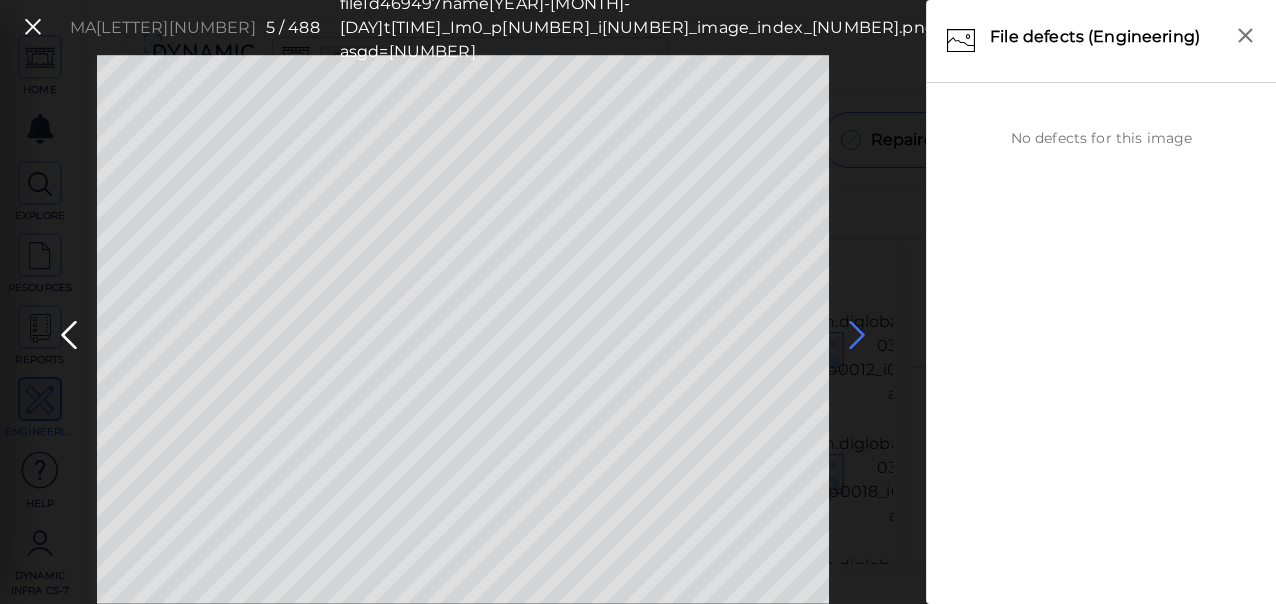 click at bounding box center [857, 335] 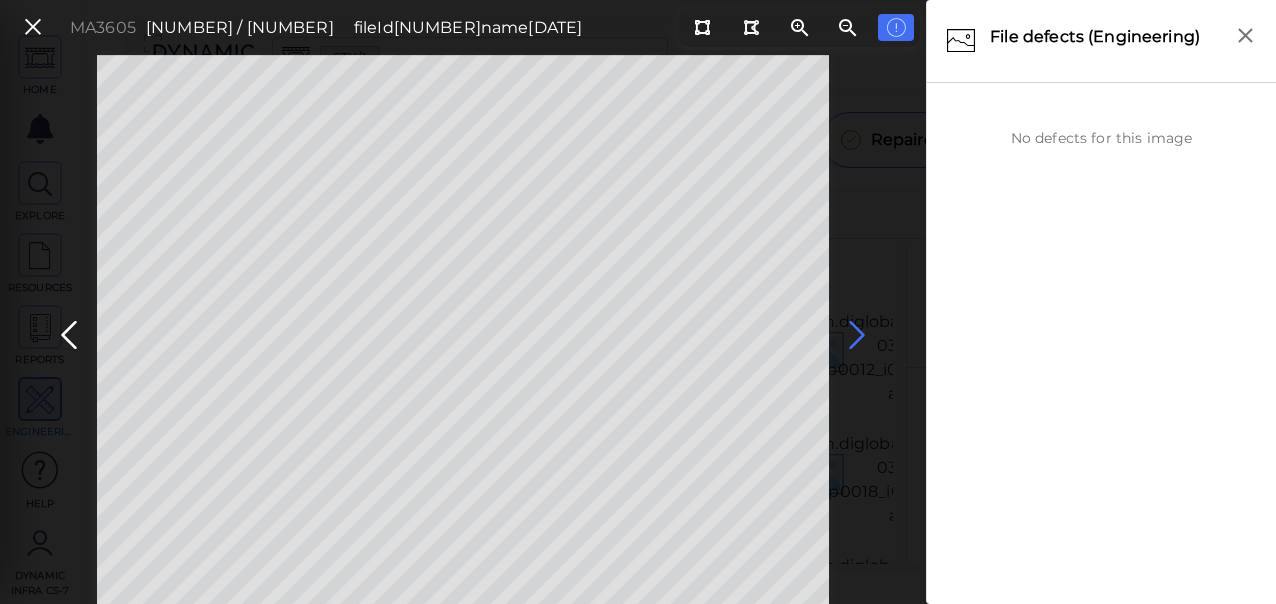 click at bounding box center [857, 335] 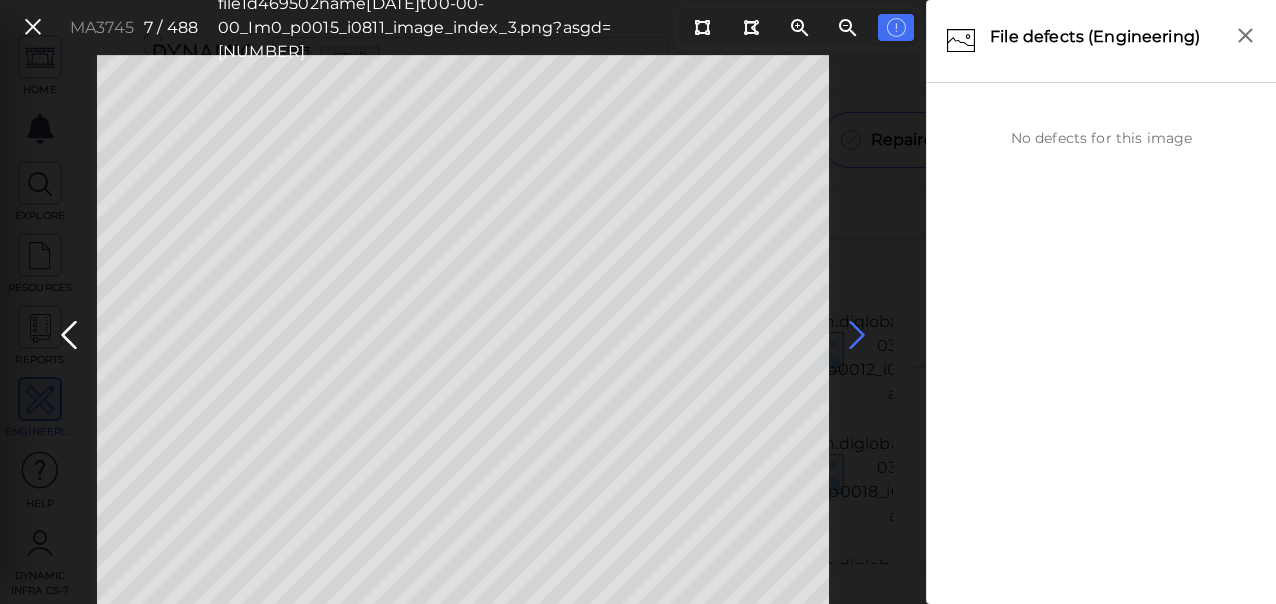 click at bounding box center (857, 335) 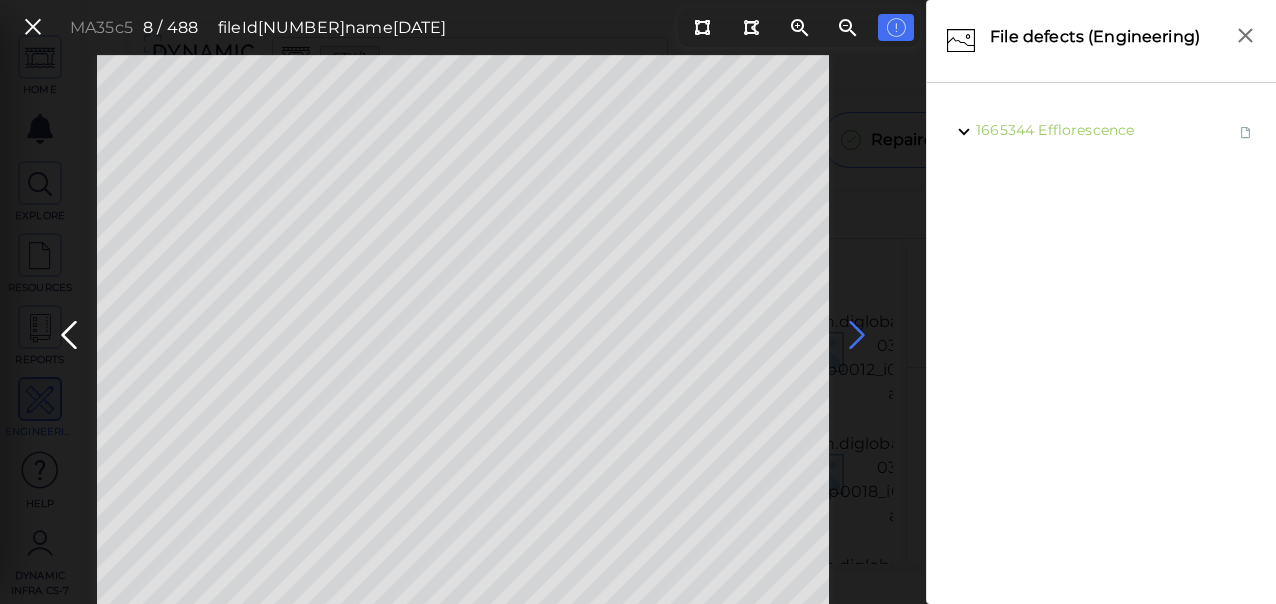 click at bounding box center [857, 335] 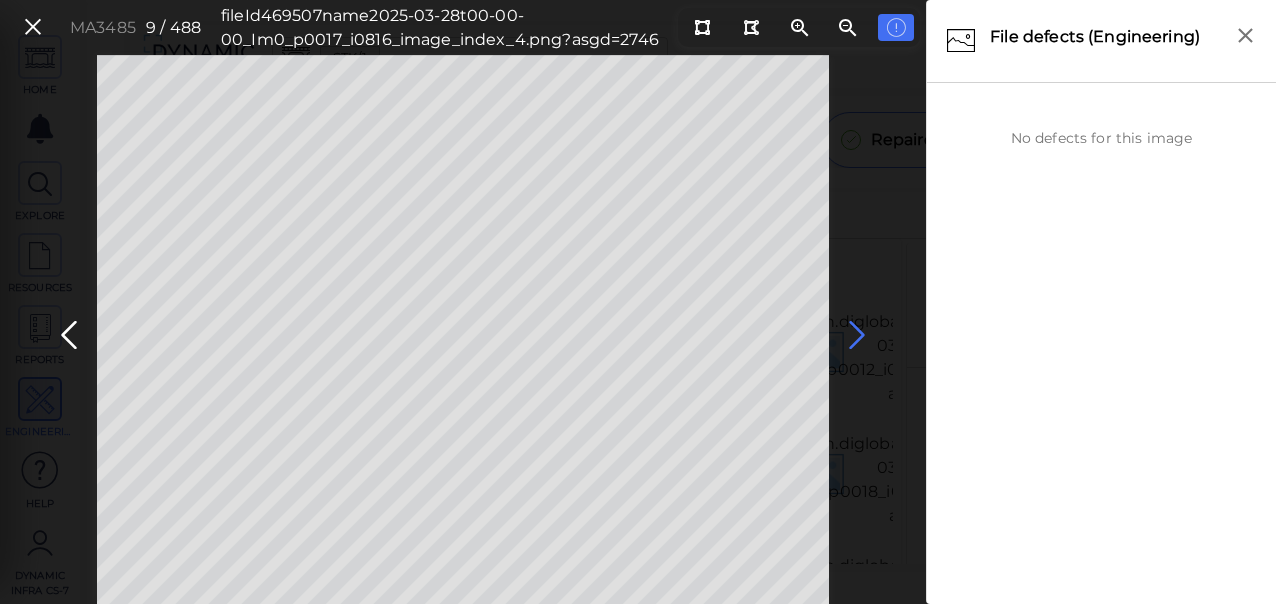 click at bounding box center (857, 335) 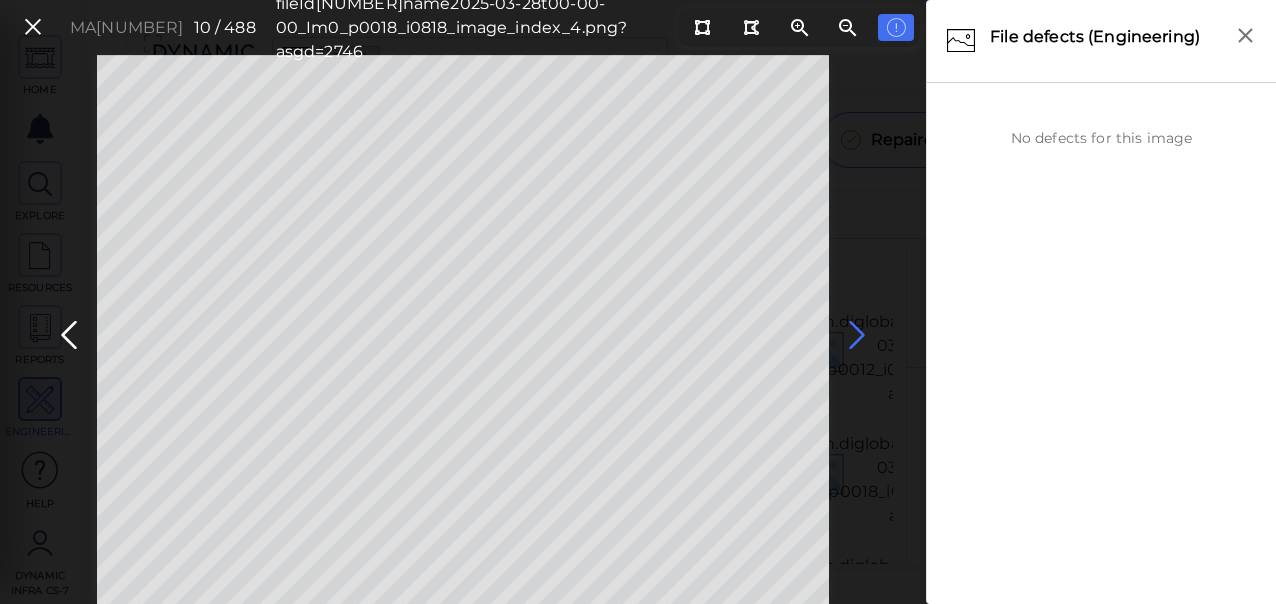 click at bounding box center [857, 335] 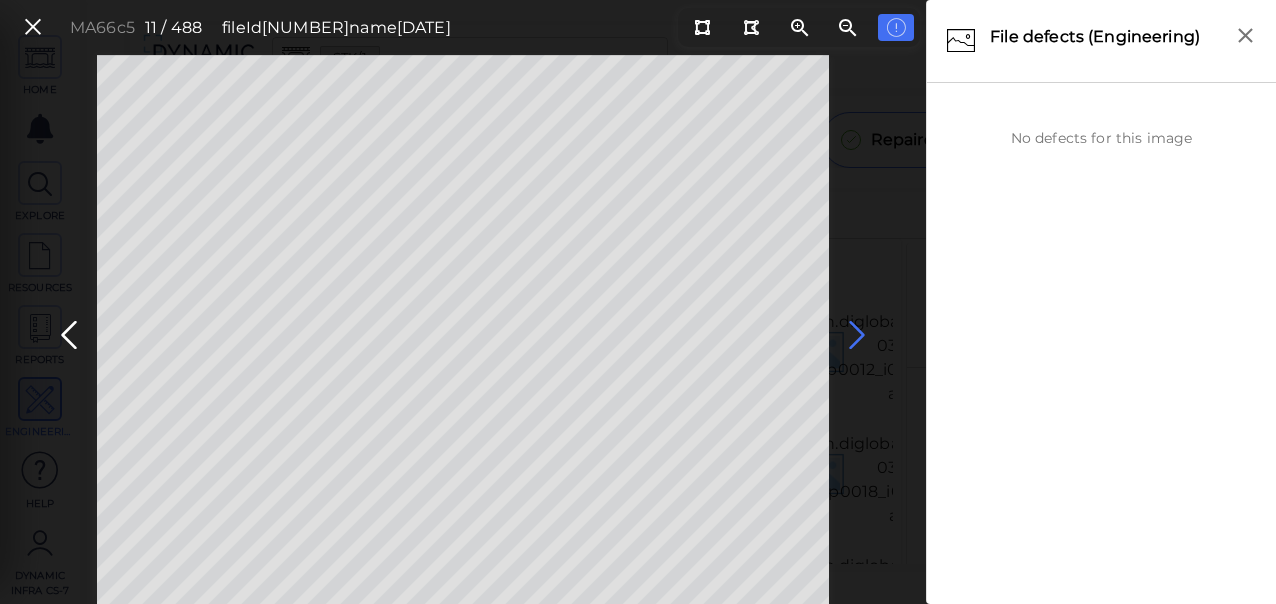 click at bounding box center [857, 335] 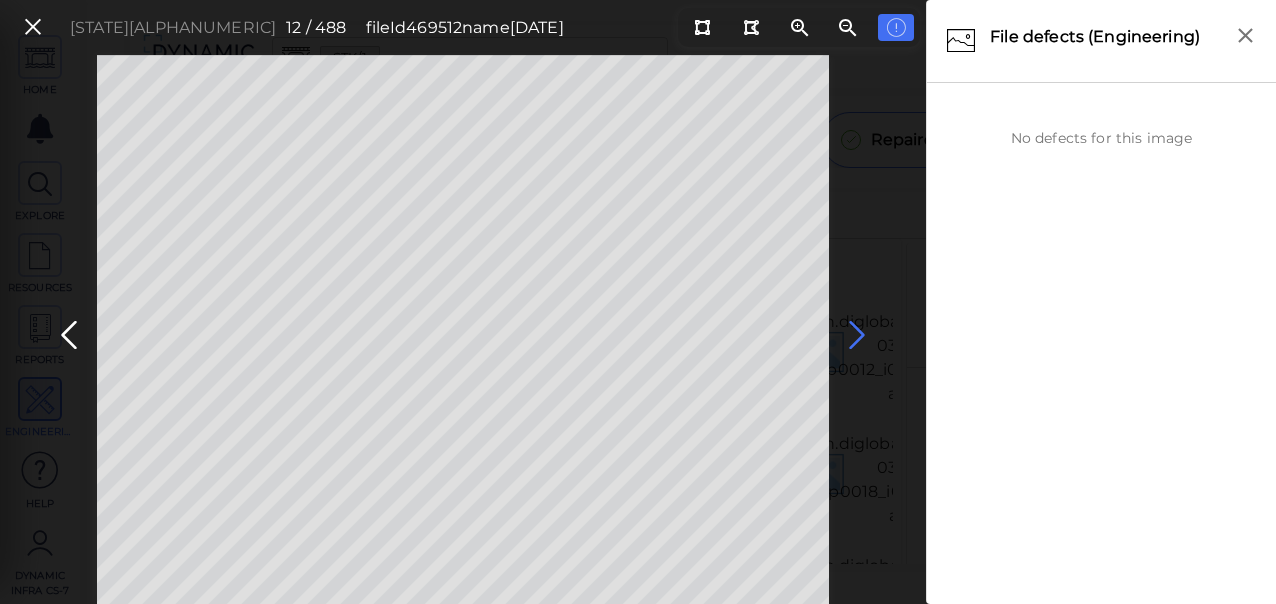 click at bounding box center [857, 335] 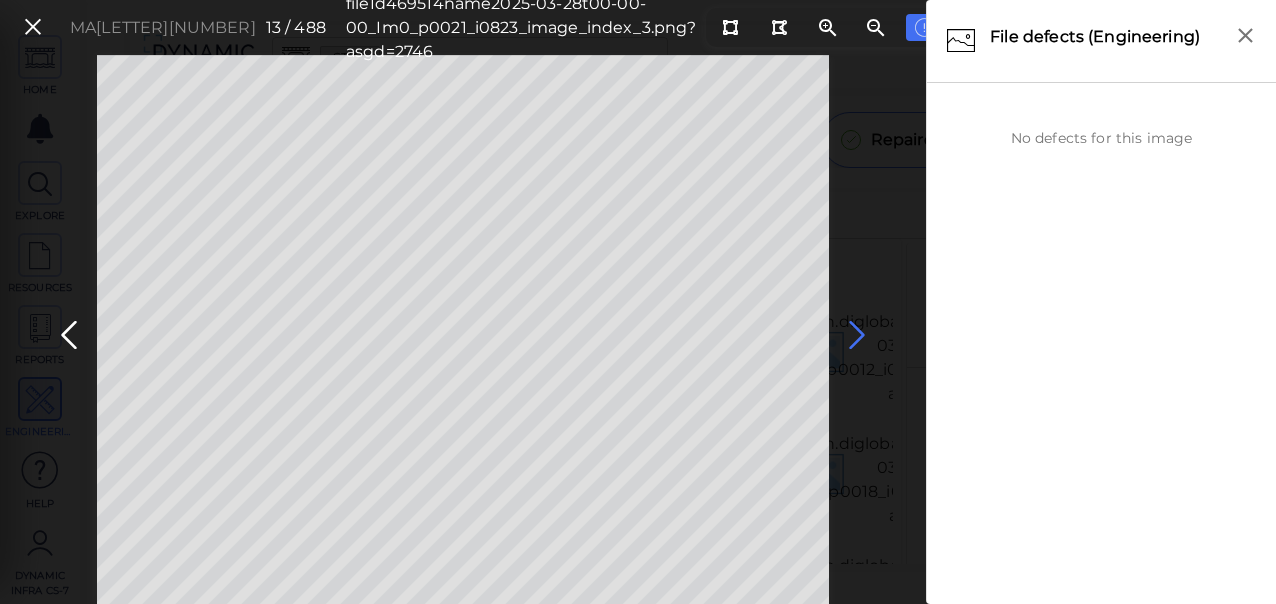 click at bounding box center [857, 335] 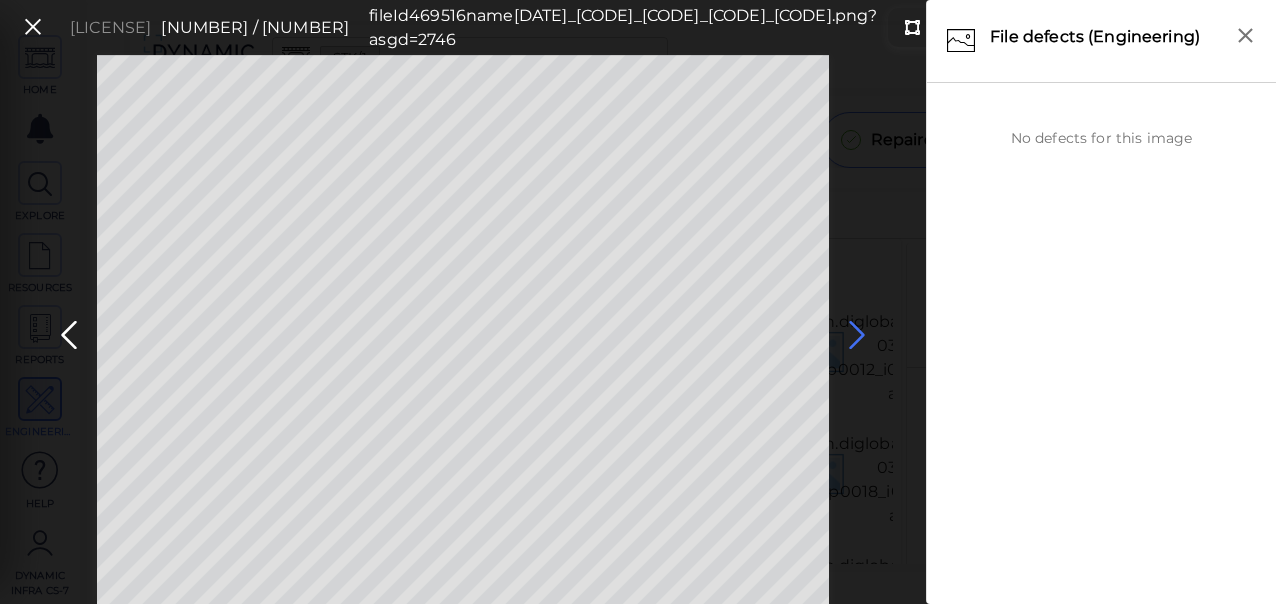 click at bounding box center (857, 335) 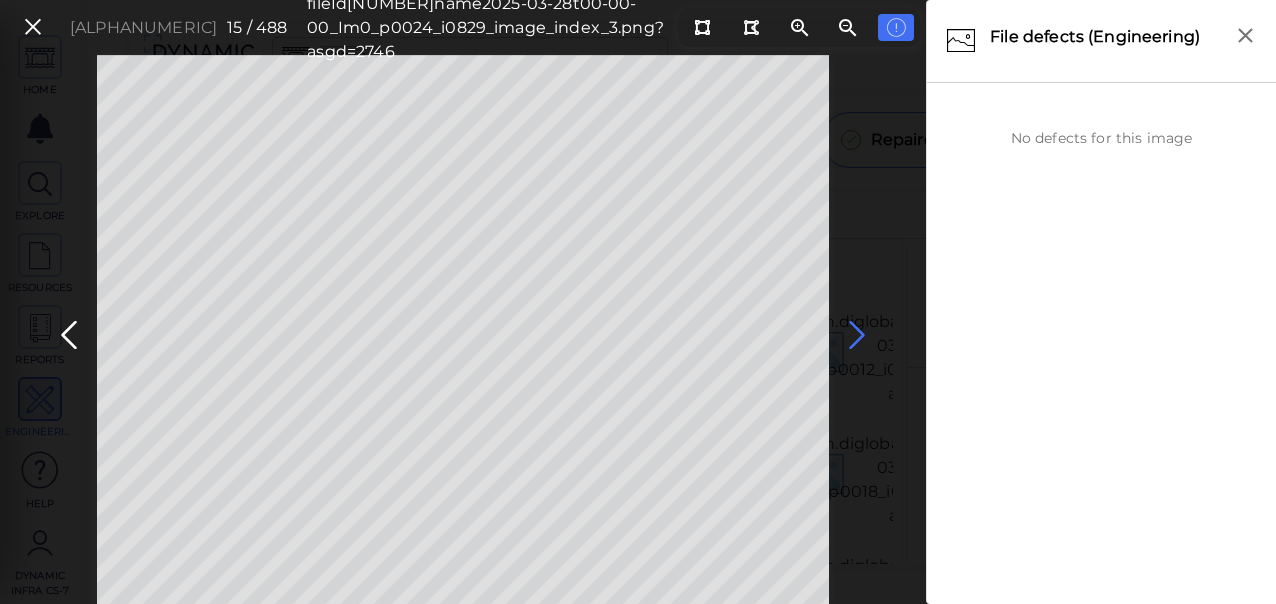 click at bounding box center (857, 335) 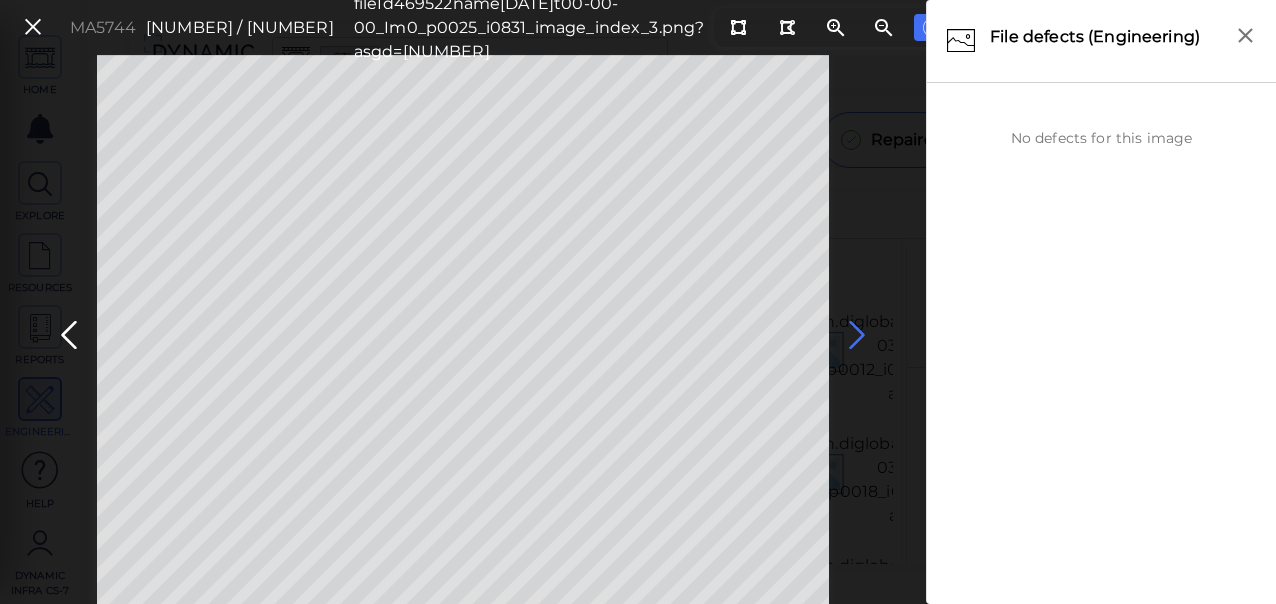 click at bounding box center (857, 335) 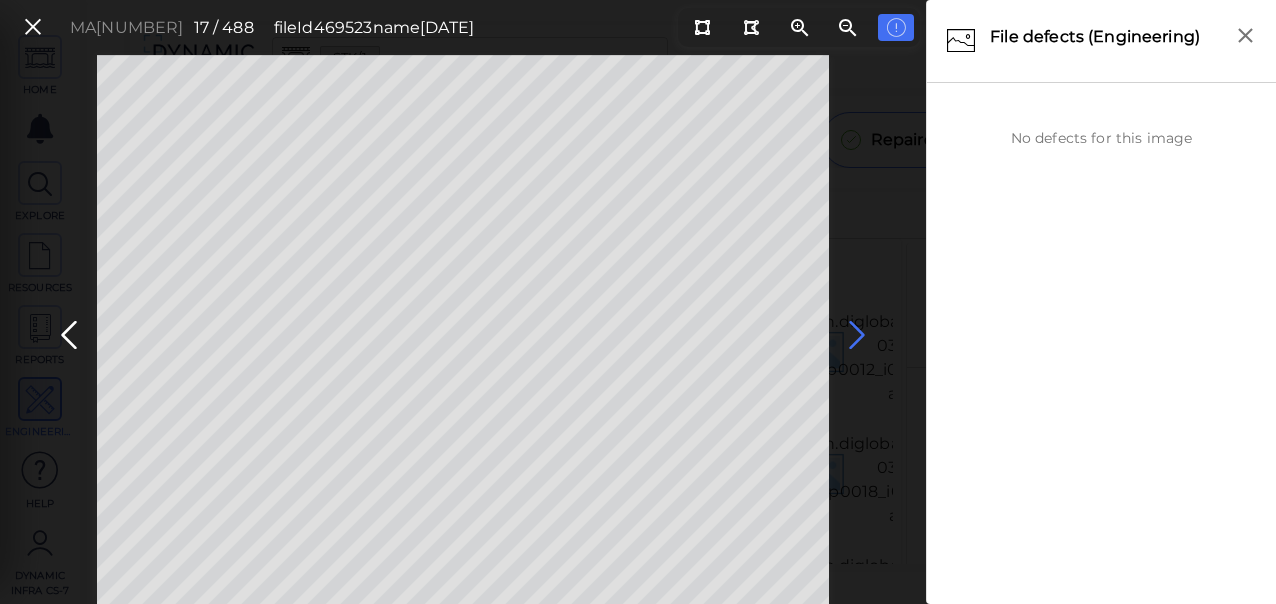 click at bounding box center [857, 335] 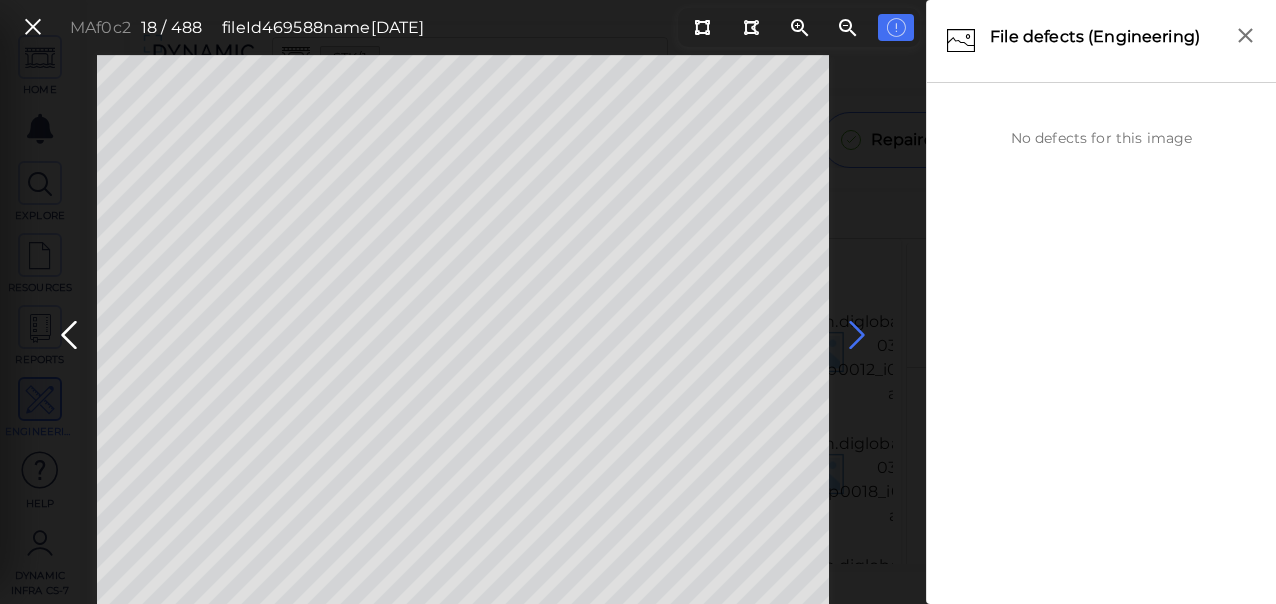click at bounding box center (857, 335) 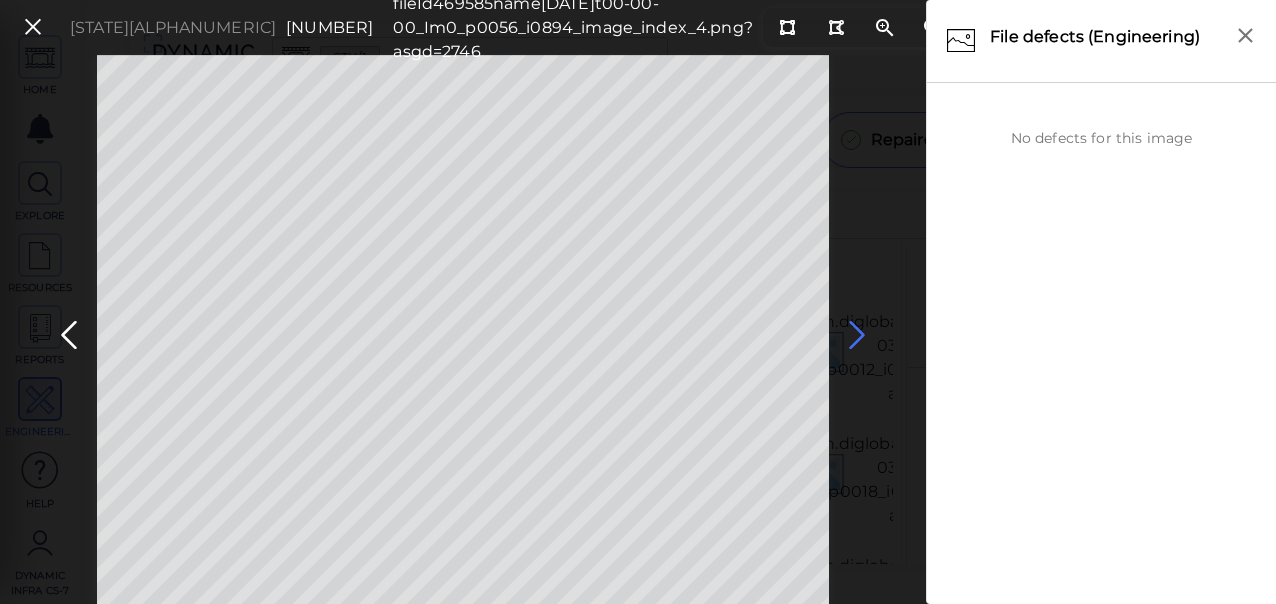 click at bounding box center [857, 335] 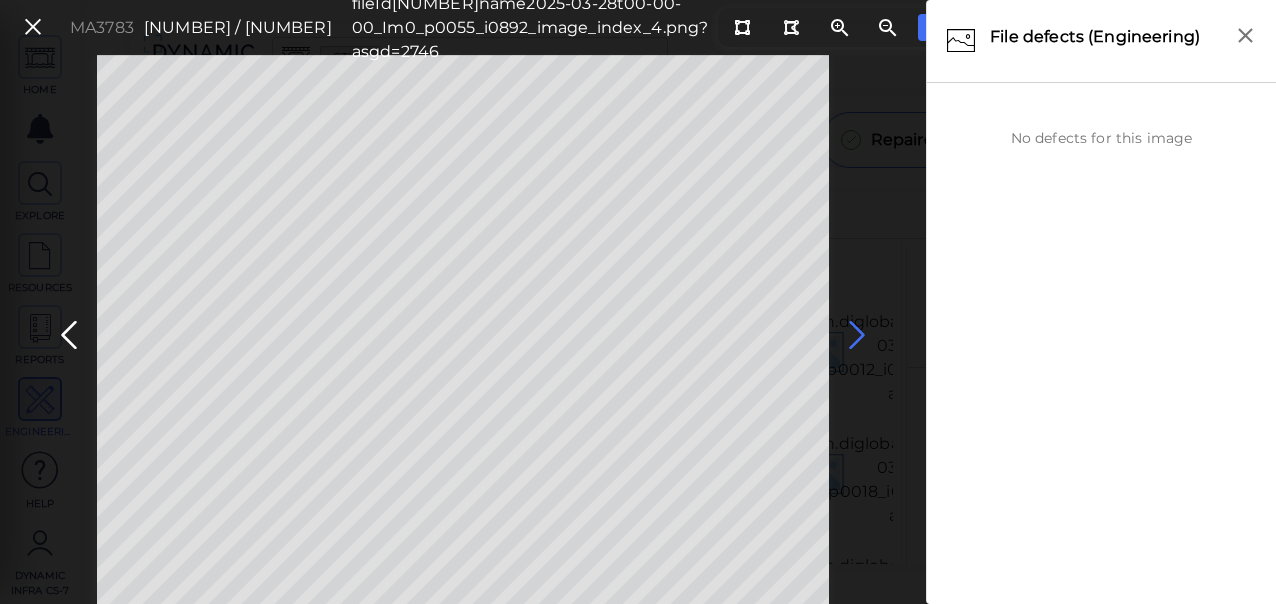 click at bounding box center (857, 335) 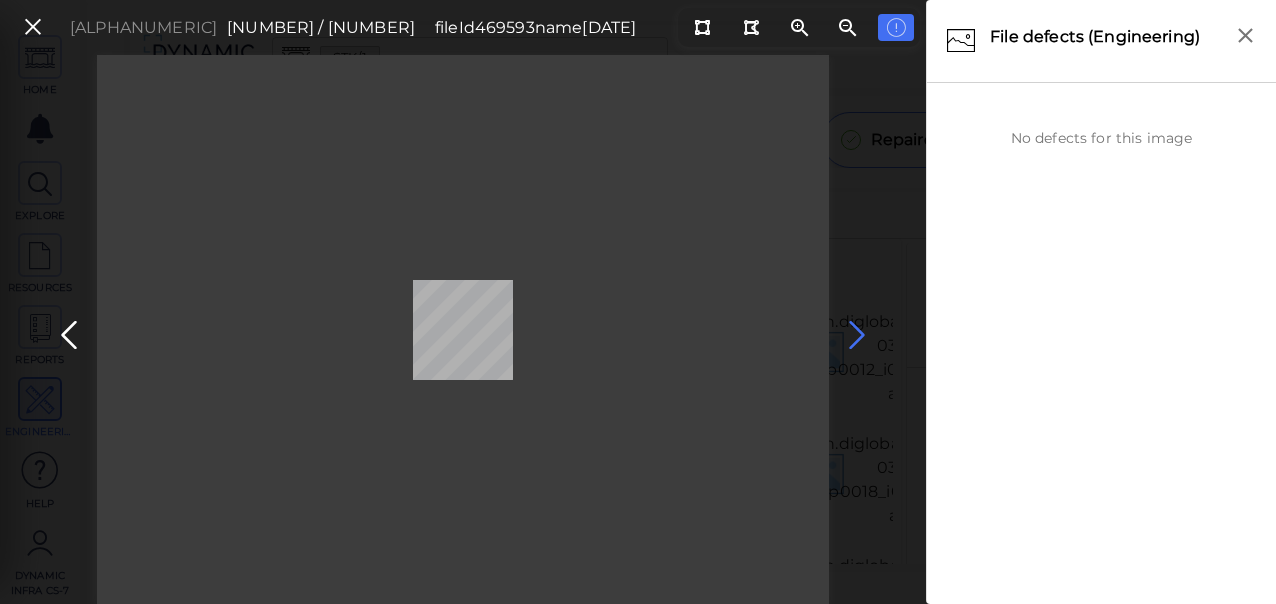 click at bounding box center [857, 335] 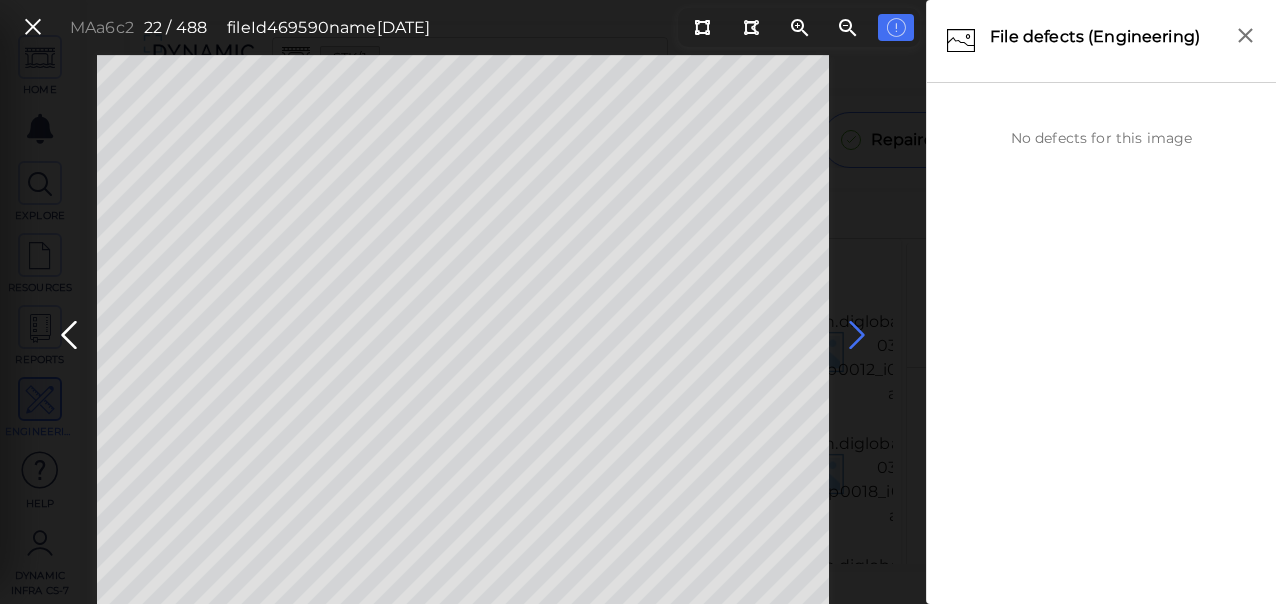 click at bounding box center (857, 335) 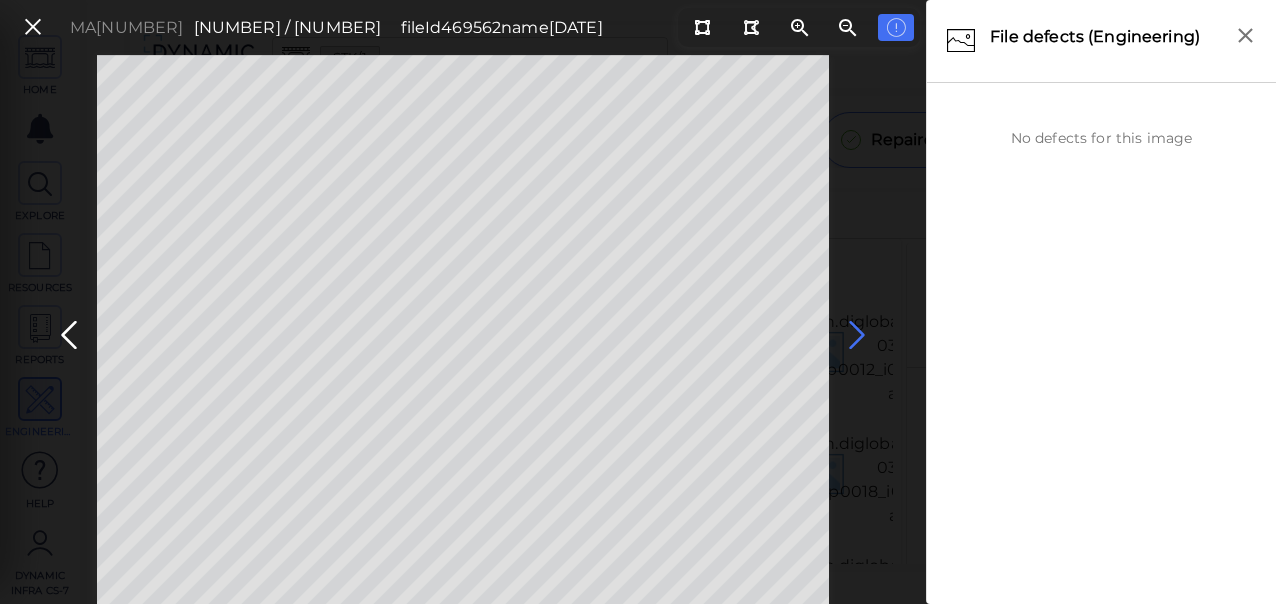 click at bounding box center [857, 335] 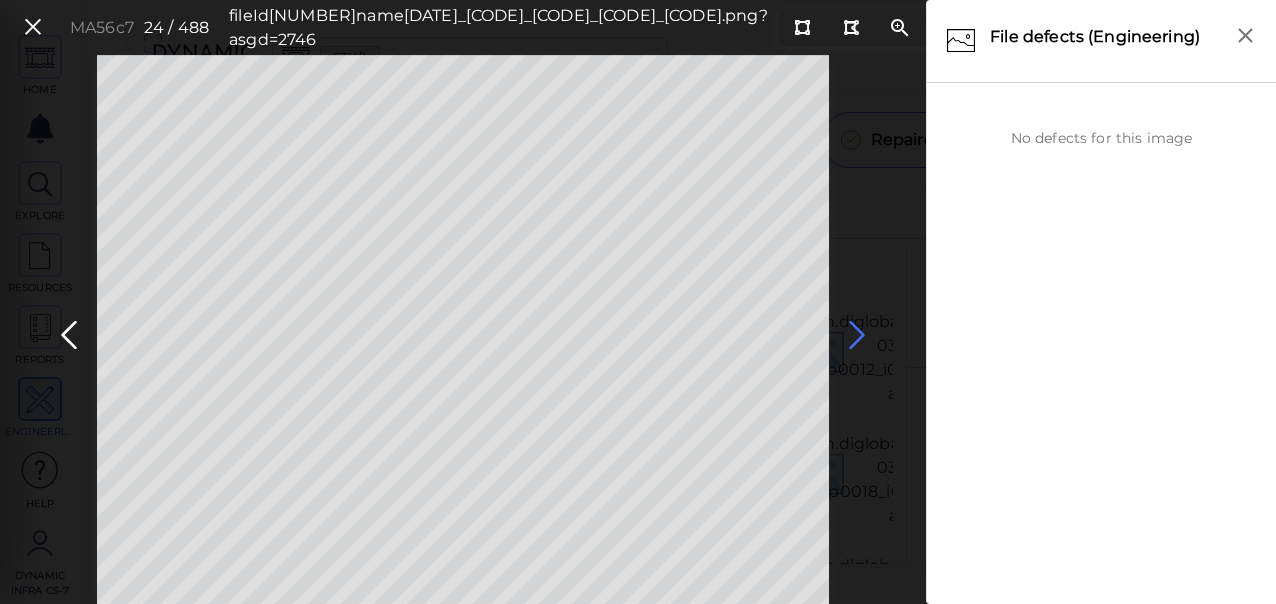 click at bounding box center [857, 335] 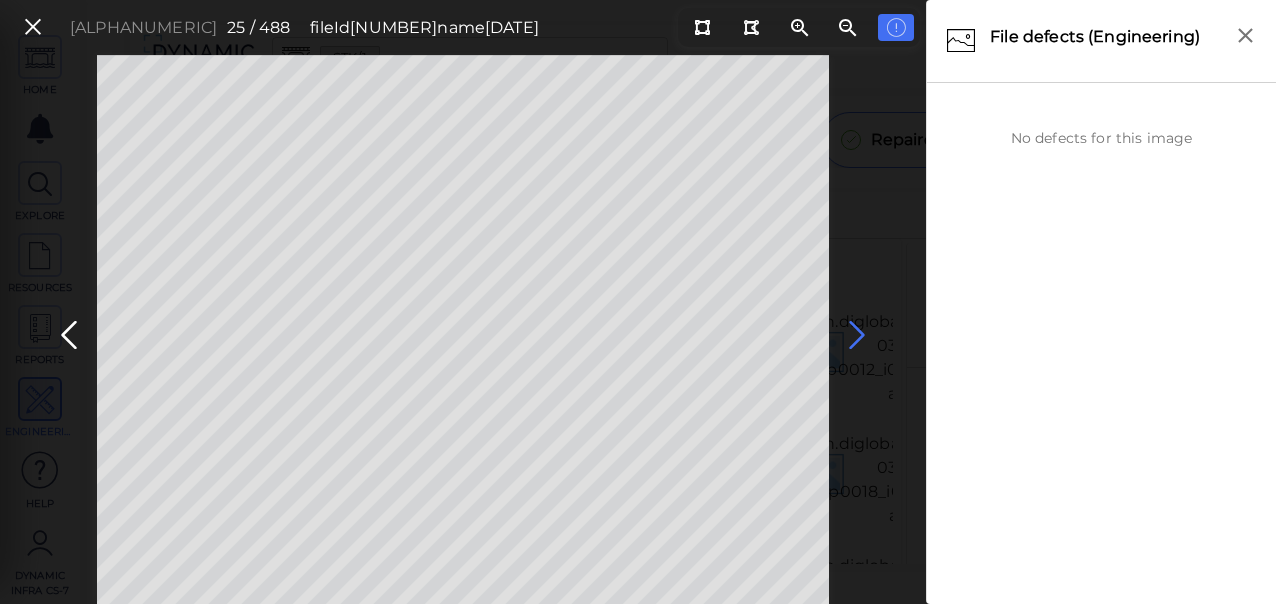 click at bounding box center [857, 335] 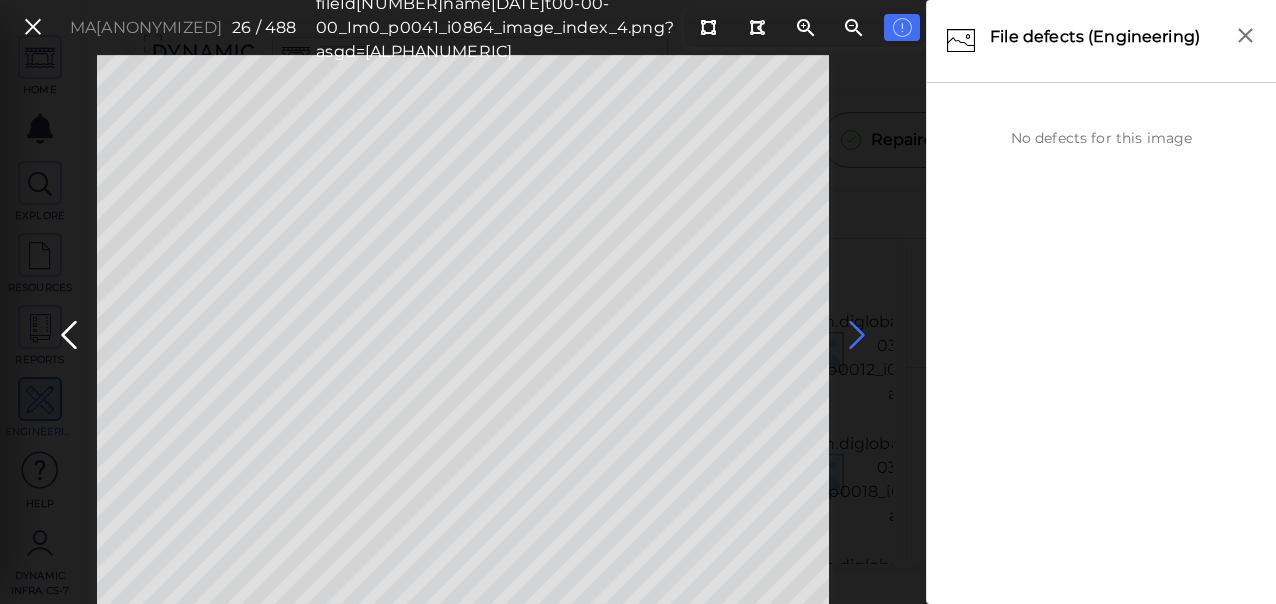 click at bounding box center [857, 335] 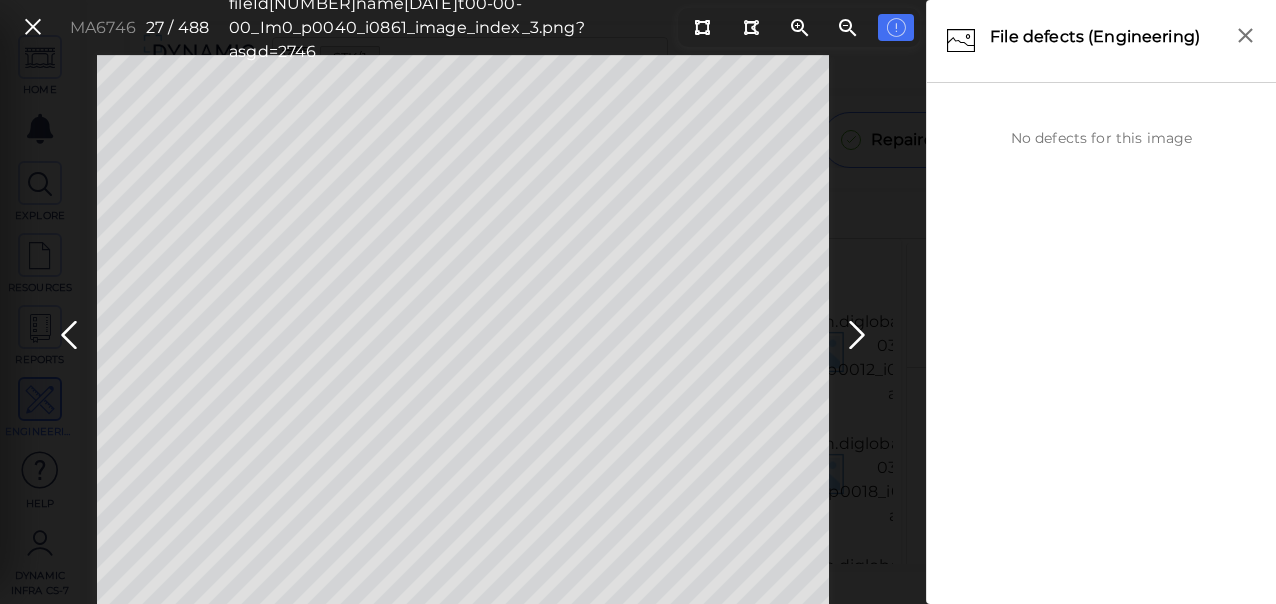 drag, startPoint x: 923, startPoint y: 493, endPoint x: 923, endPoint y: 507, distance: 14 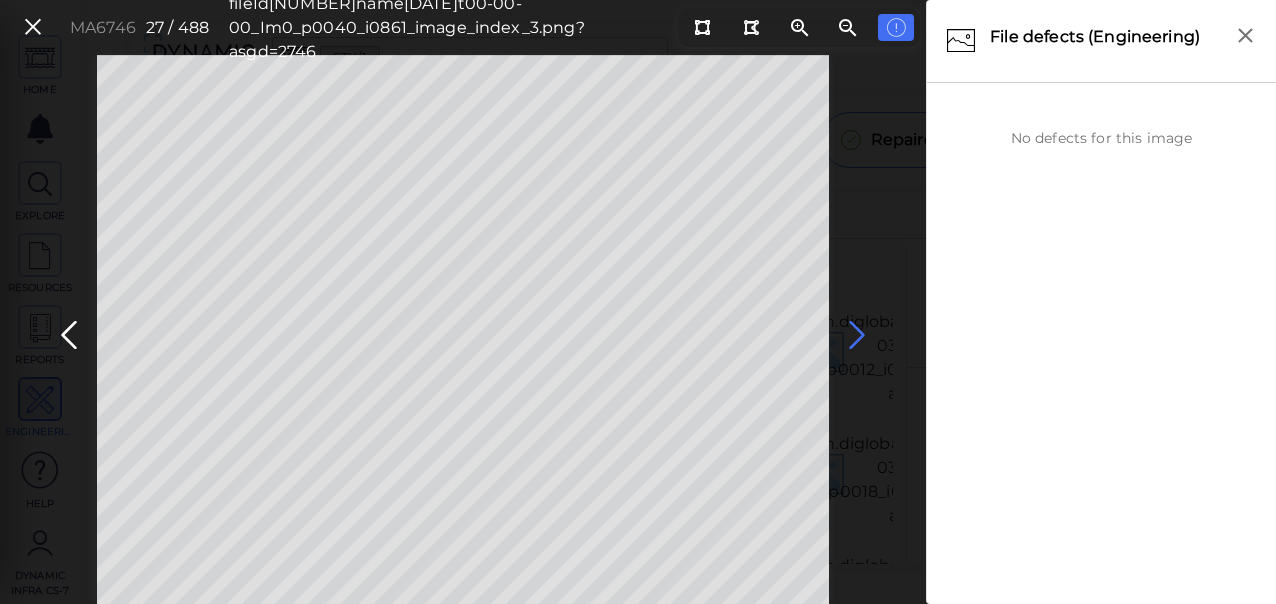 click at bounding box center (857, 335) 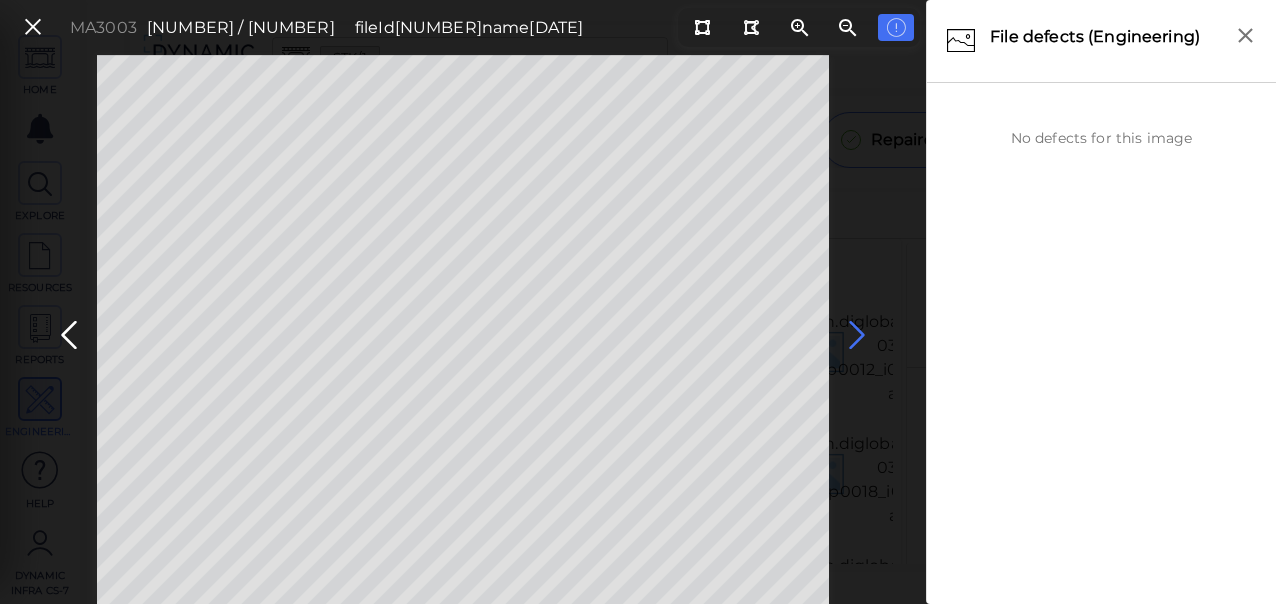 click at bounding box center [857, 335] 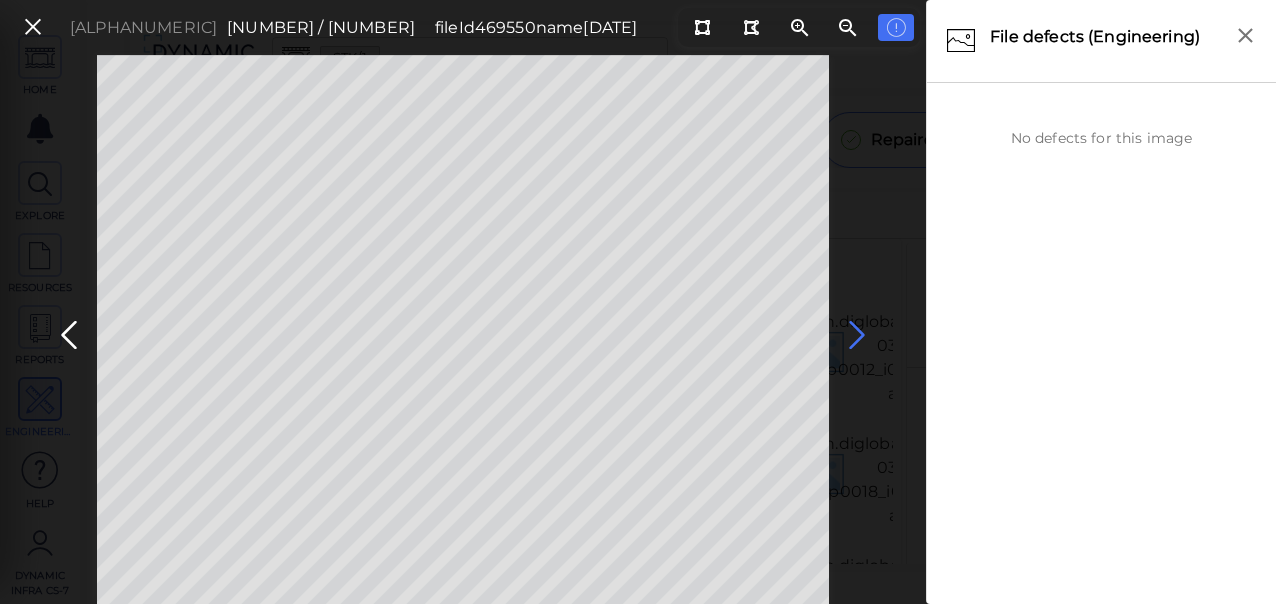 click at bounding box center (857, 335) 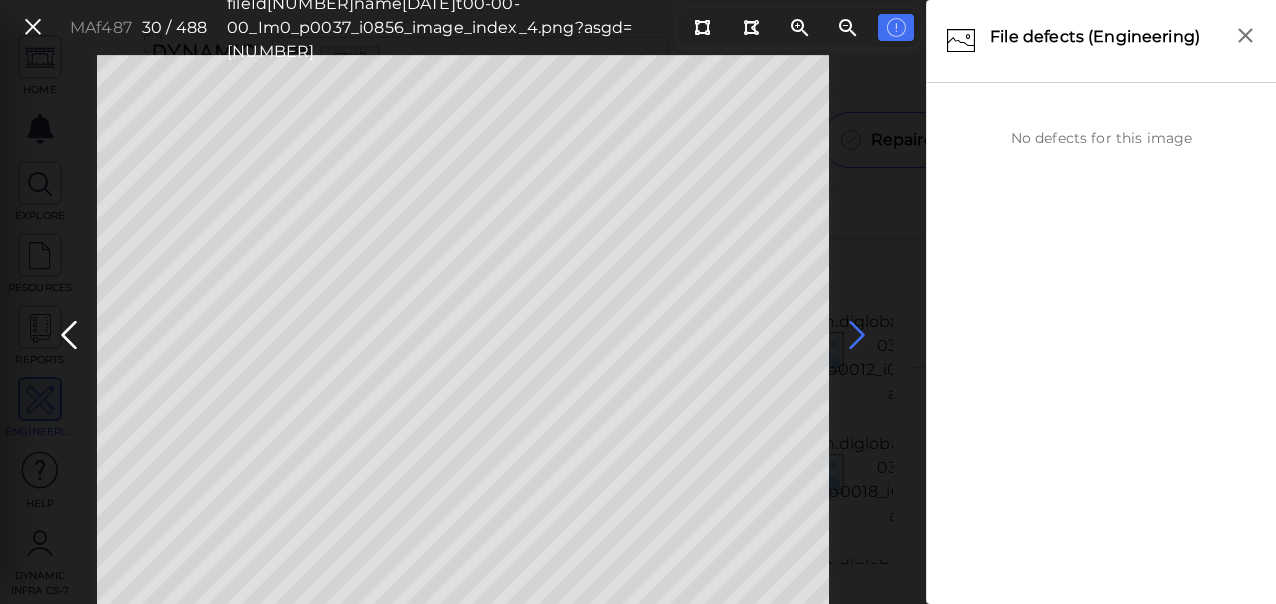 click at bounding box center [857, 335] 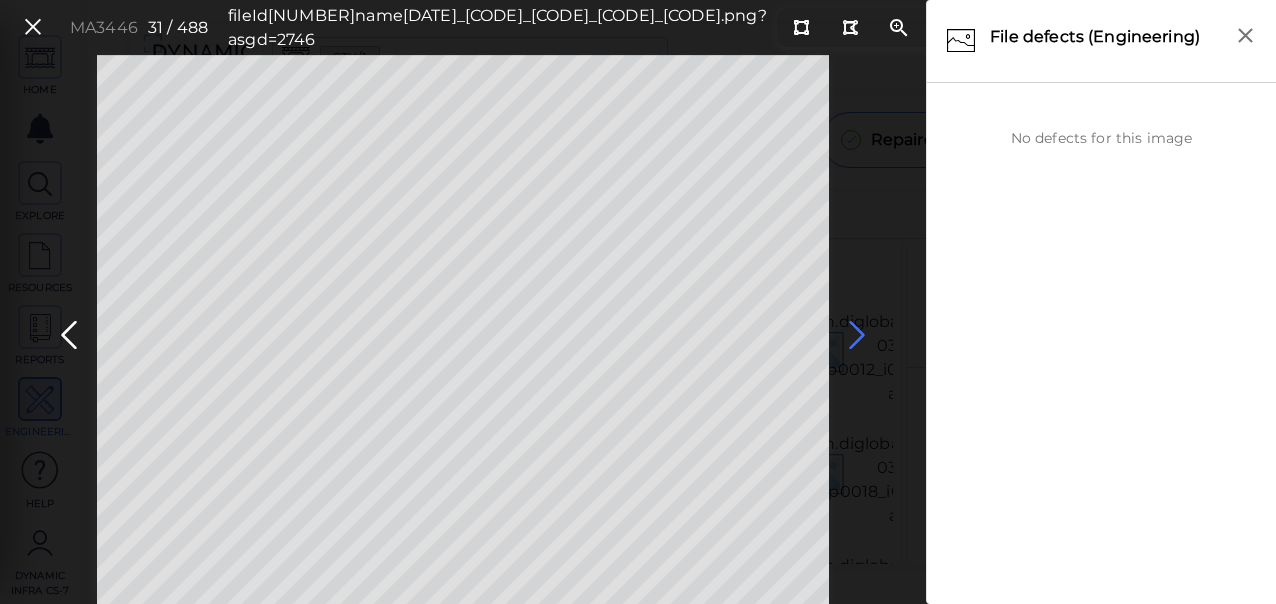 click at bounding box center (857, 335) 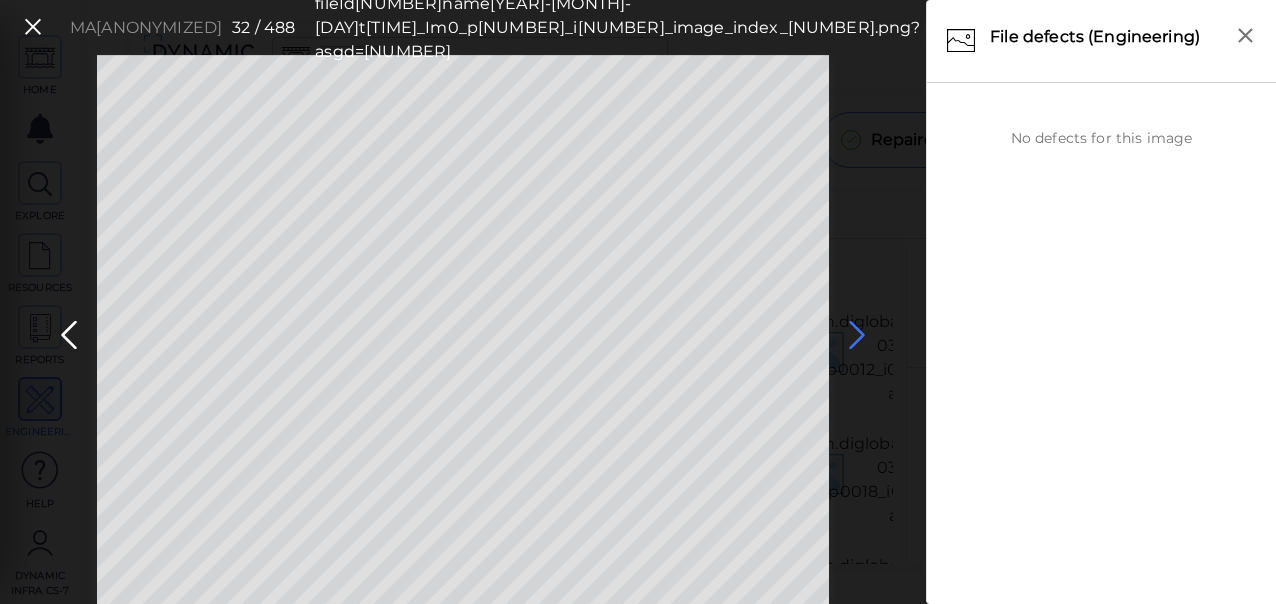 click at bounding box center (857, 335) 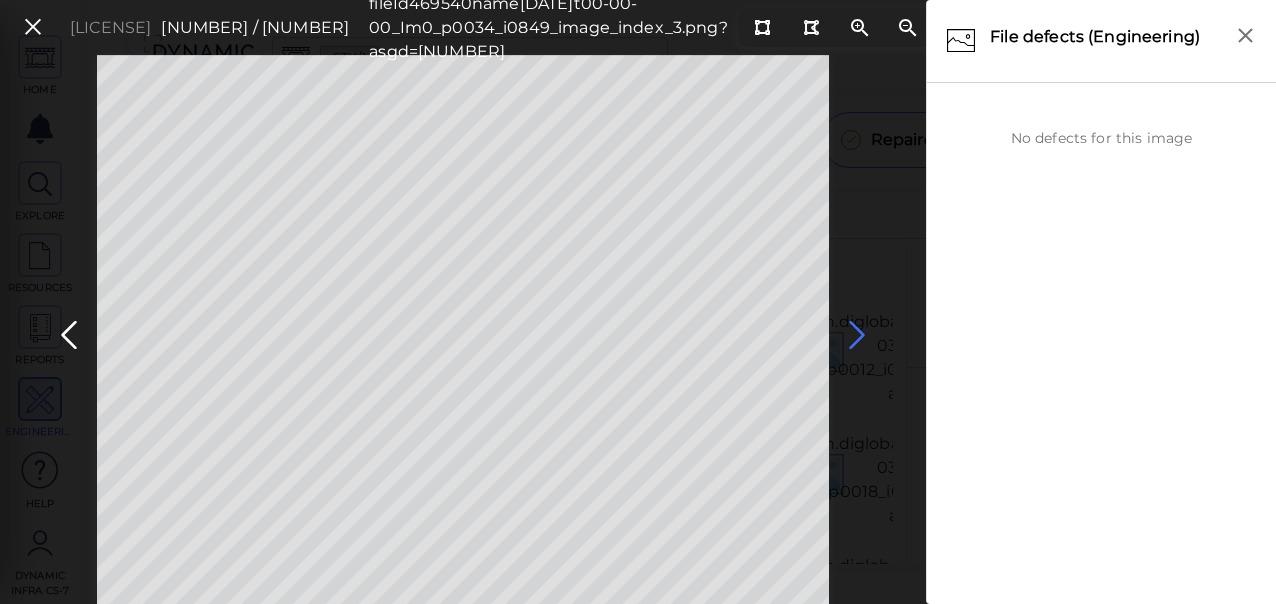 click at bounding box center (857, 335) 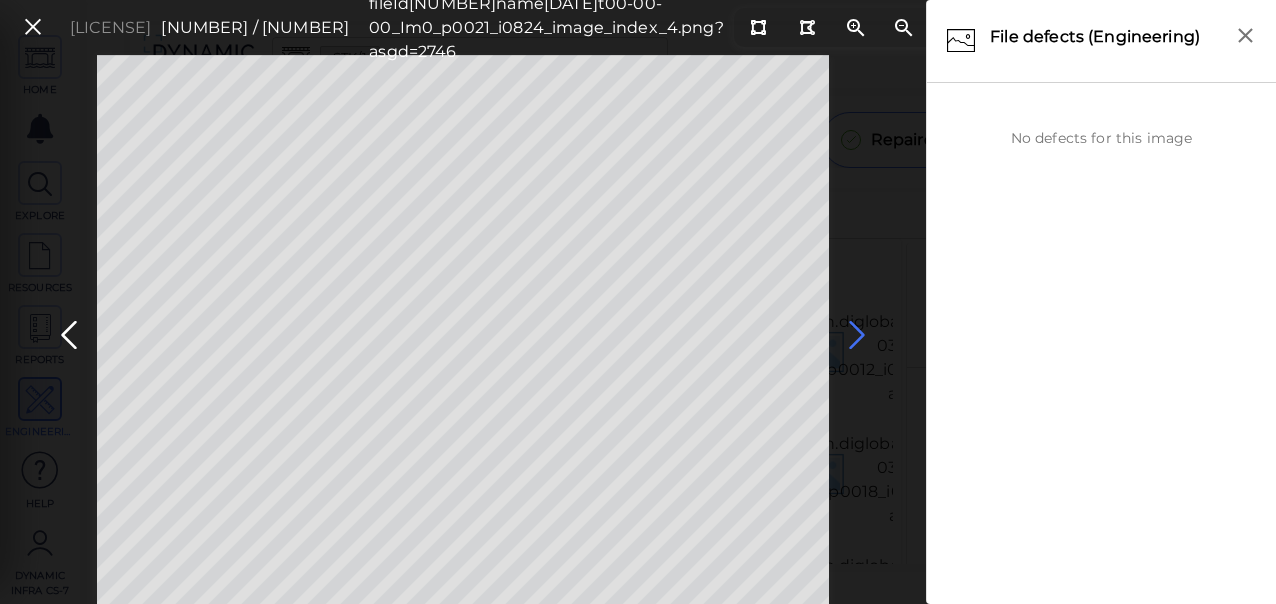 click at bounding box center [857, 335] 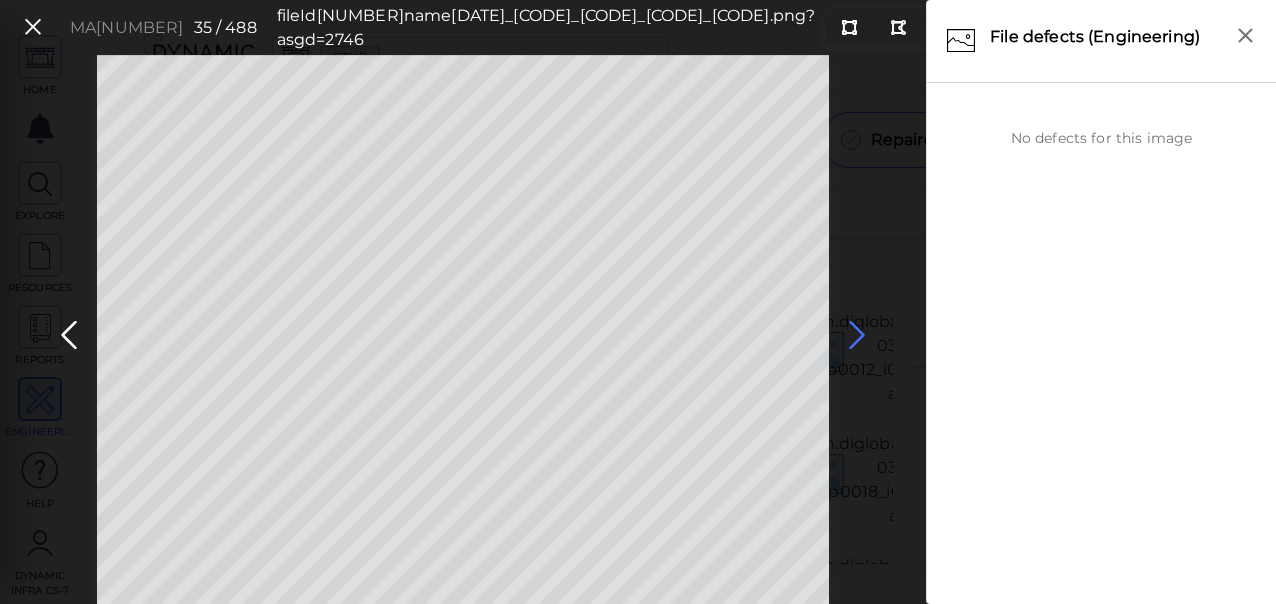 click at bounding box center [857, 335] 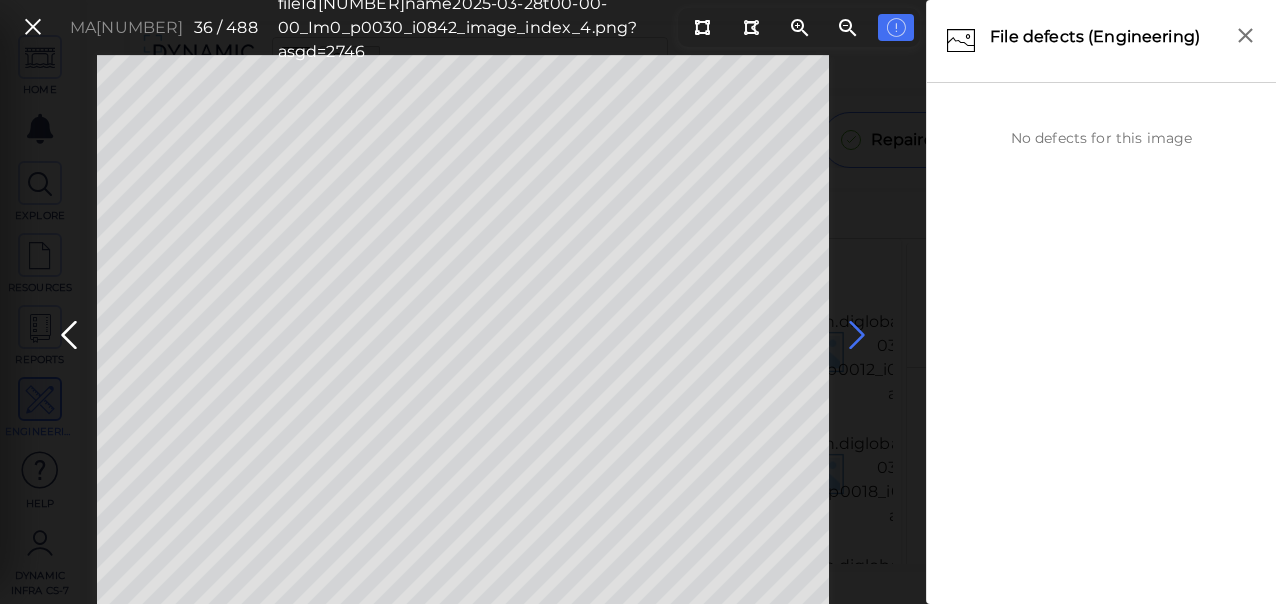 click at bounding box center [857, 335] 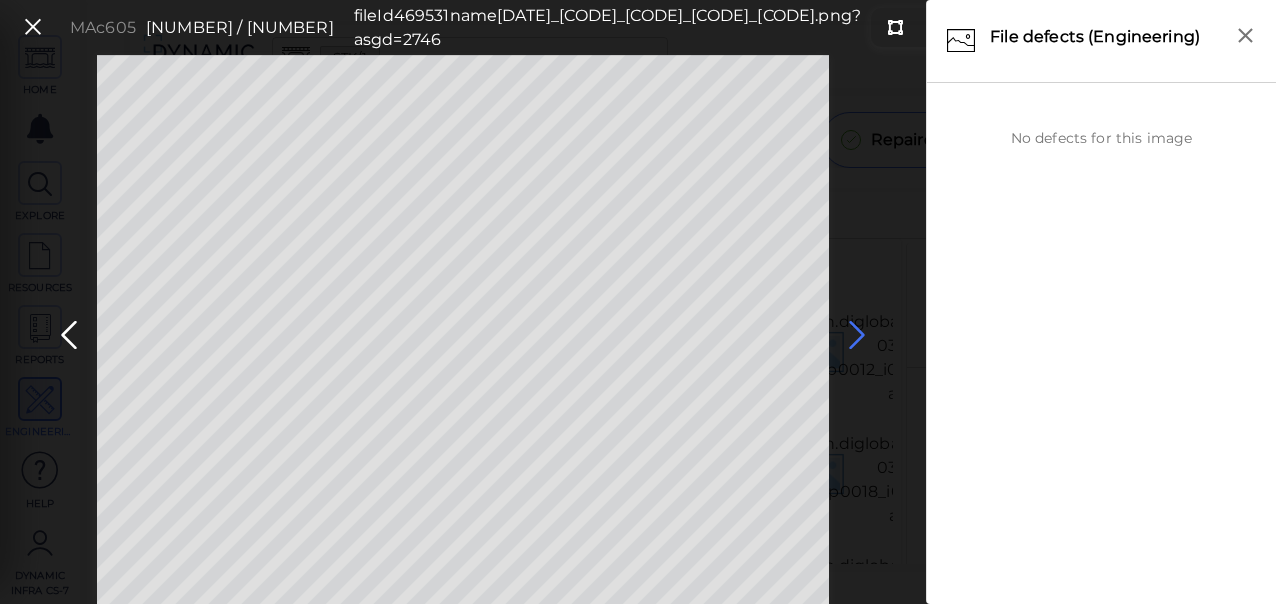 click at bounding box center [857, 335] 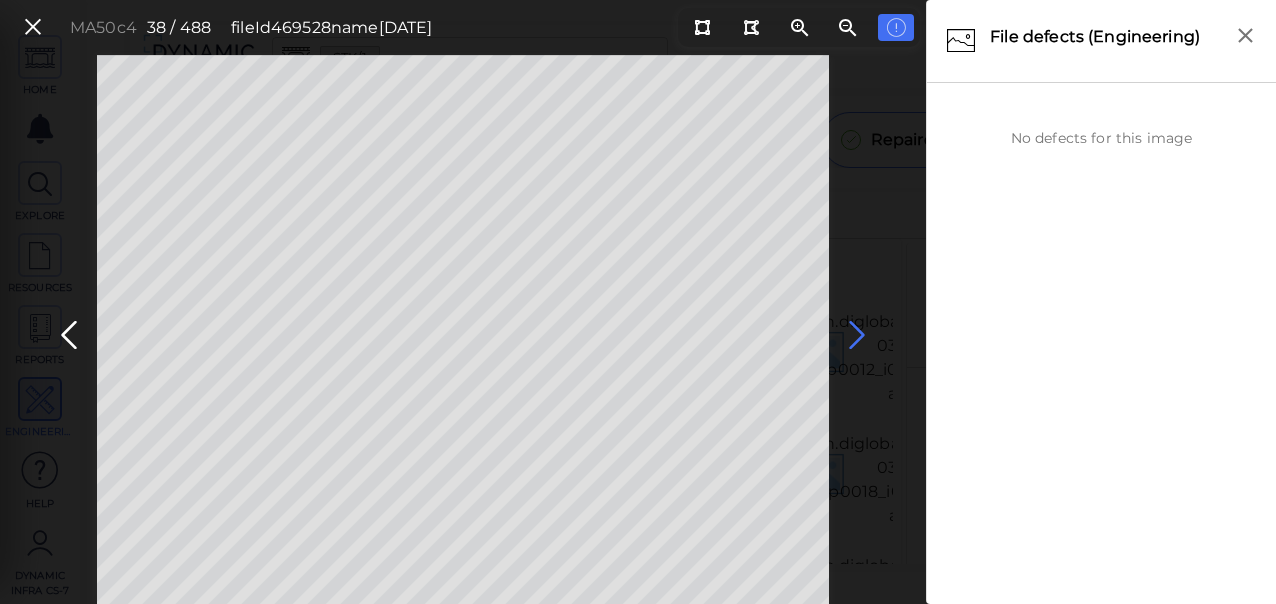 click at bounding box center [857, 335] 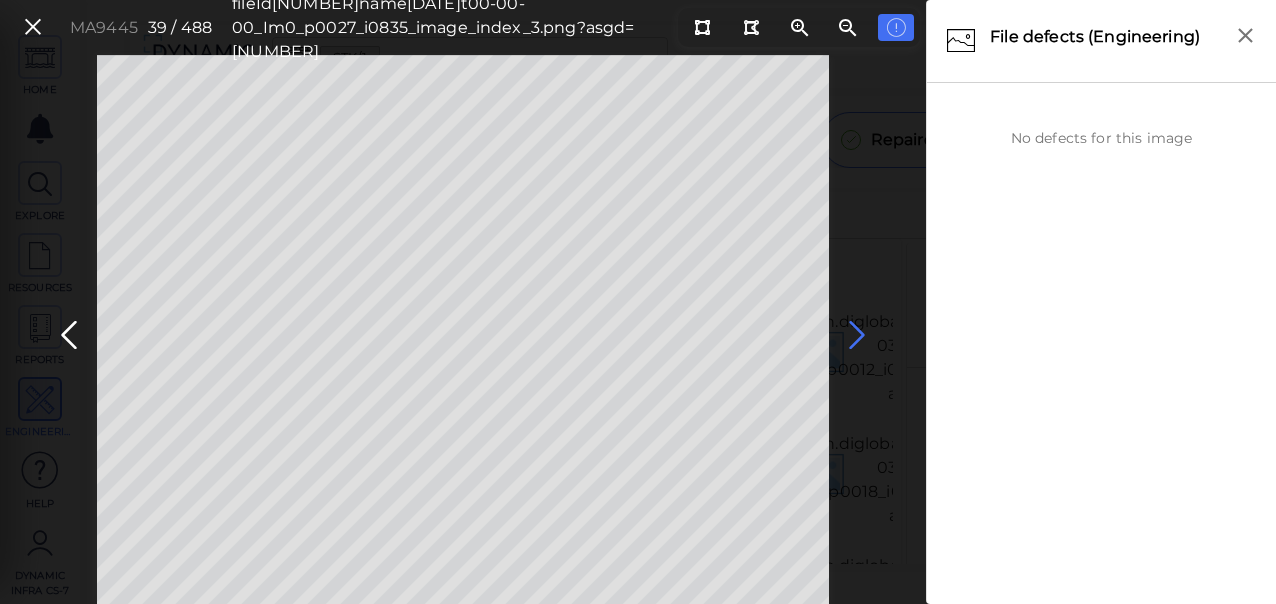 click at bounding box center (857, 335) 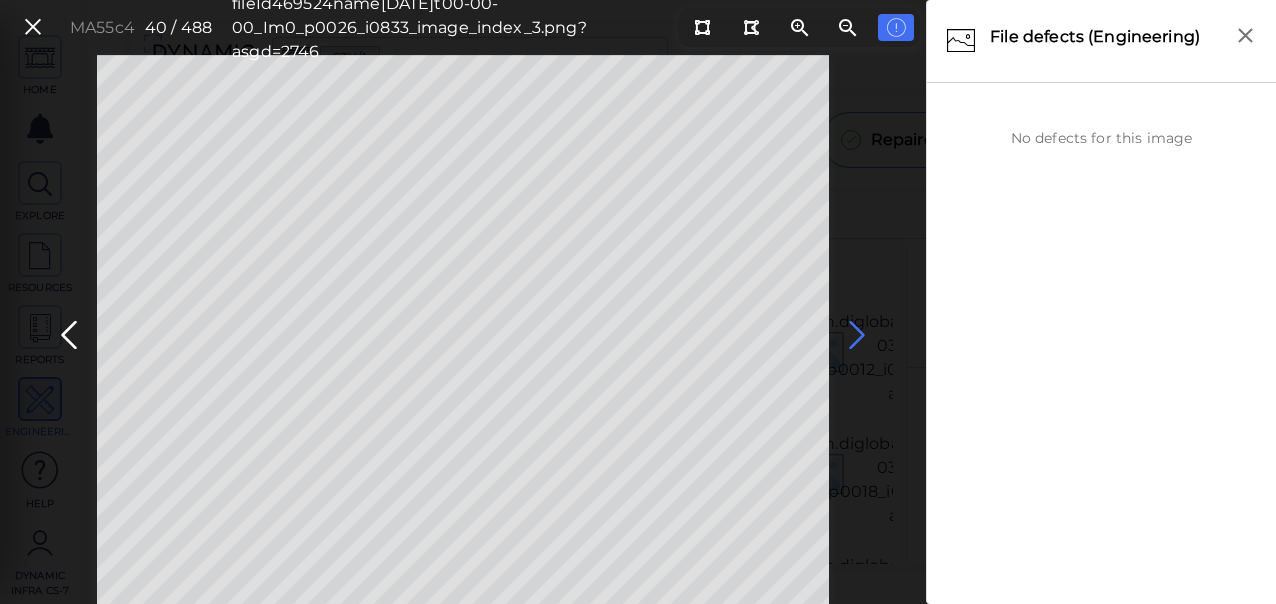 click at bounding box center [857, 335] 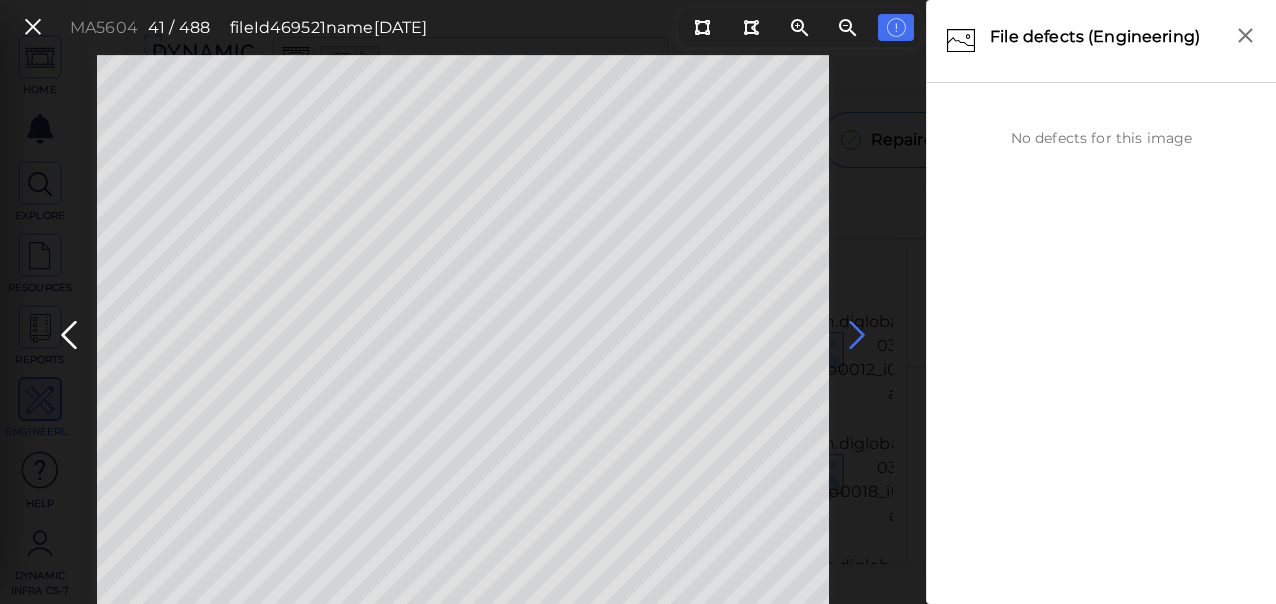 click at bounding box center (857, 335) 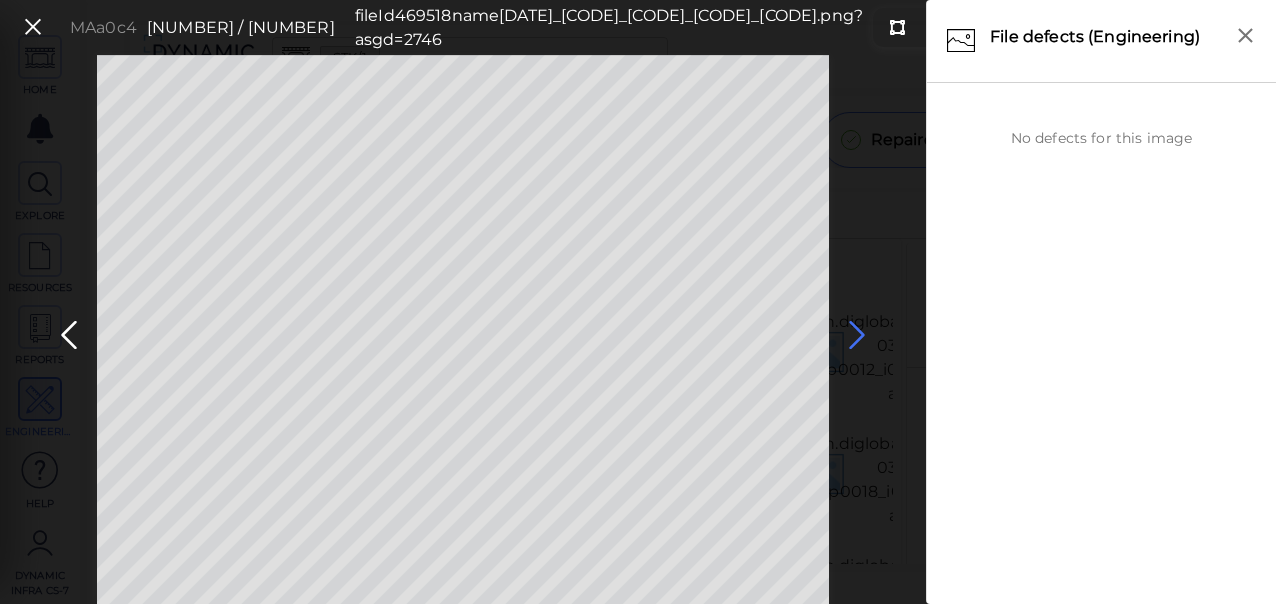 click at bounding box center (857, 335) 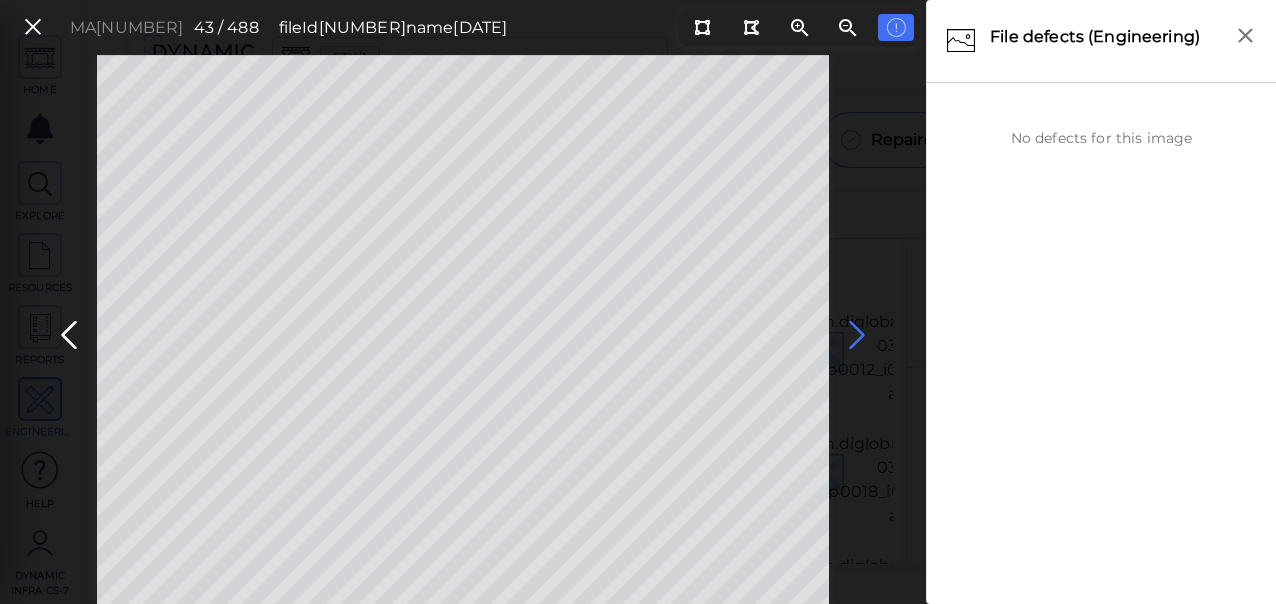 click at bounding box center (857, 335) 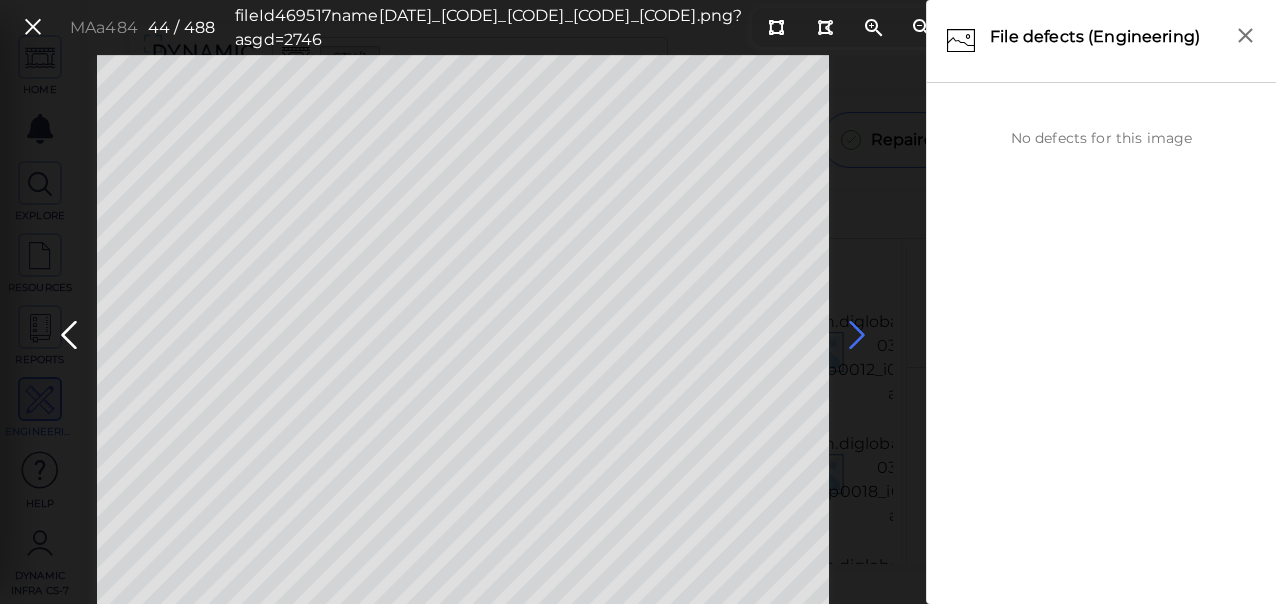 click at bounding box center [857, 335] 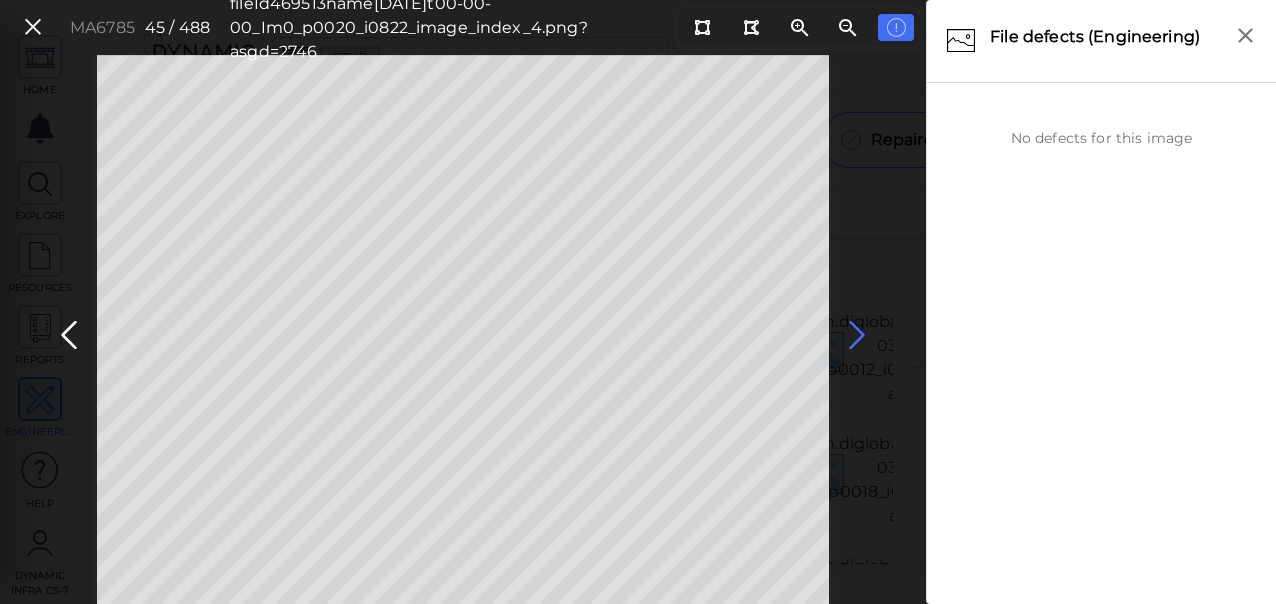 click at bounding box center [857, 335] 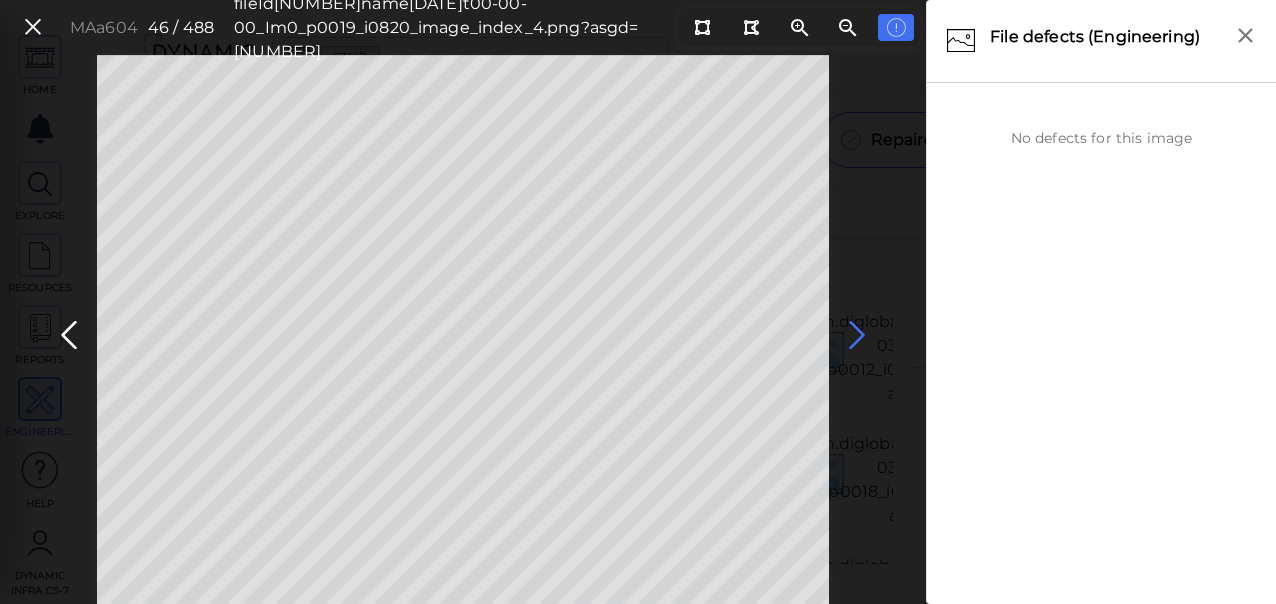 click at bounding box center [857, 335] 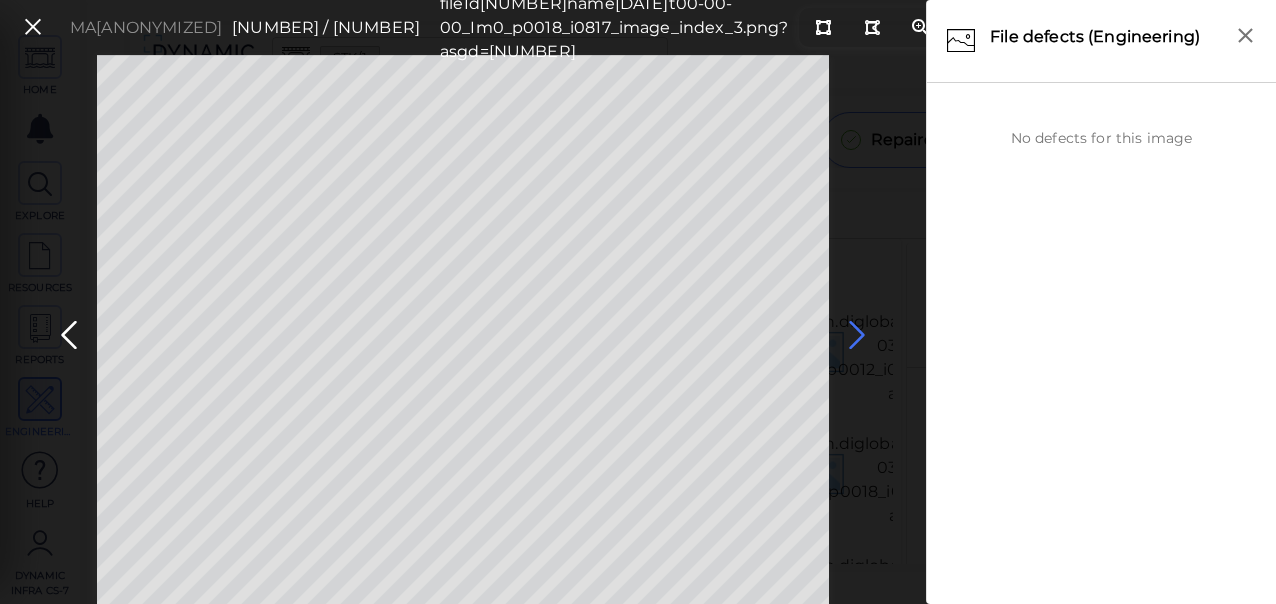 click at bounding box center [857, 335] 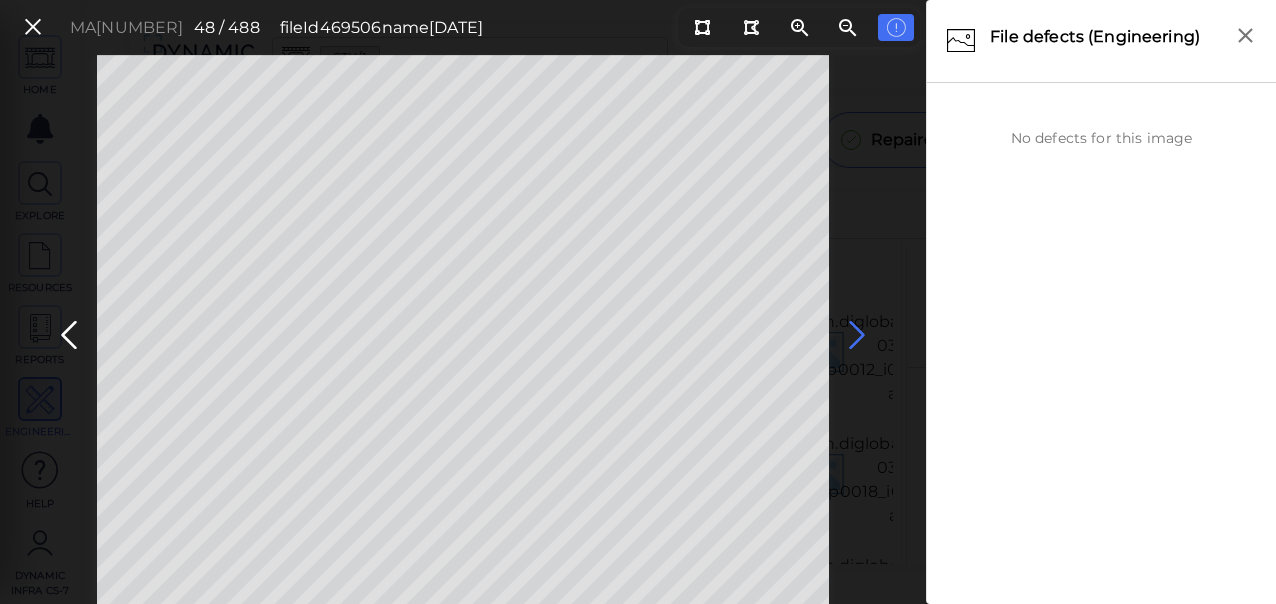 click at bounding box center (857, 335) 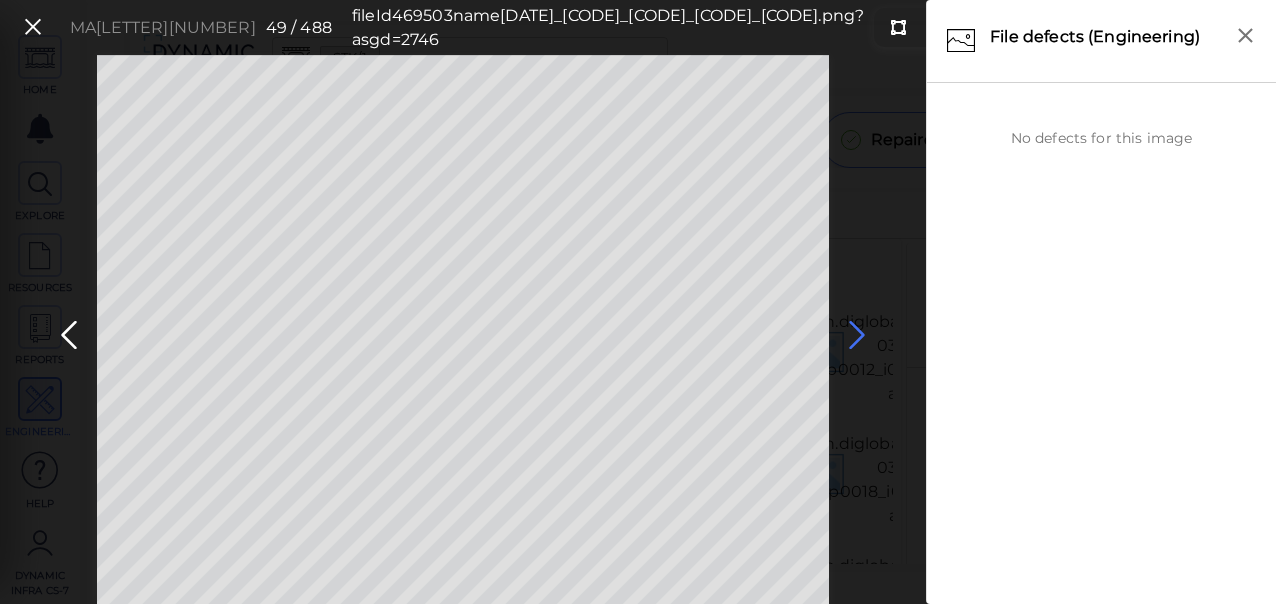 click at bounding box center (857, 335) 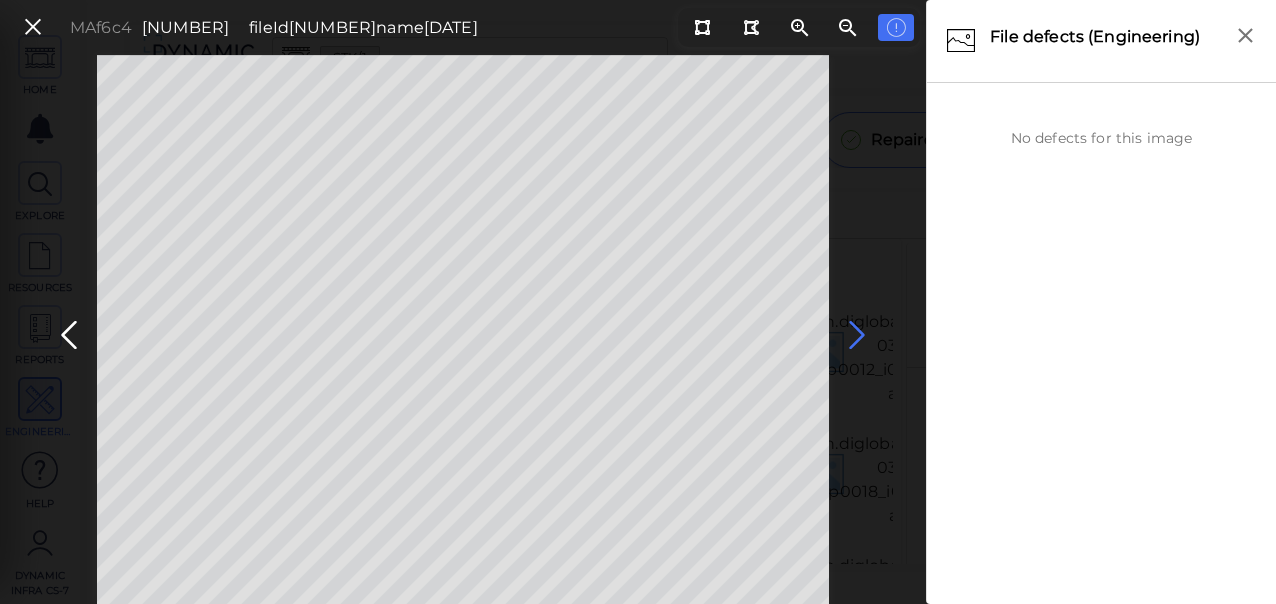 click at bounding box center (857, 335) 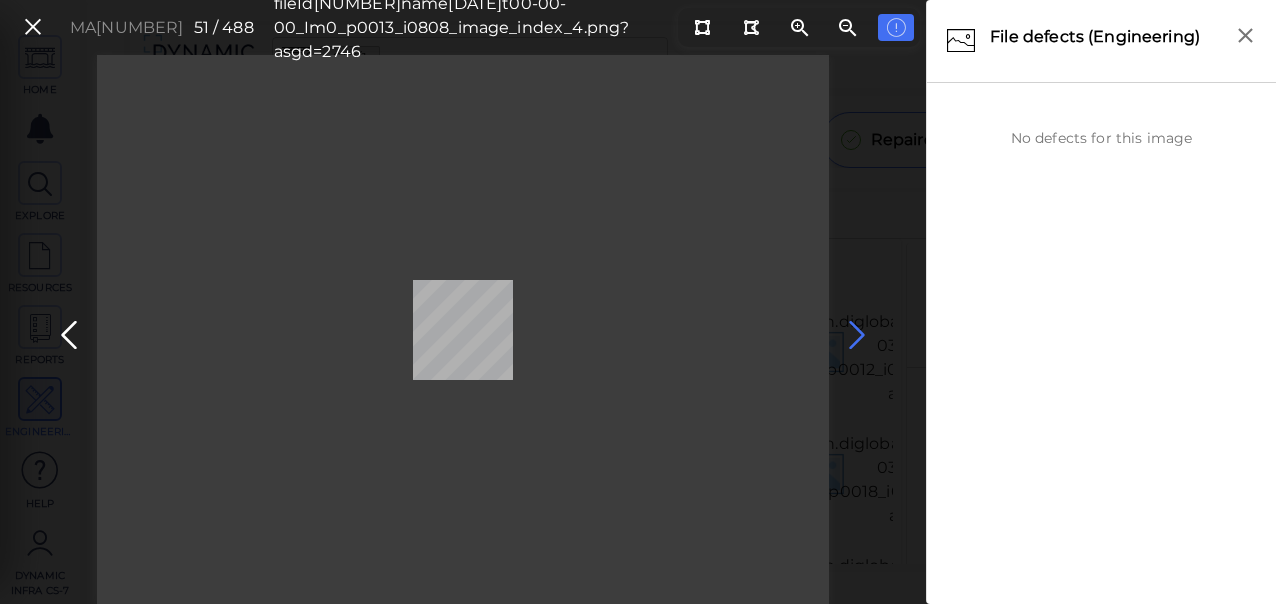click at bounding box center [857, 335] 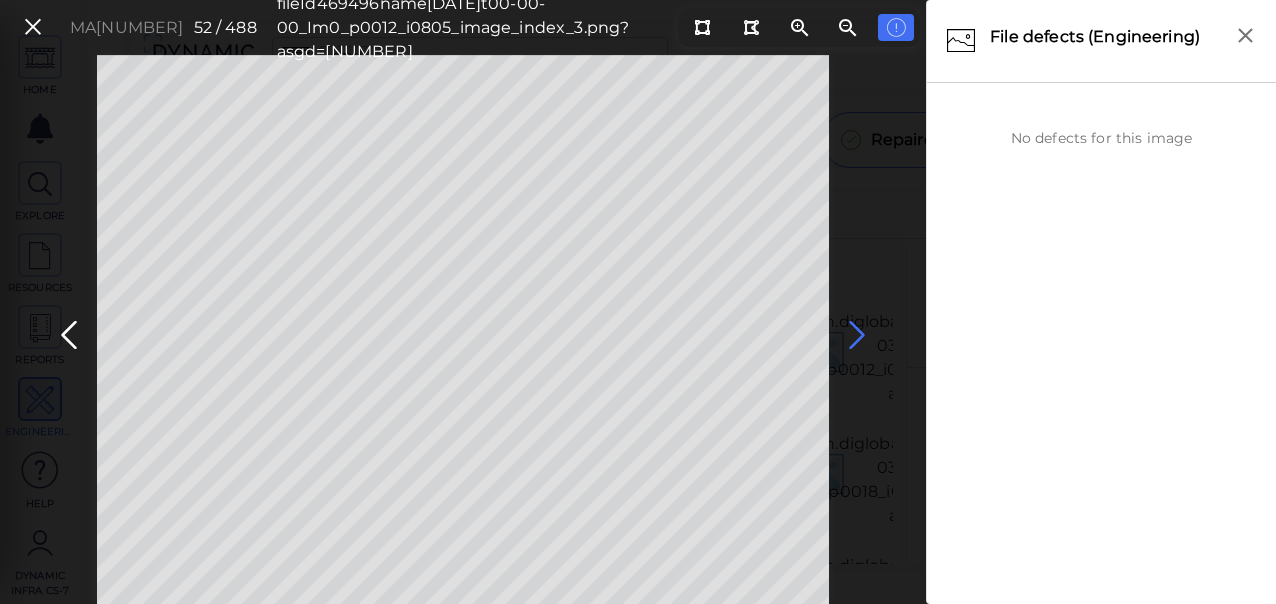 click at bounding box center [857, 335] 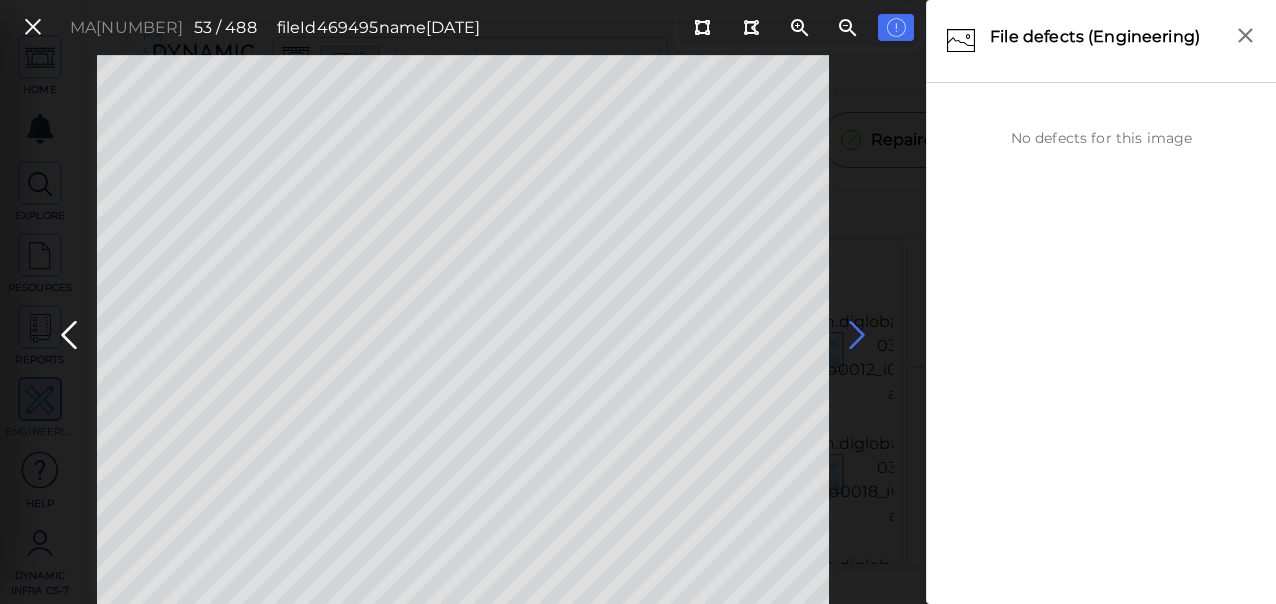 click at bounding box center [857, 335] 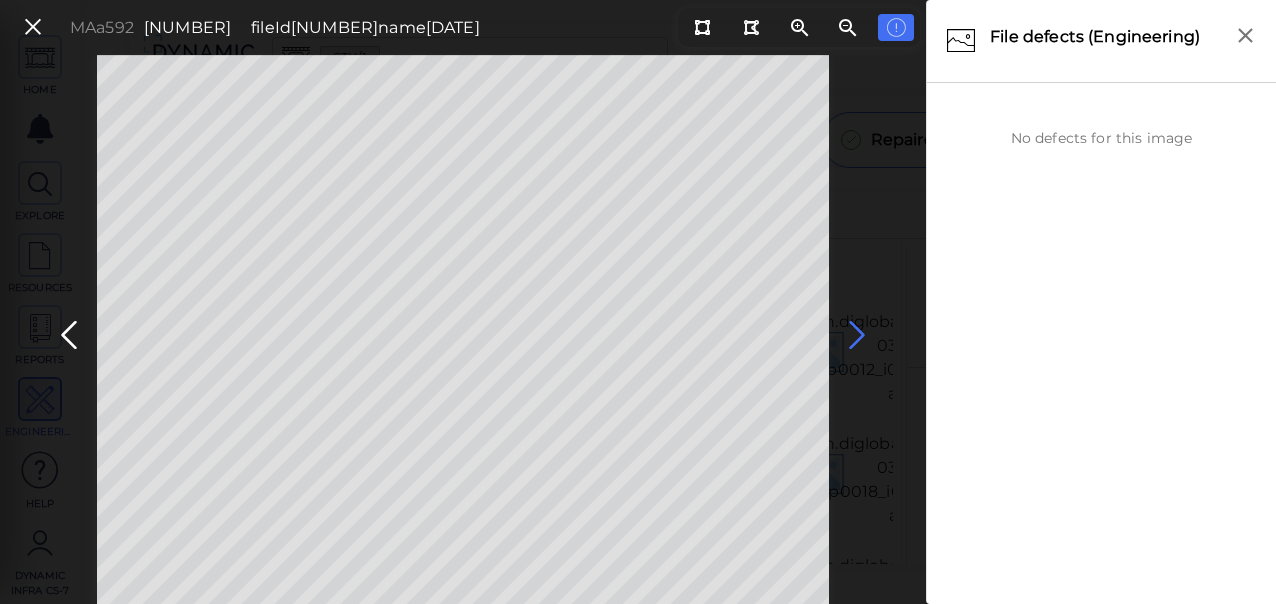 click at bounding box center (857, 335) 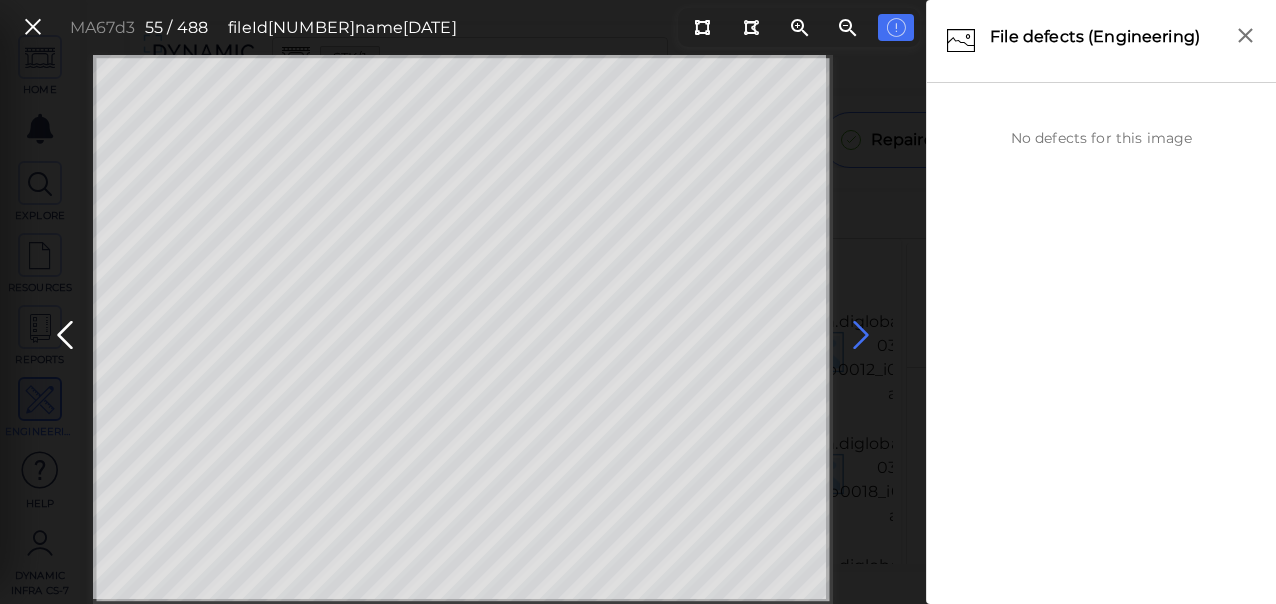 click at bounding box center [861, 335] 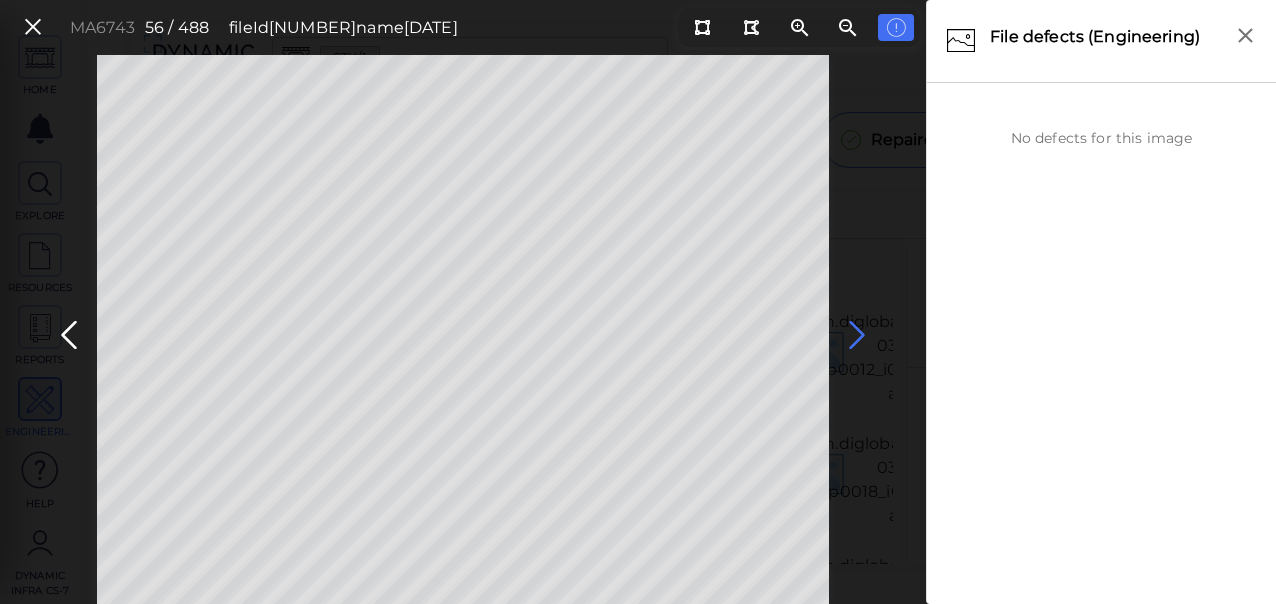 click at bounding box center (857, 335) 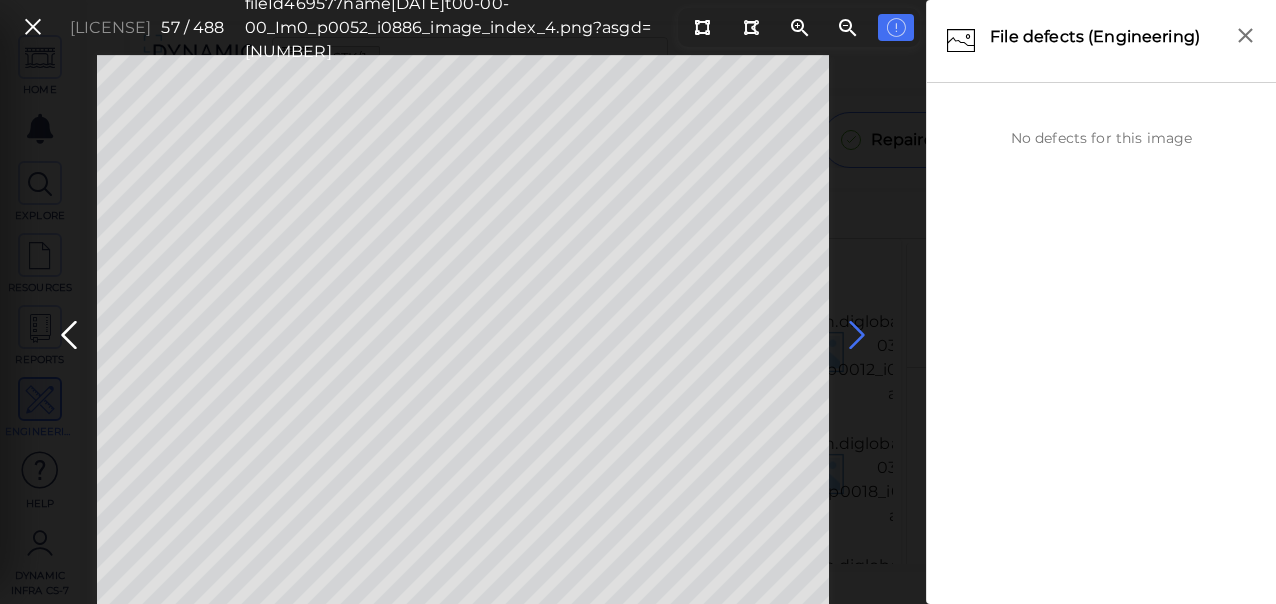 click at bounding box center (857, 335) 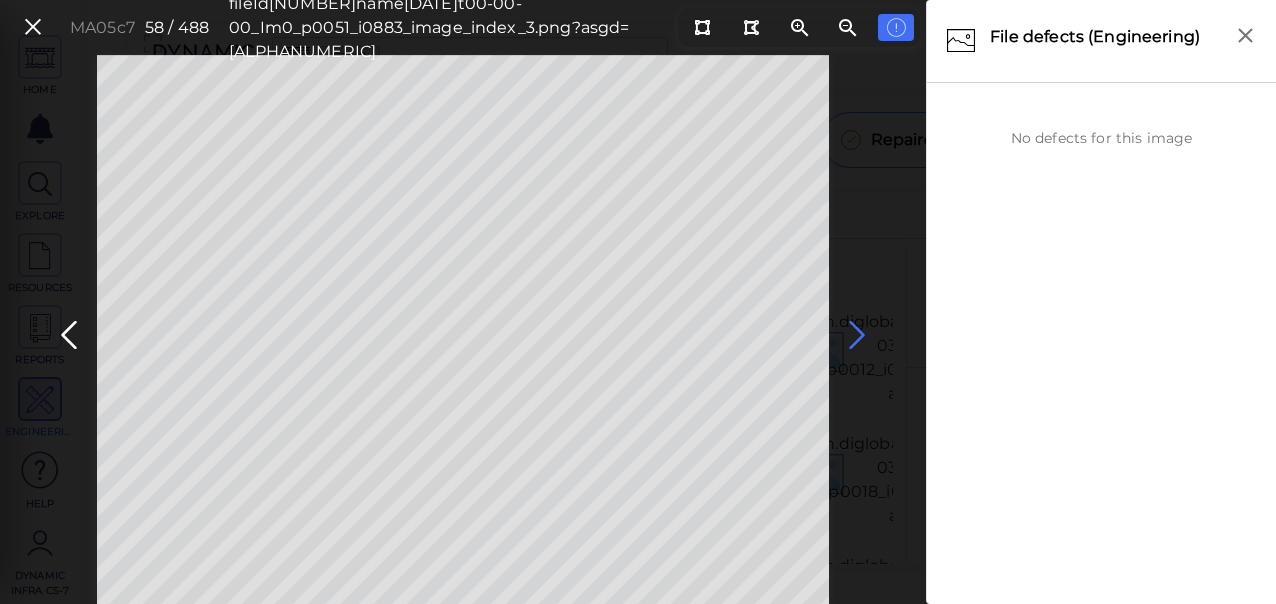 click at bounding box center [857, 335] 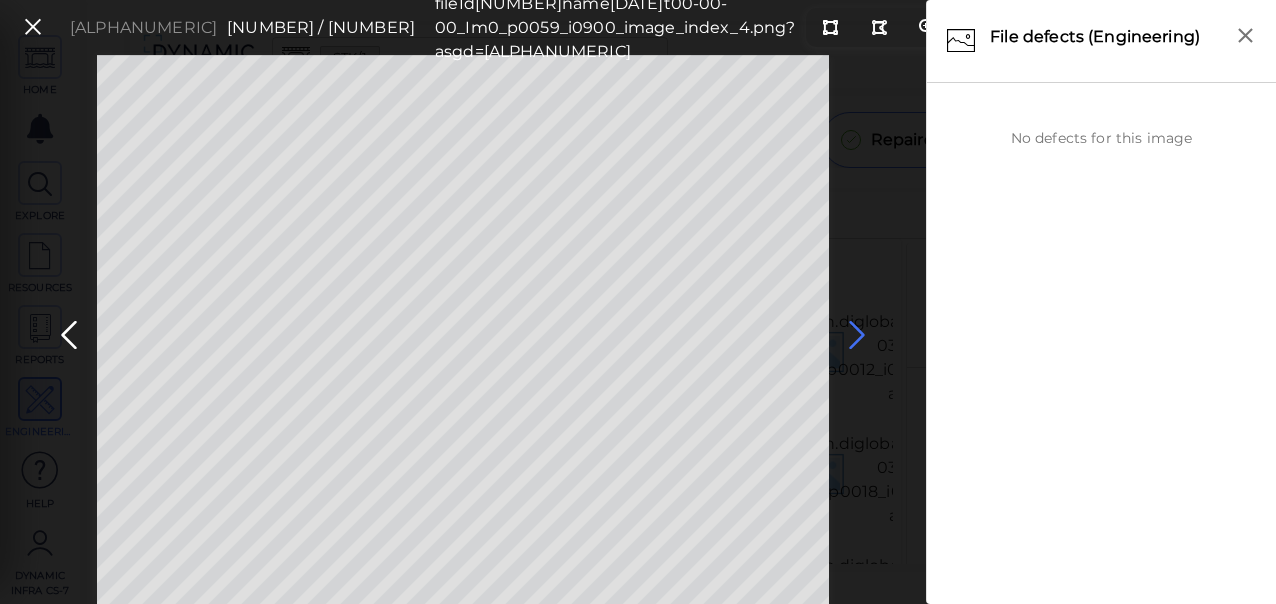 click at bounding box center [857, 335] 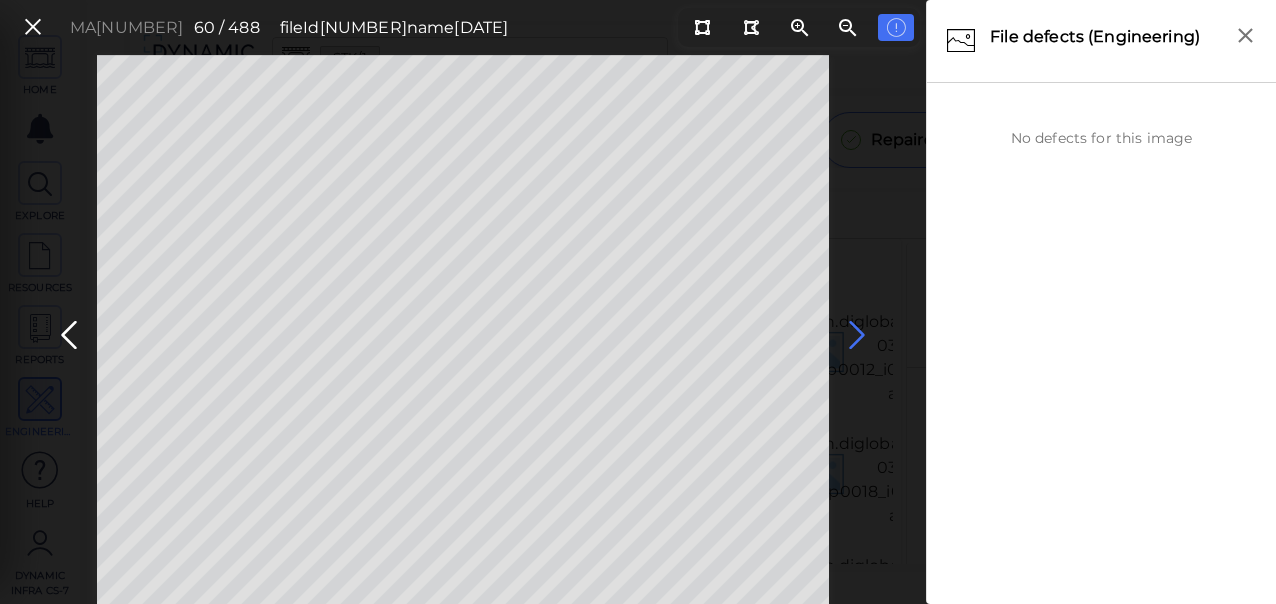 click at bounding box center [857, 335] 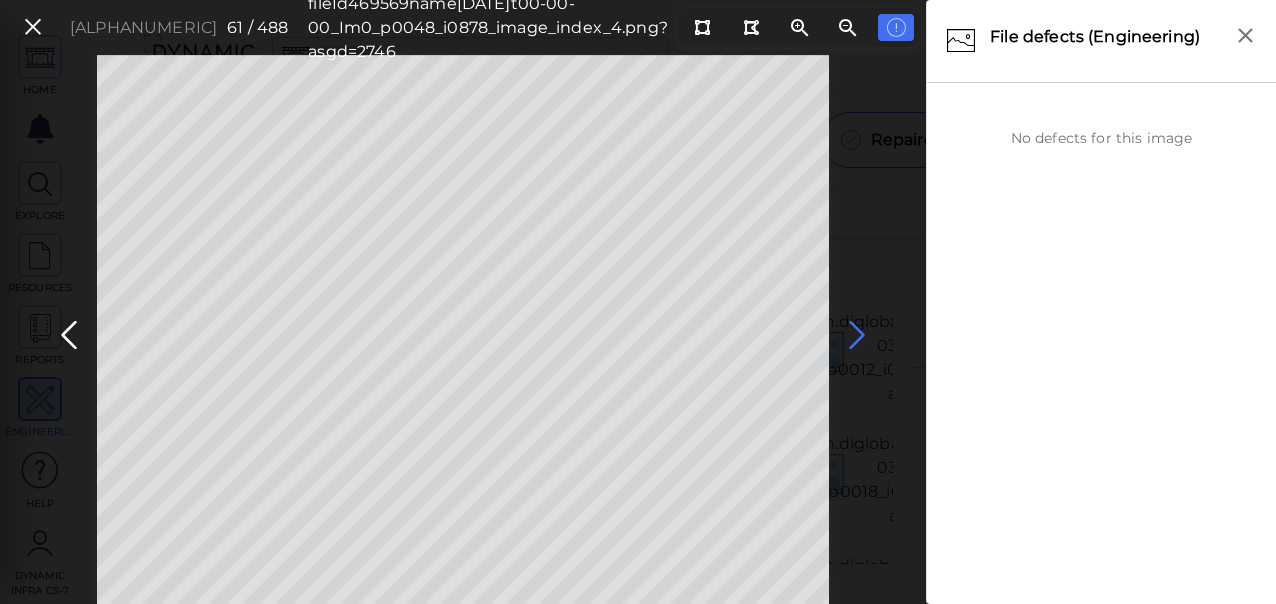 click at bounding box center (857, 335) 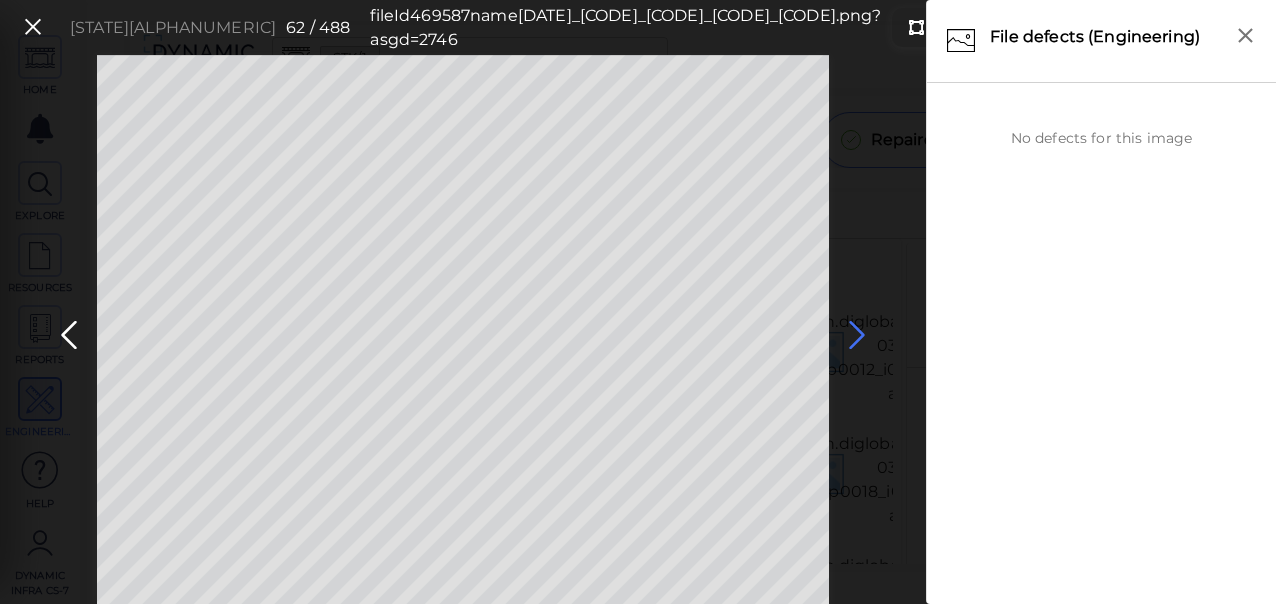 click at bounding box center [857, 335] 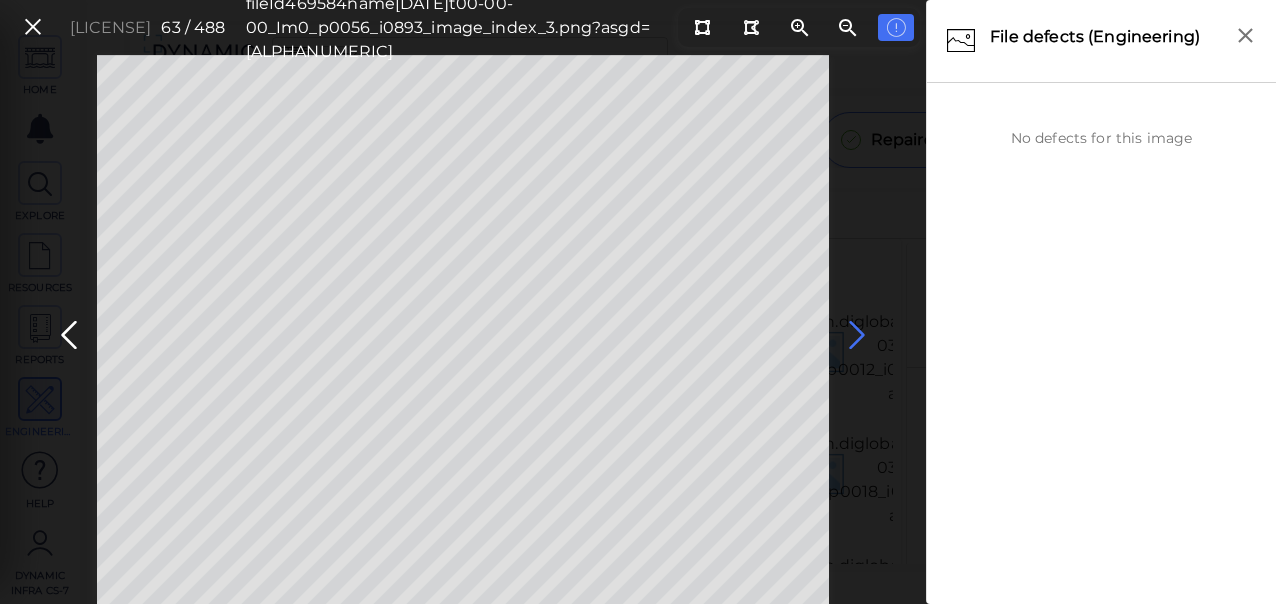 click at bounding box center (857, 335) 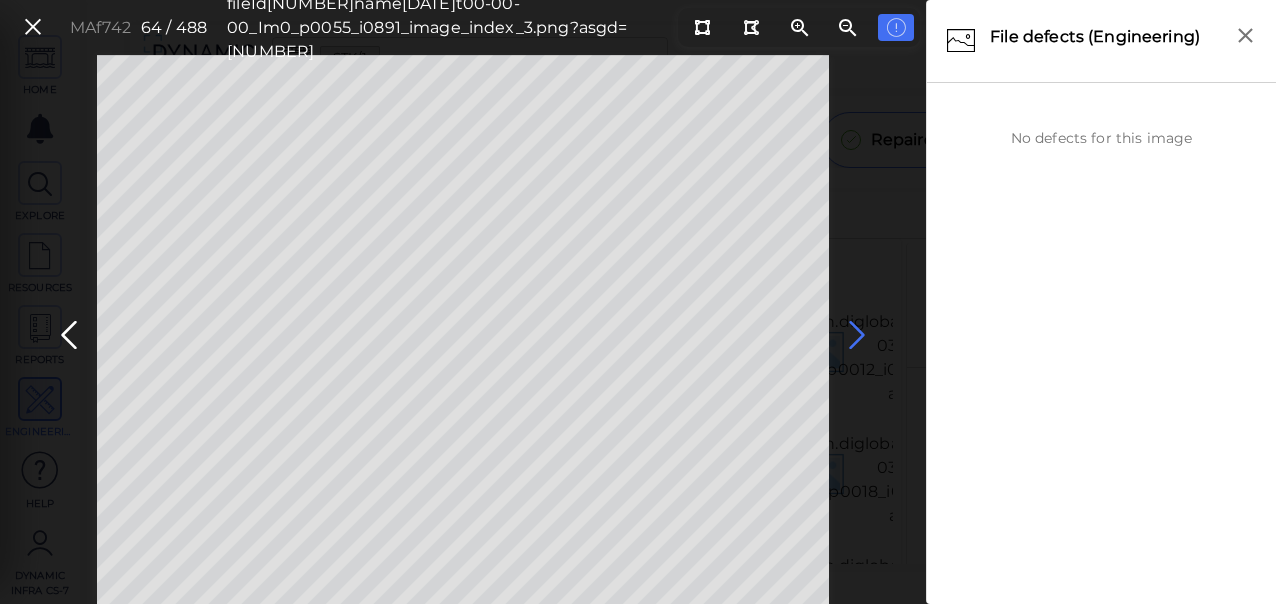 click at bounding box center [857, 335] 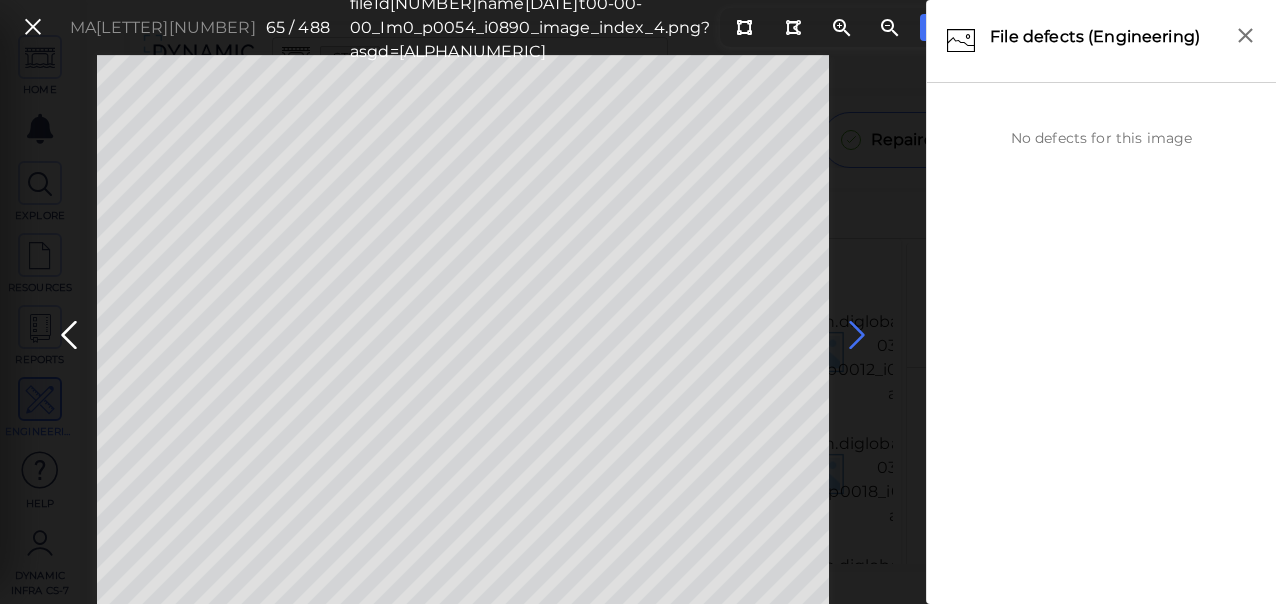 click at bounding box center [857, 335] 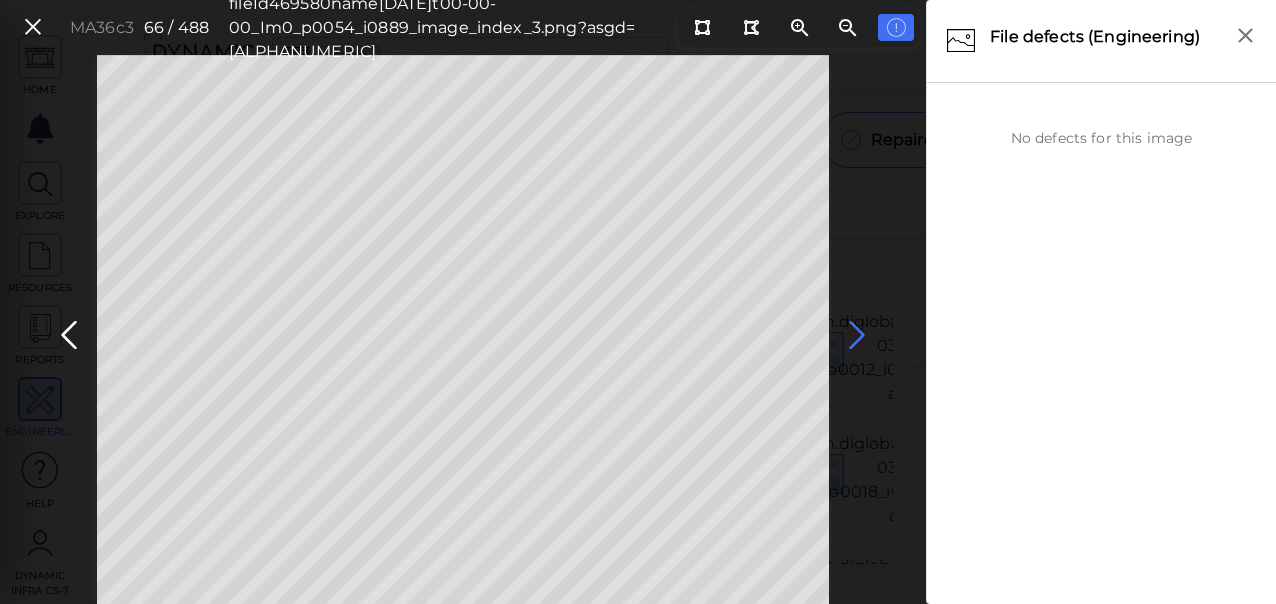 click at bounding box center [857, 335] 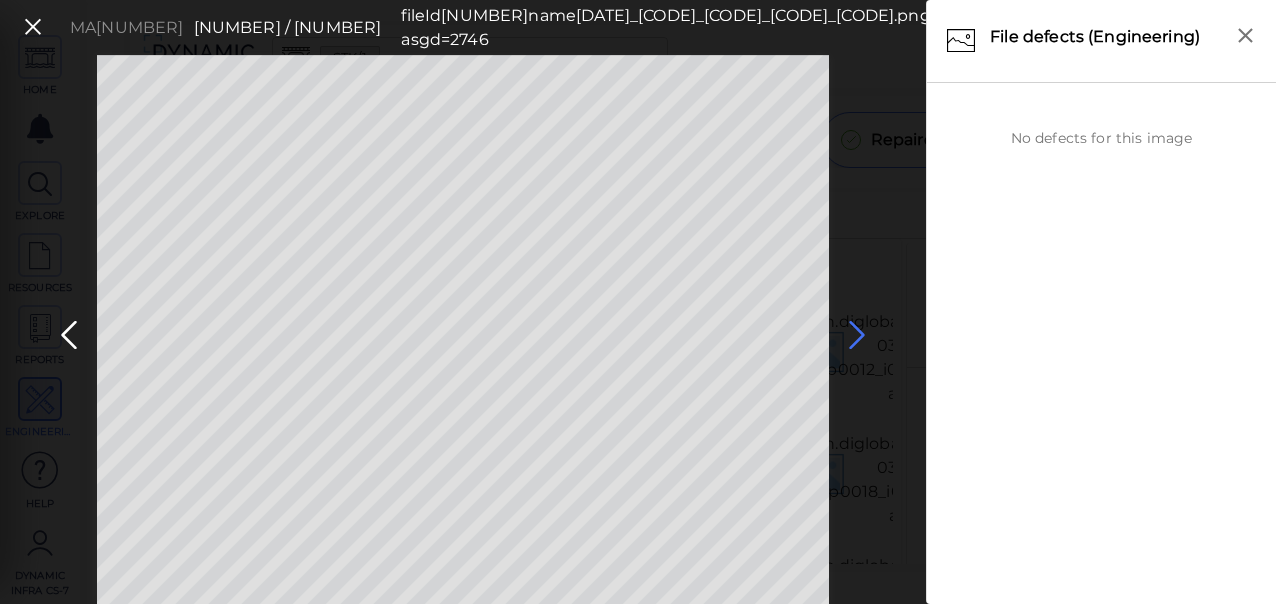 click at bounding box center [857, 335] 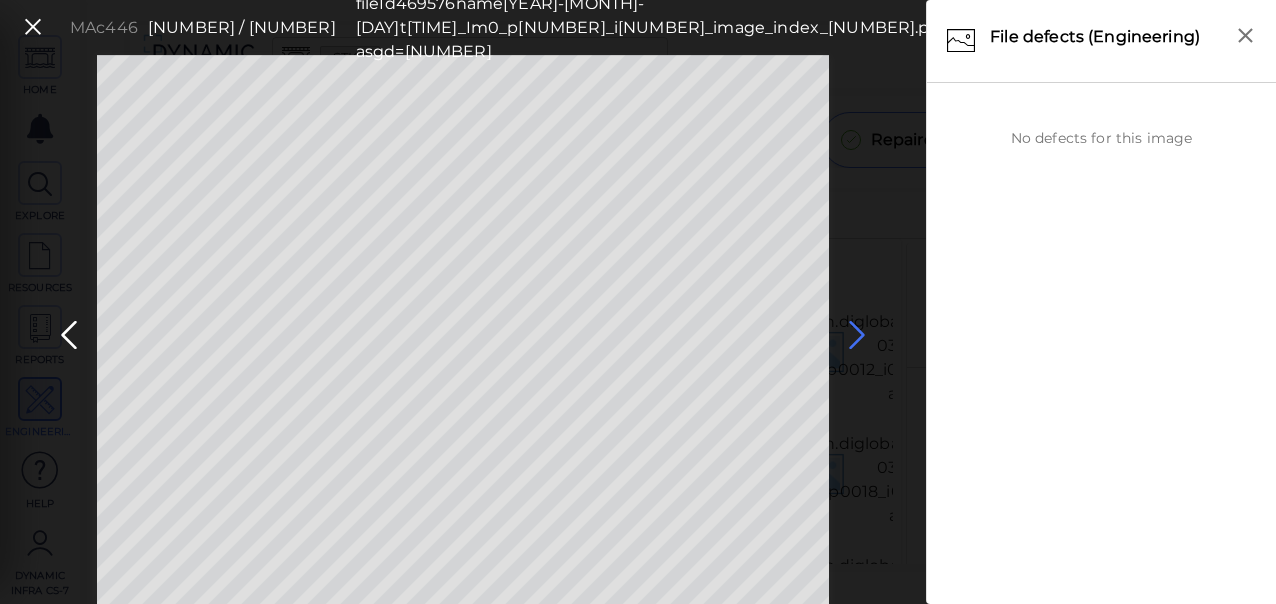 click at bounding box center [857, 335] 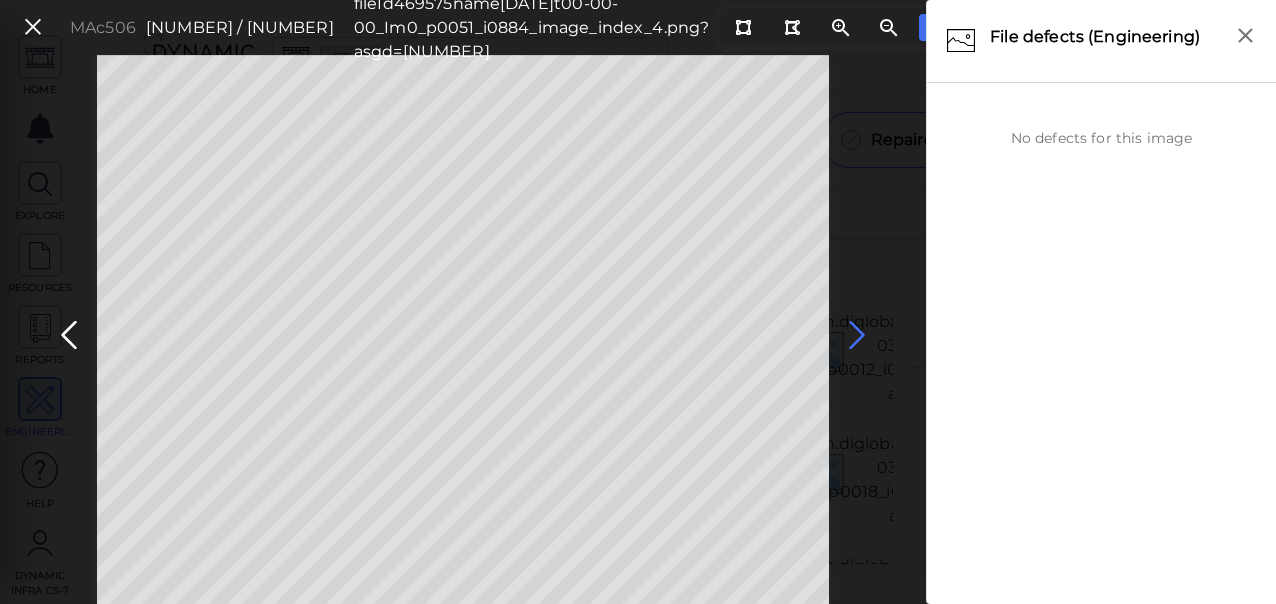 click at bounding box center (857, 335) 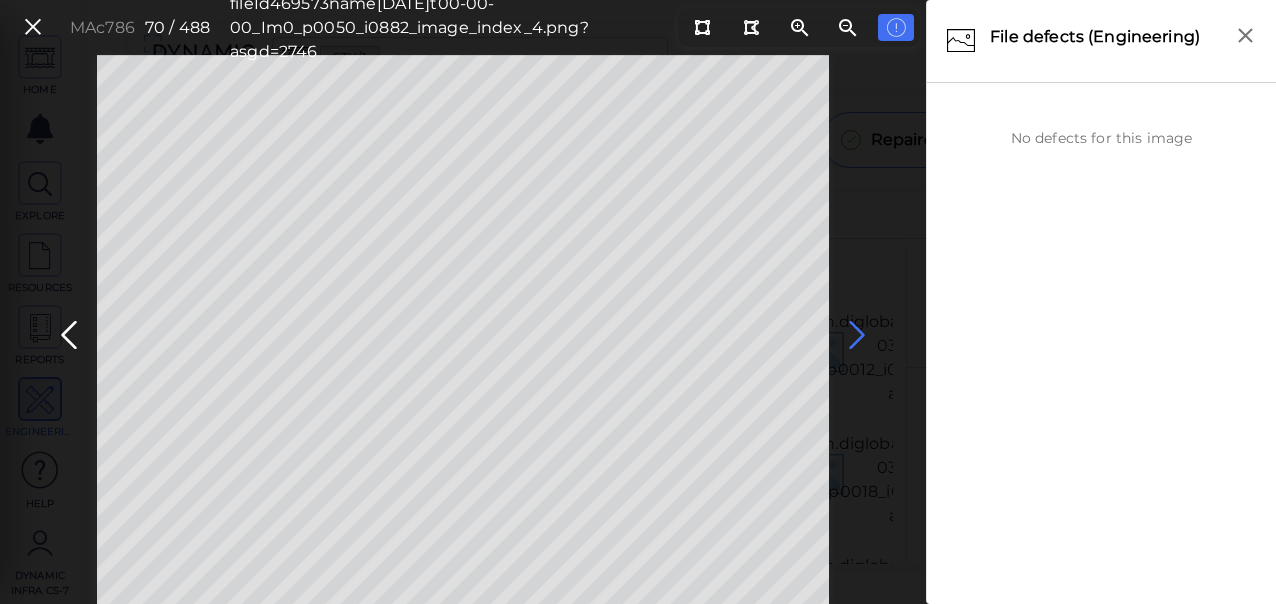 click at bounding box center [857, 335] 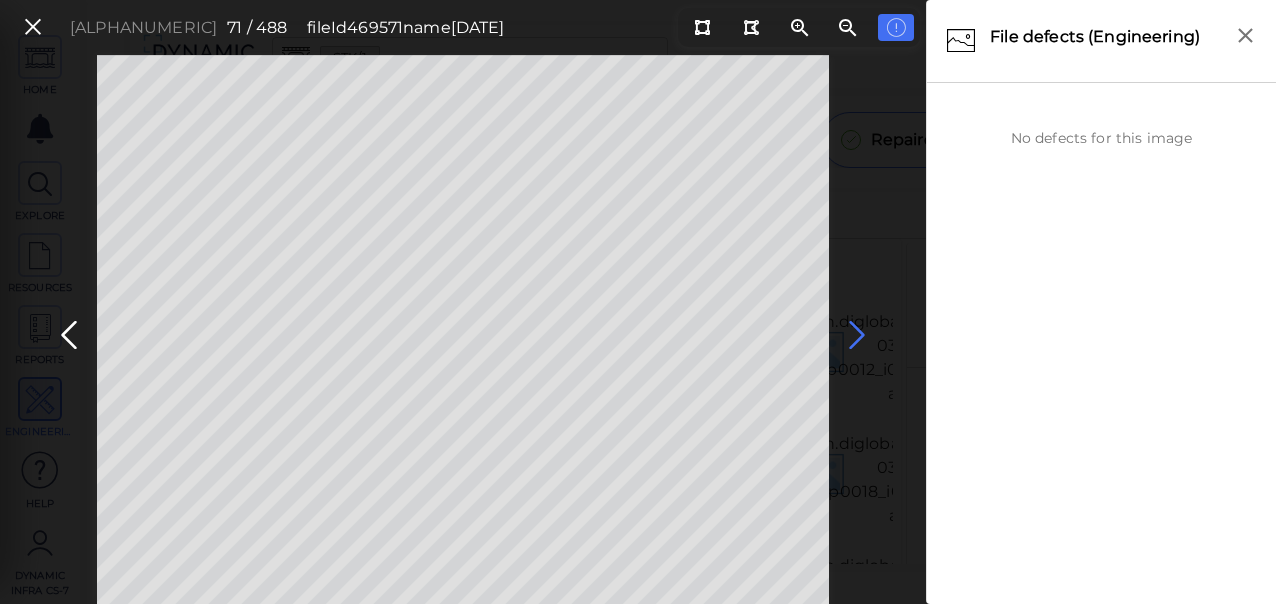 click at bounding box center (857, 335) 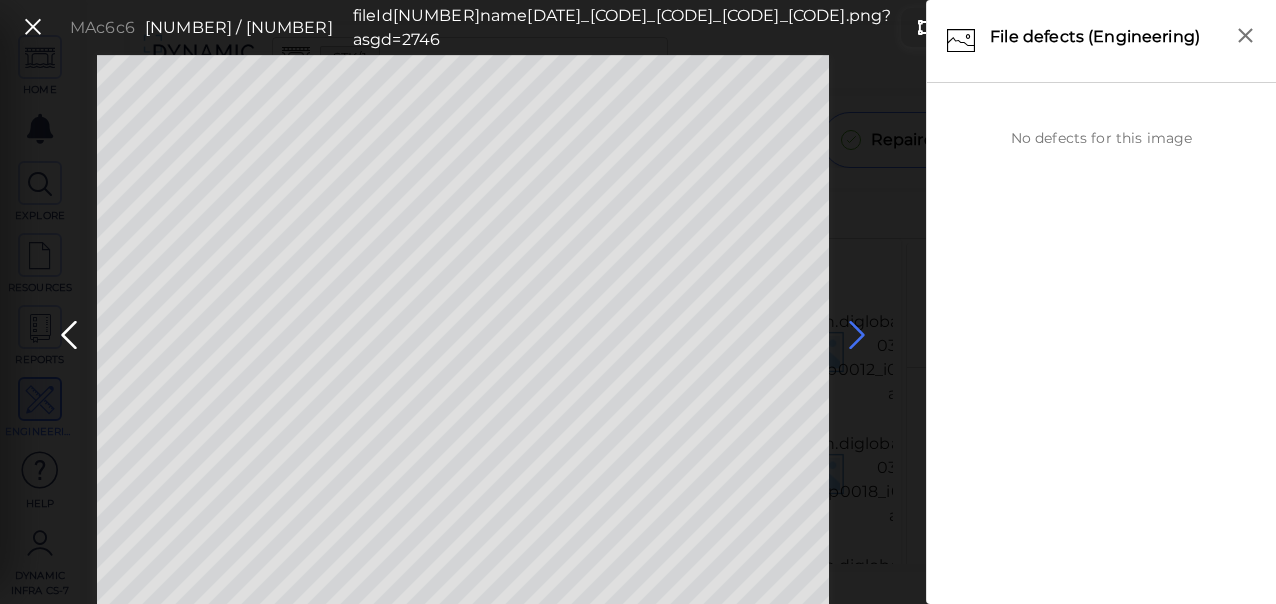 click at bounding box center (857, 335) 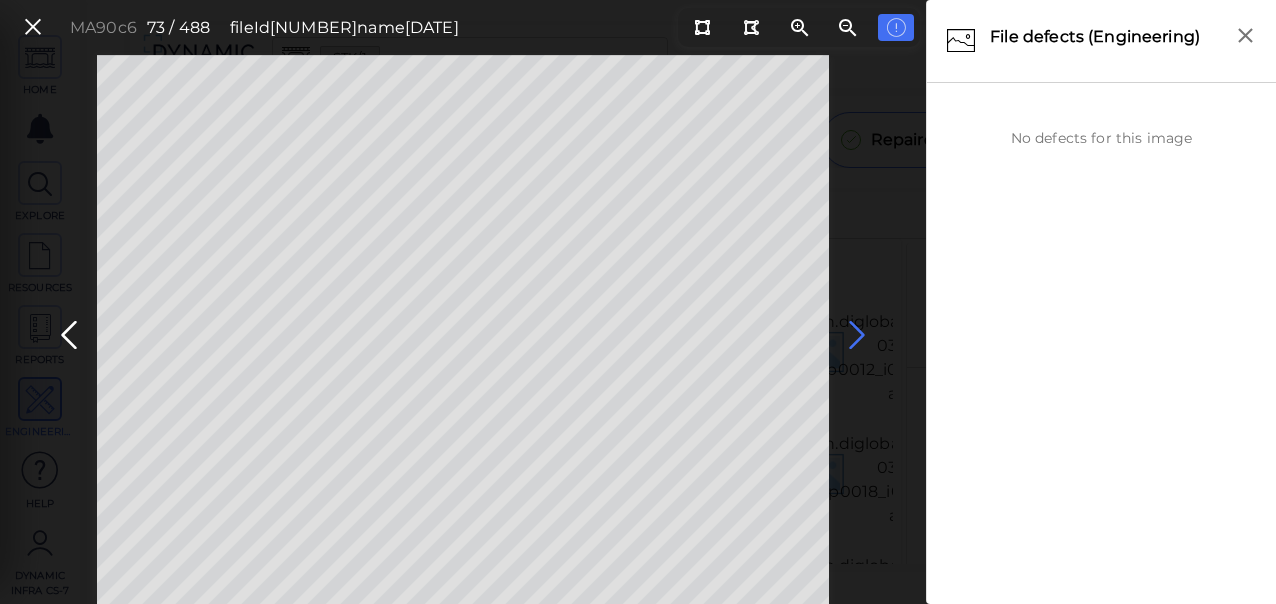 click at bounding box center [857, 335] 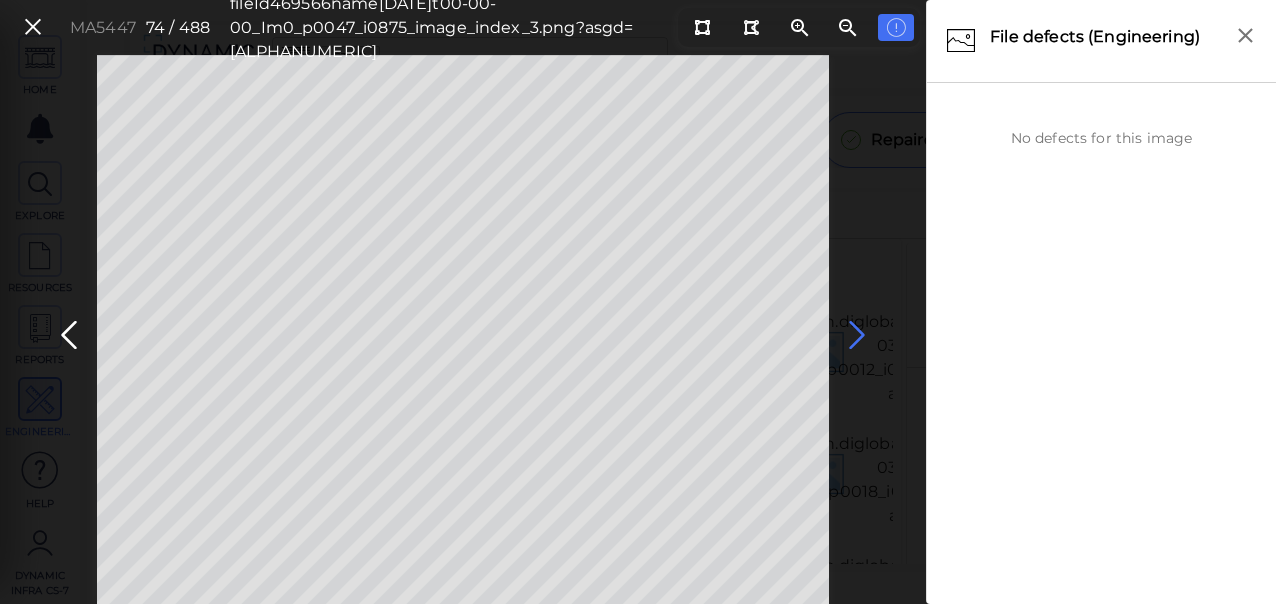 click at bounding box center [857, 335] 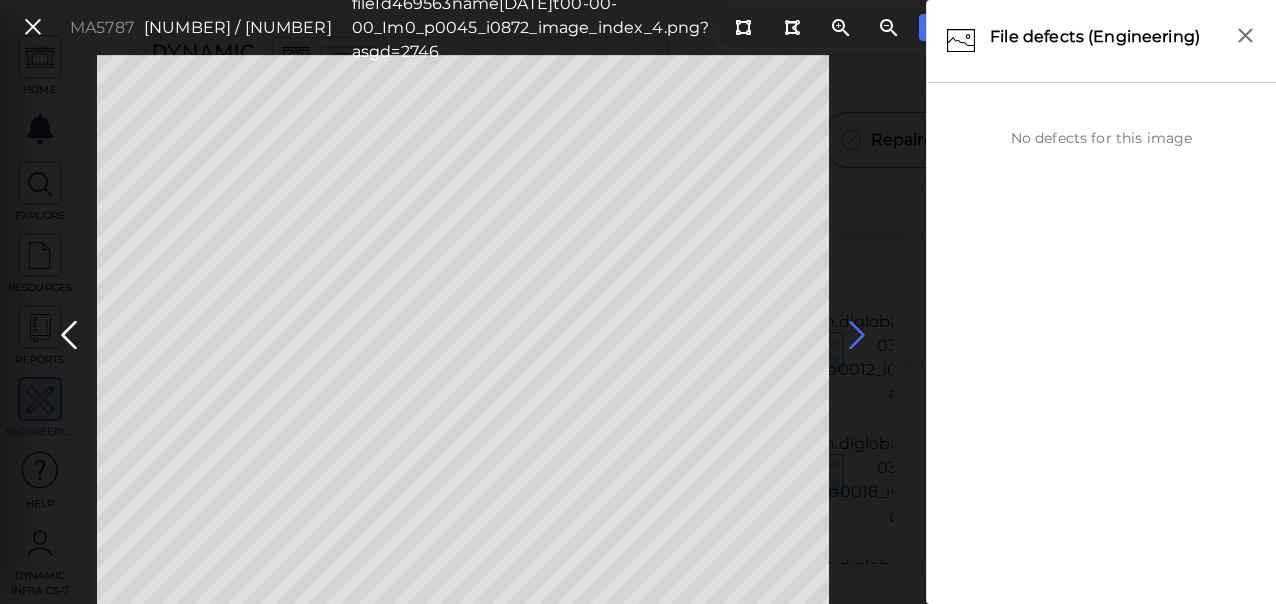 click at bounding box center (857, 335) 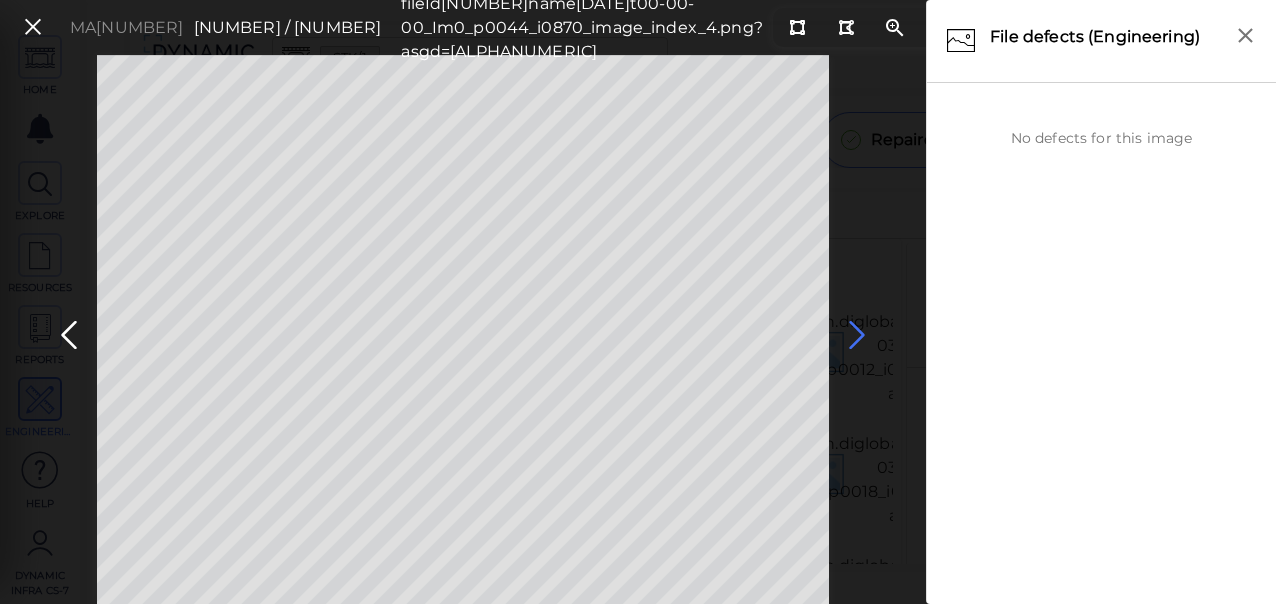 click at bounding box center [857, 335] 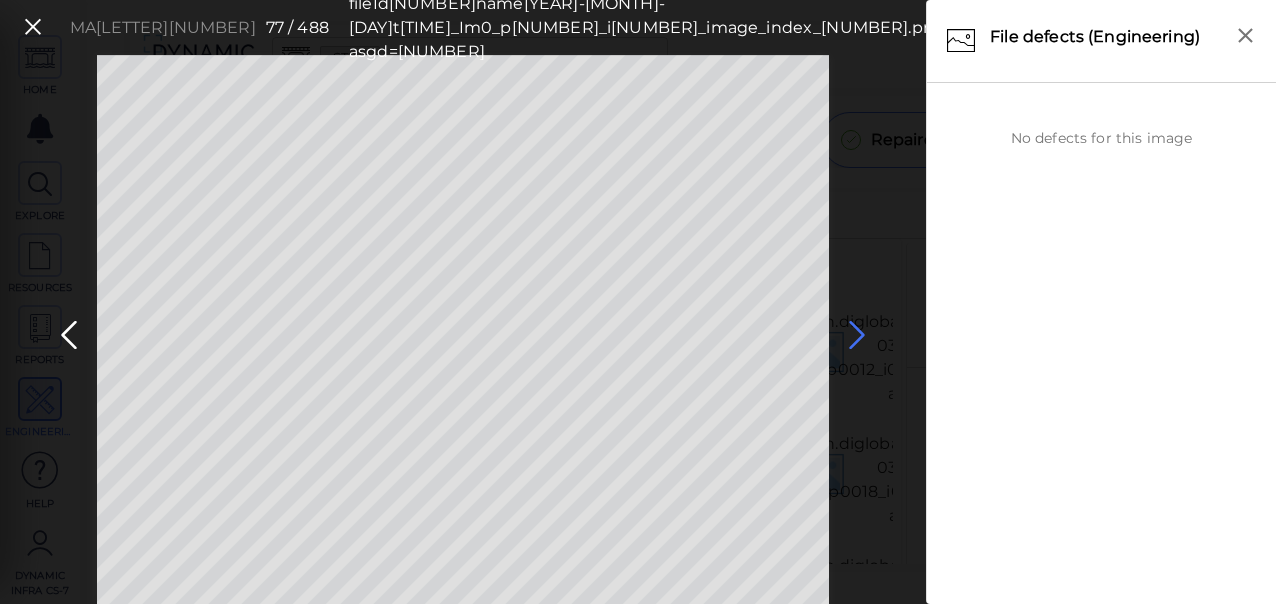 click at bounding box center (857, 335) 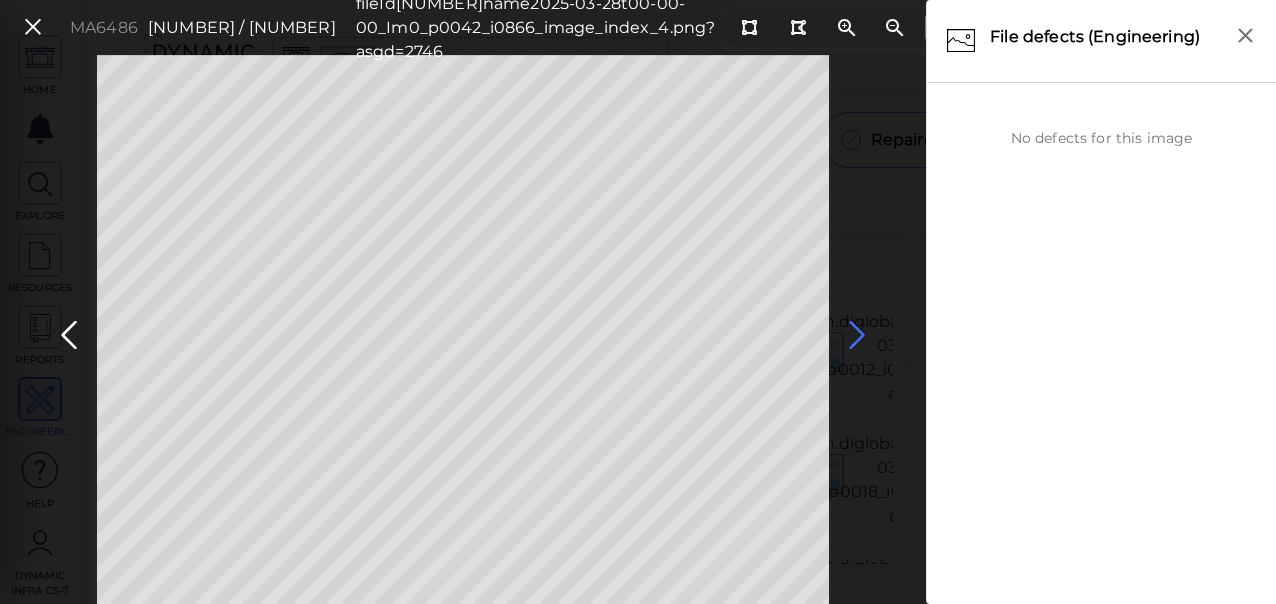 click at bounding box center [857, 335] 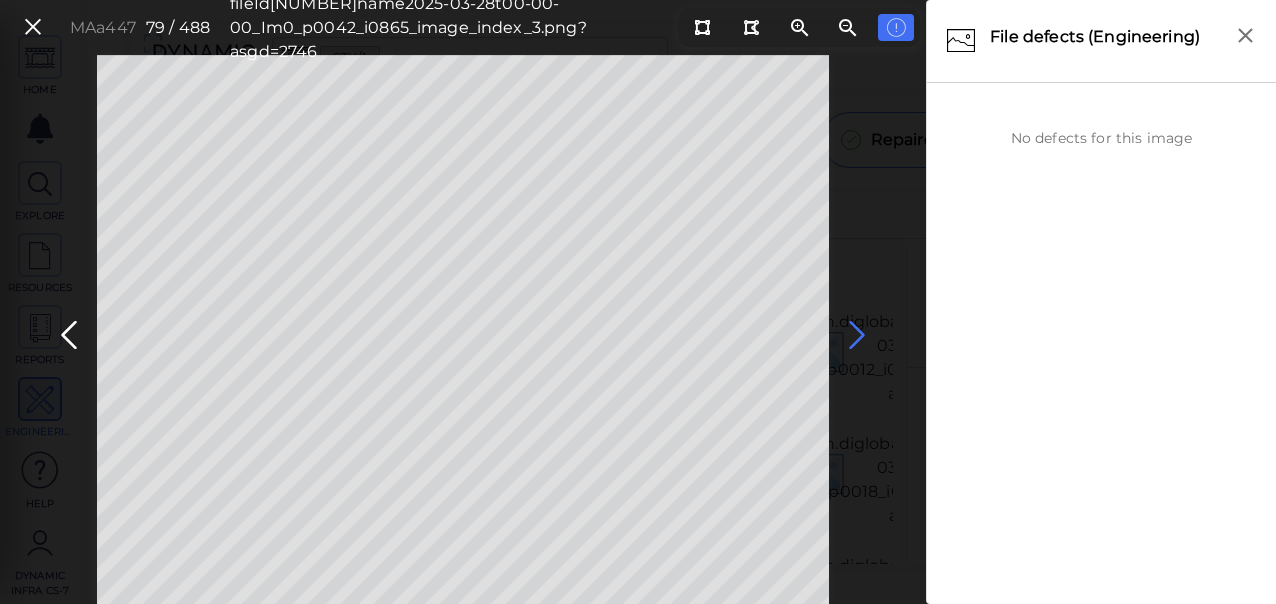 click at bounding box center (857, 335) 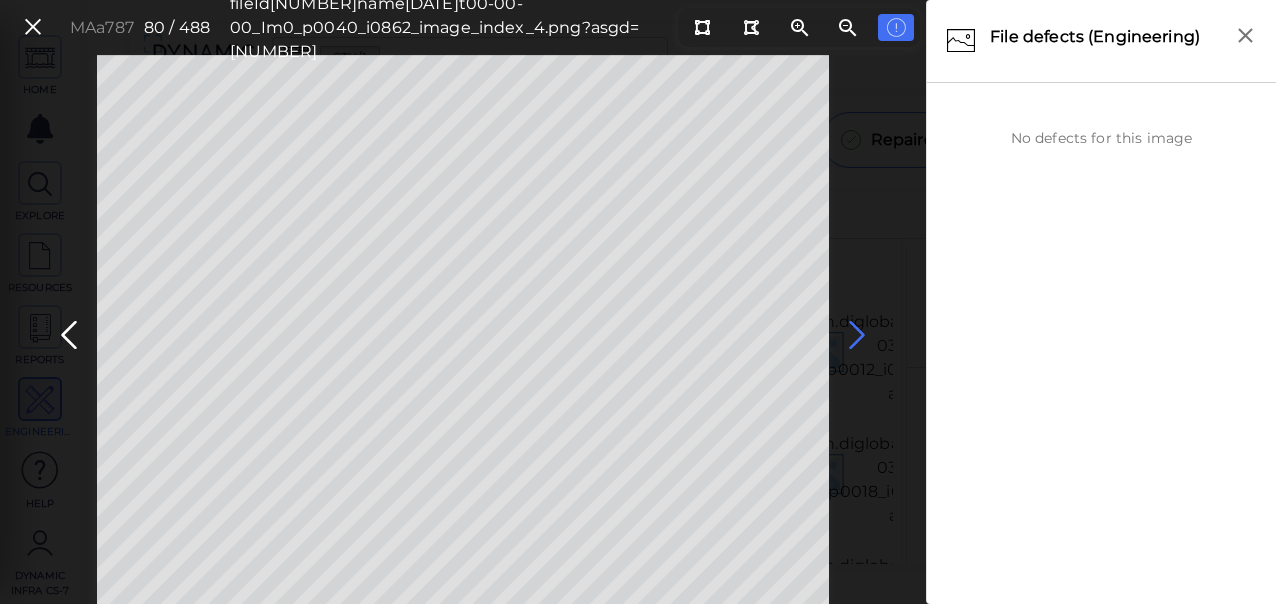 click at bounding box center (857, 335) 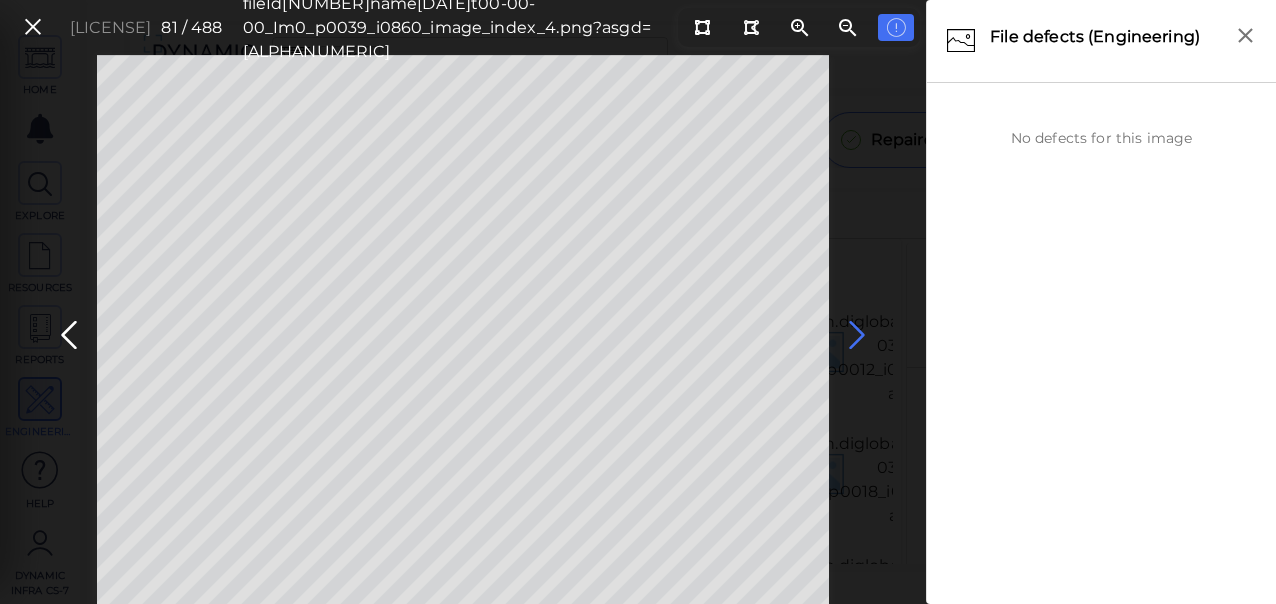 click at bounding box center [857, 335] 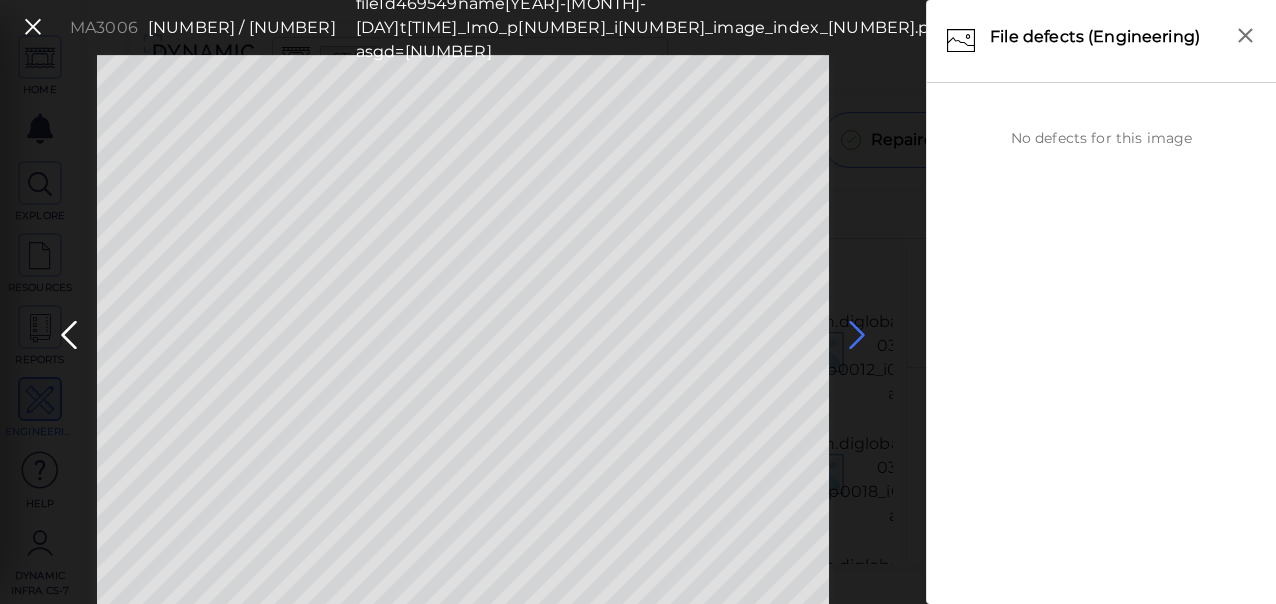 click at bounding box center (857, 335) 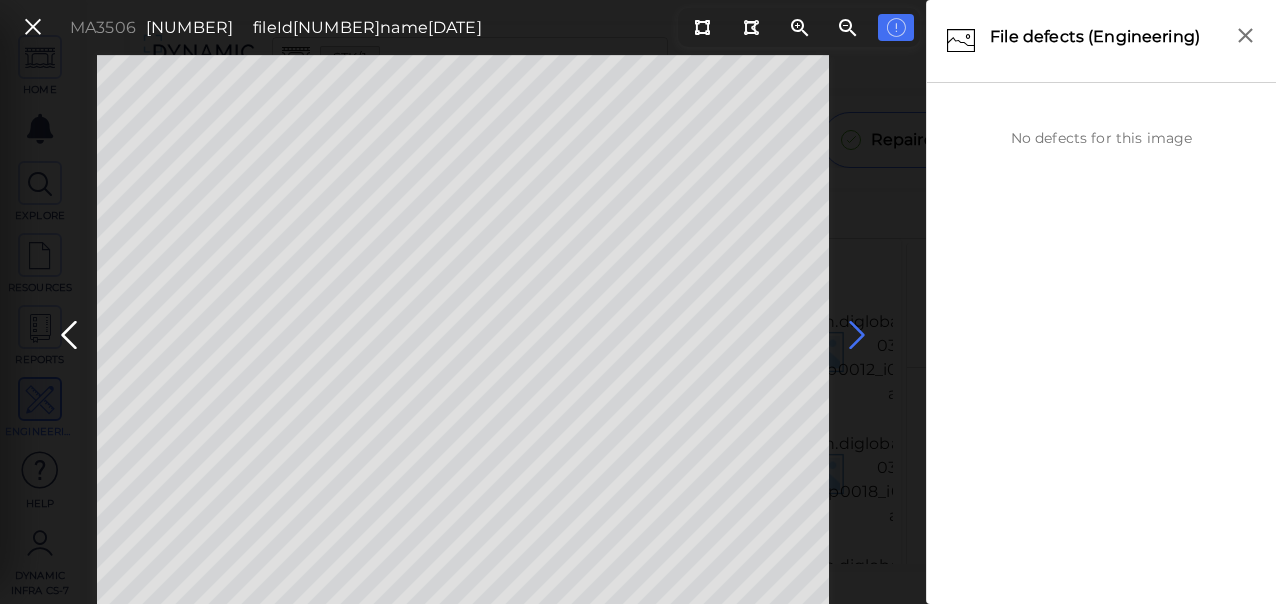 click at bounding box center (857, 335) 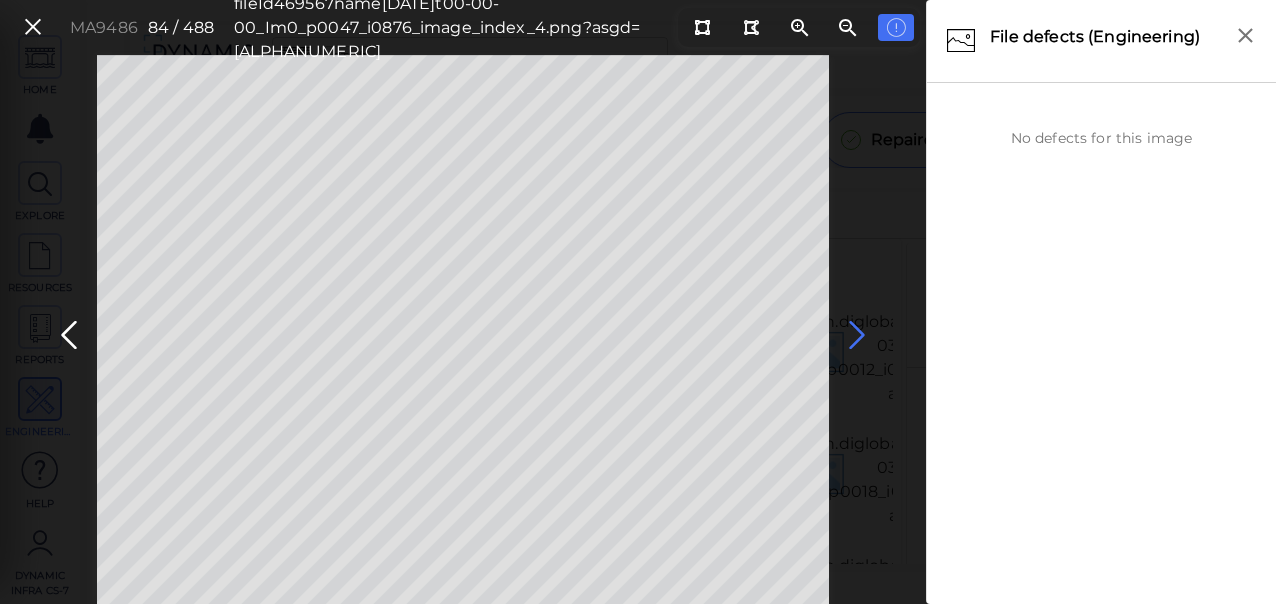 click at bounding box center (857, 335) 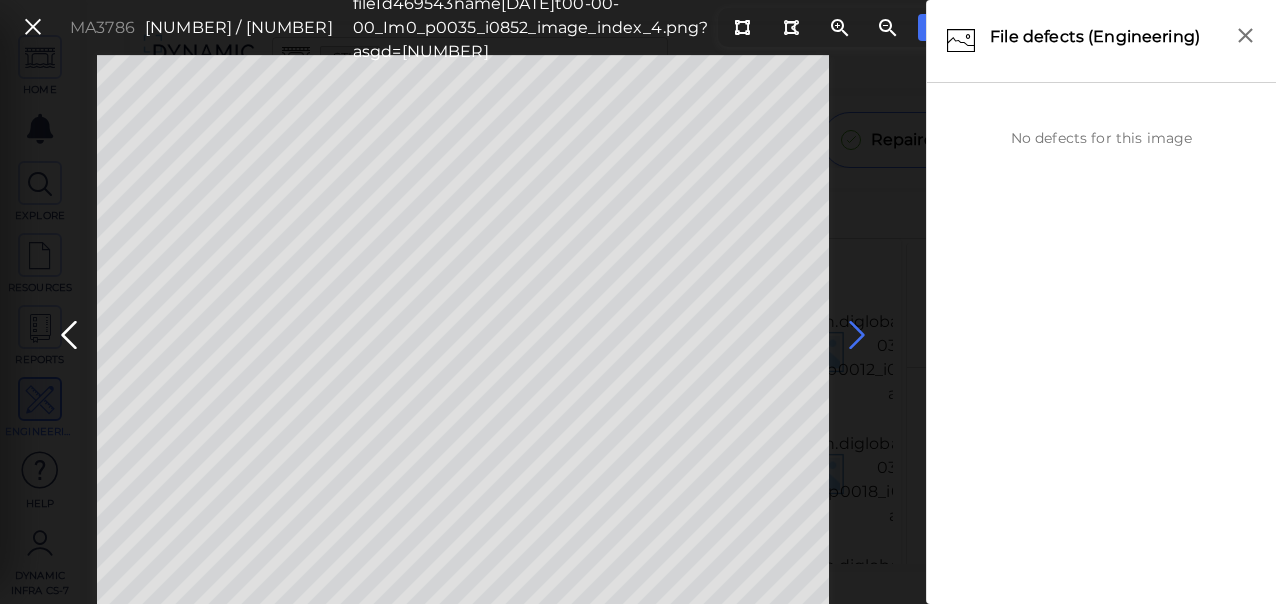 click at bounding box center (857, 335) 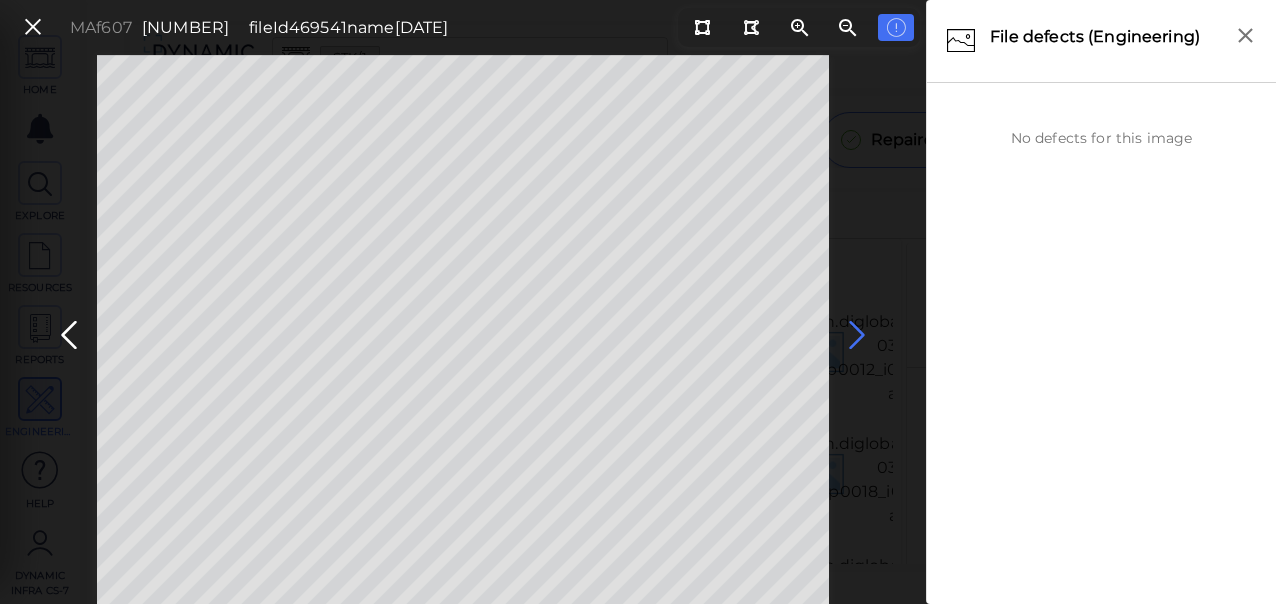 click at bounding box center (857, 335) 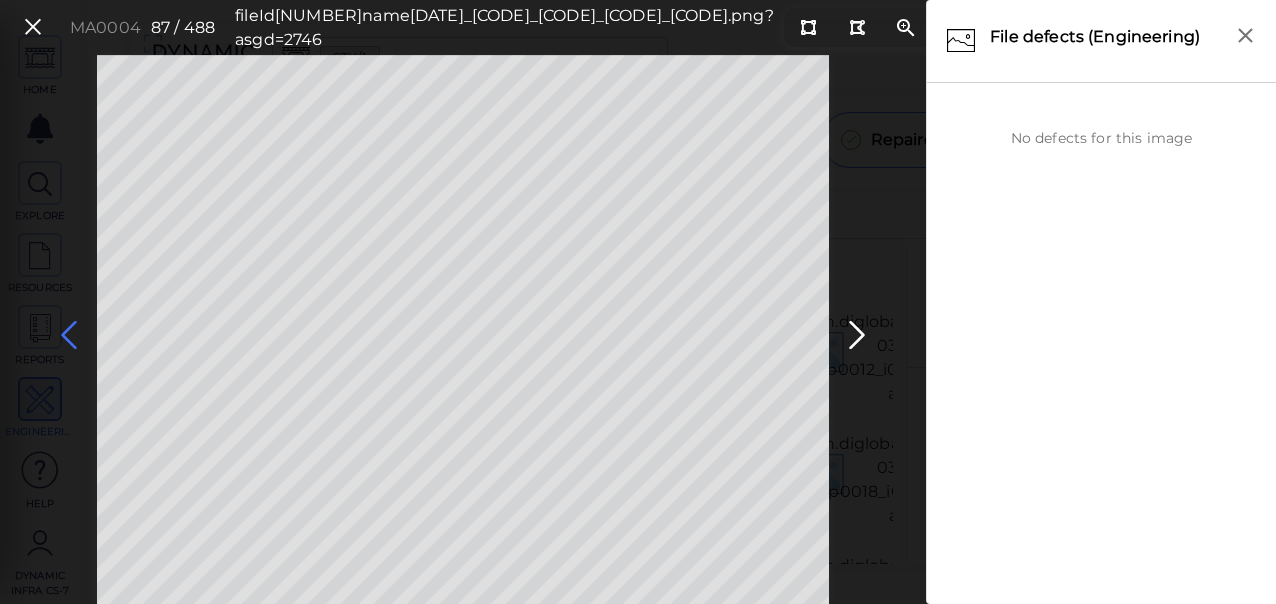 click at bounding box center [69, 335] 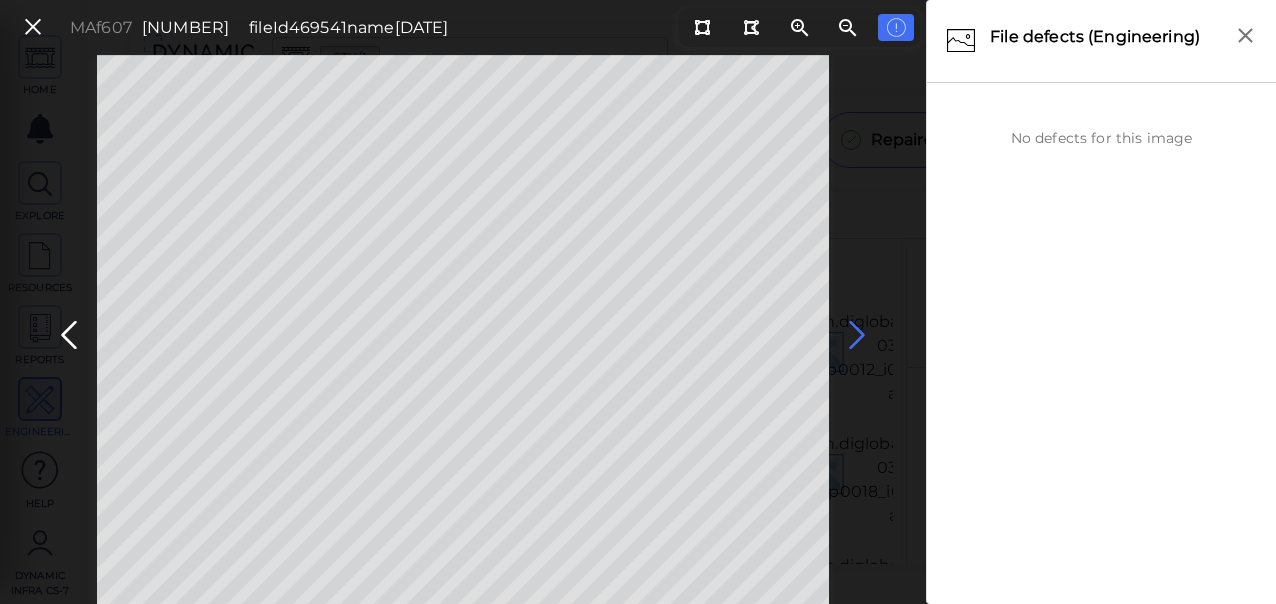 click at bounding box center [857, 335] 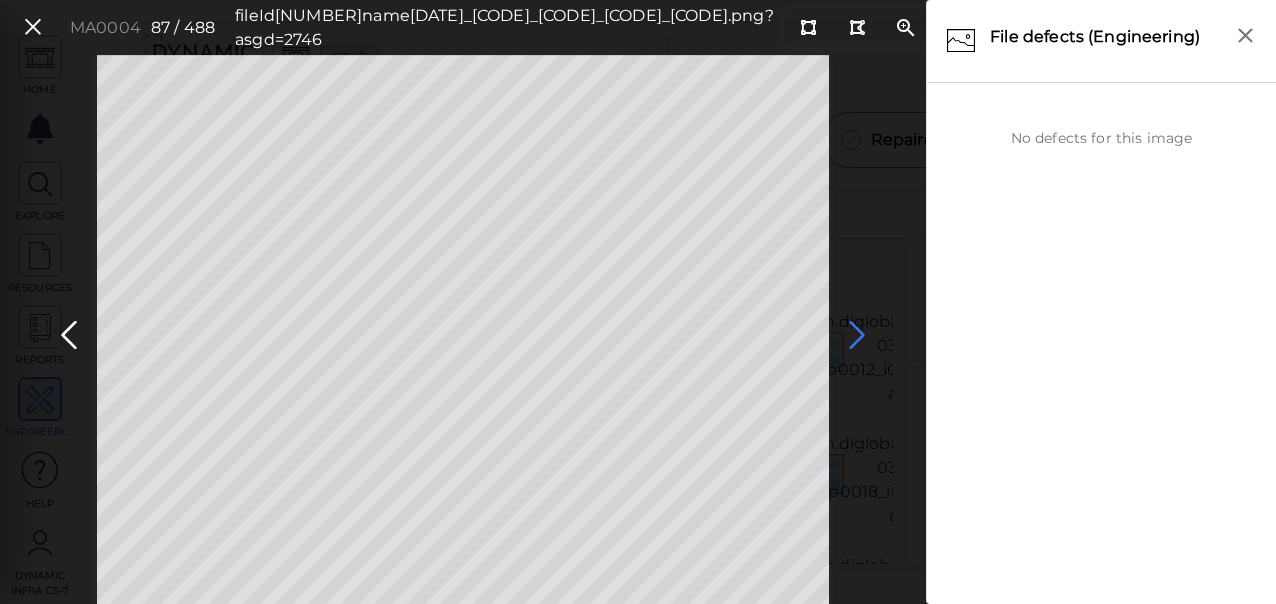 click at bounding box center [857, 335] 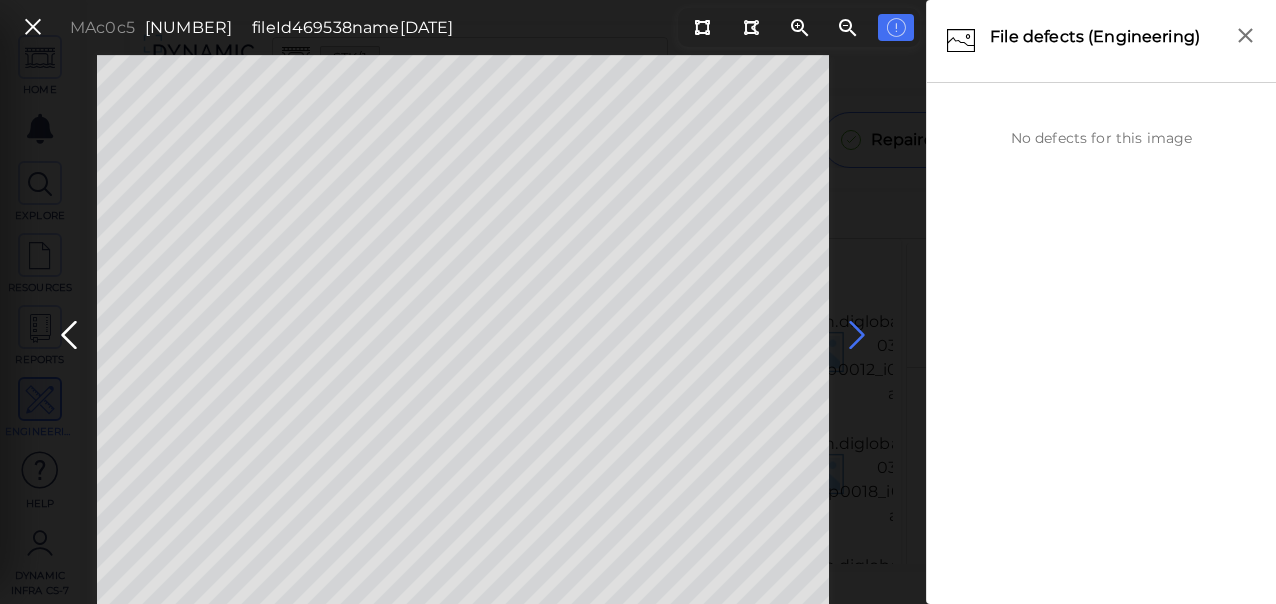 click at bounding box center (857, 335) 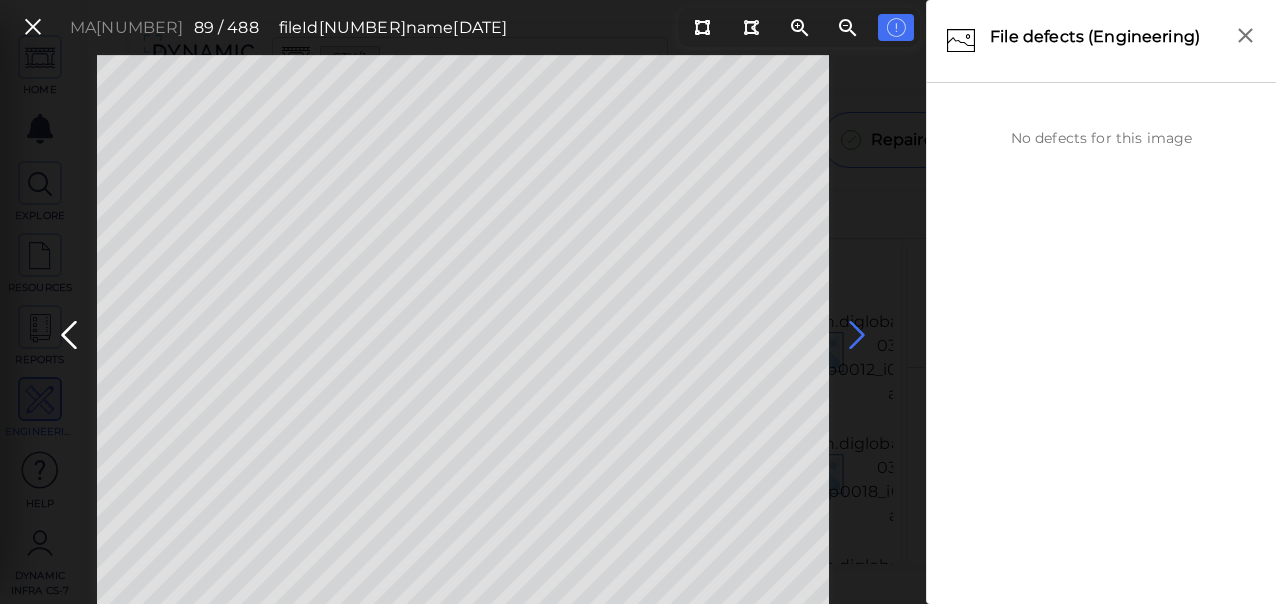 click at bounding box center [857, 335] 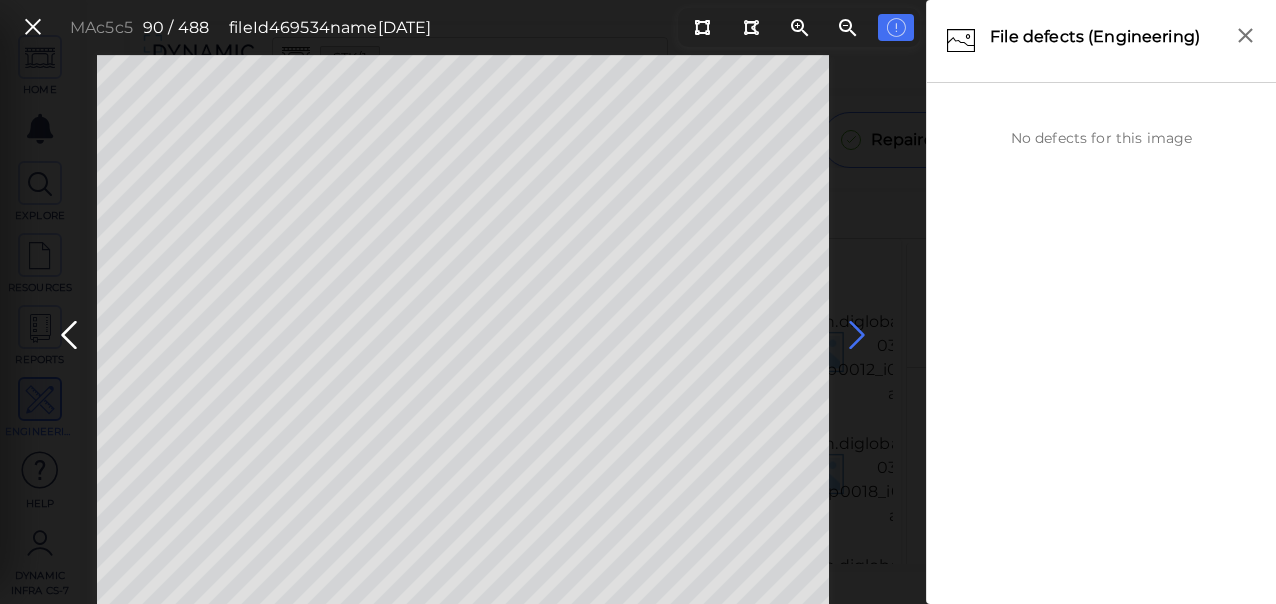 click at bounding box center [857, 335] 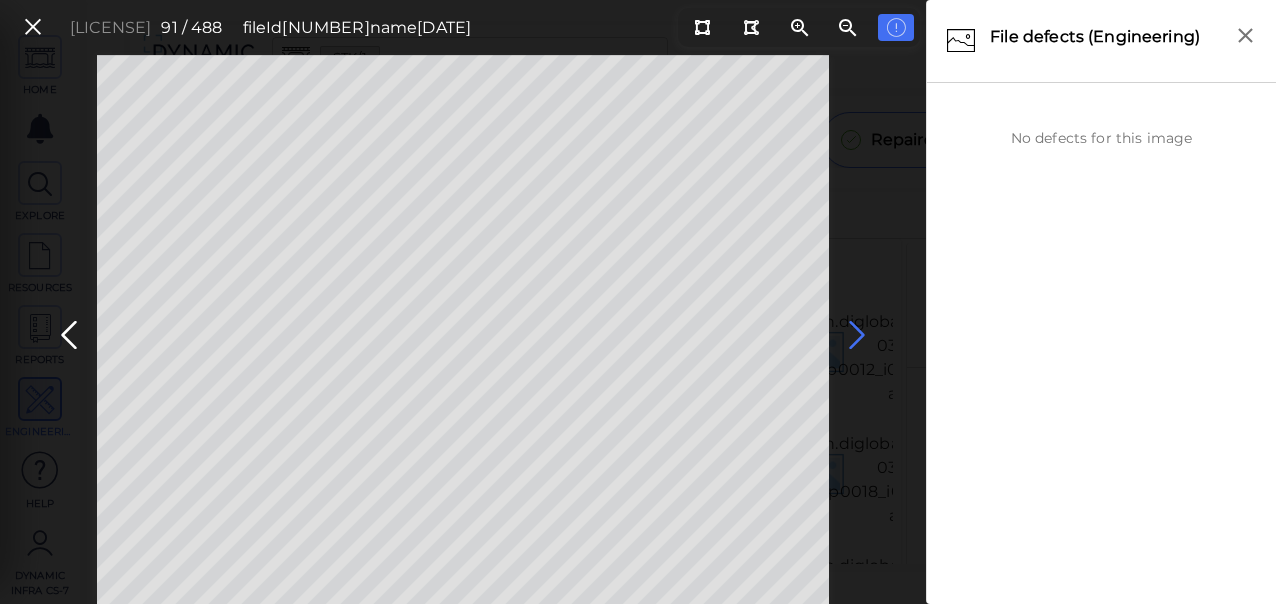 click at bounding box center [857, 335] 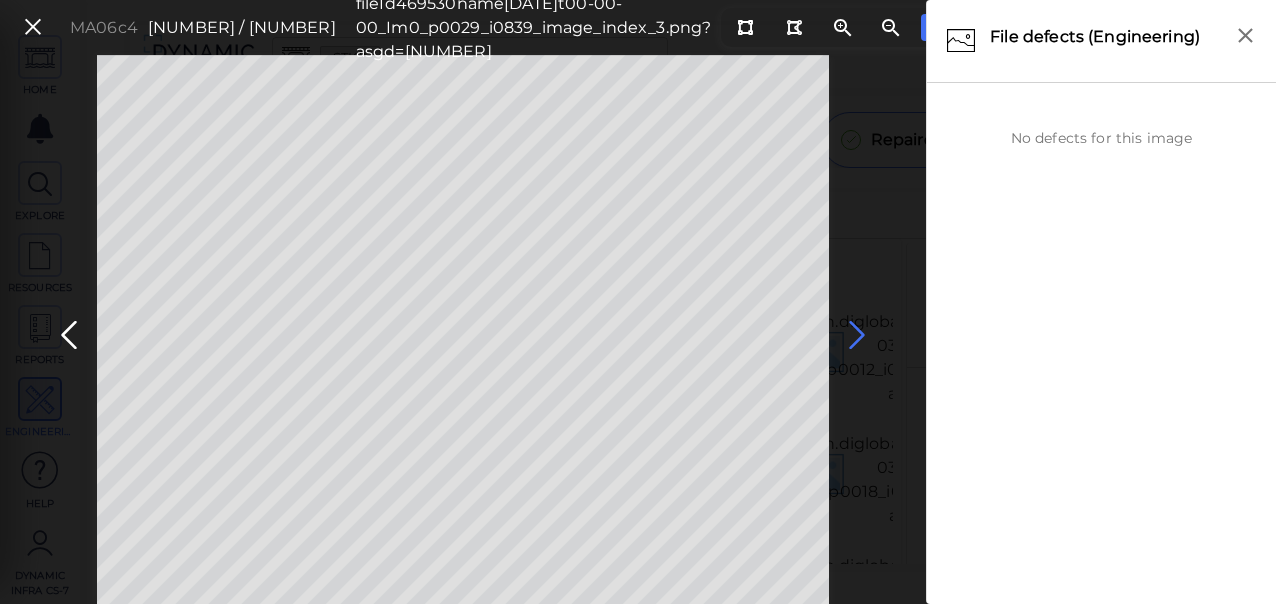 click at bounding box center [857, 335] 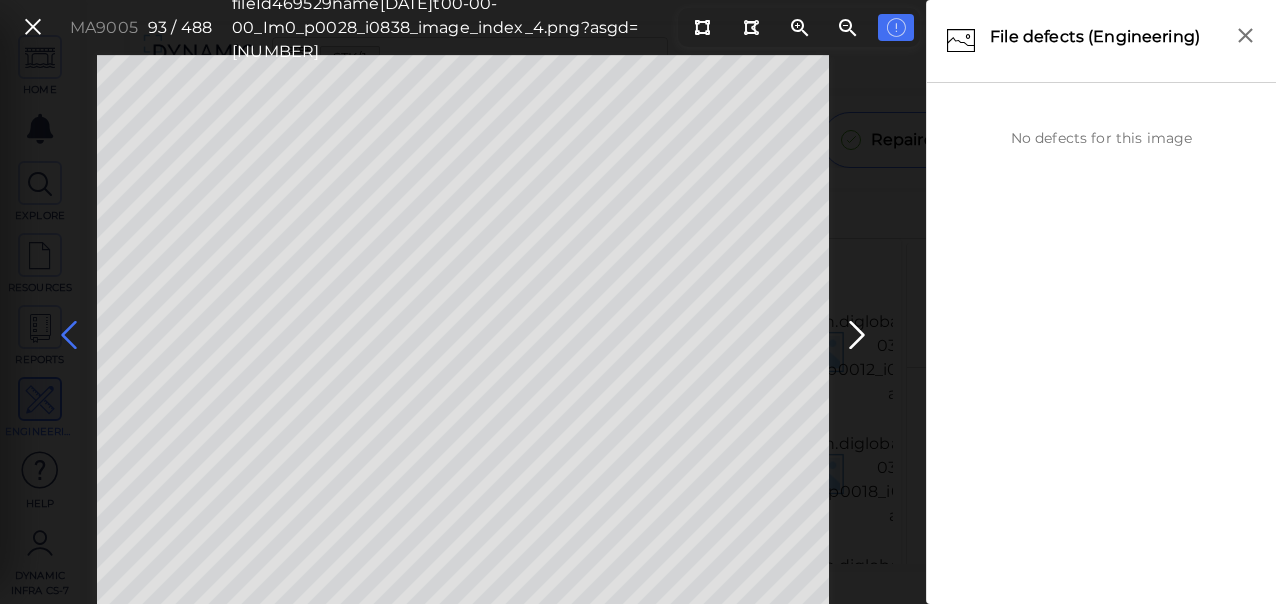click at bounding box center (69, 335) 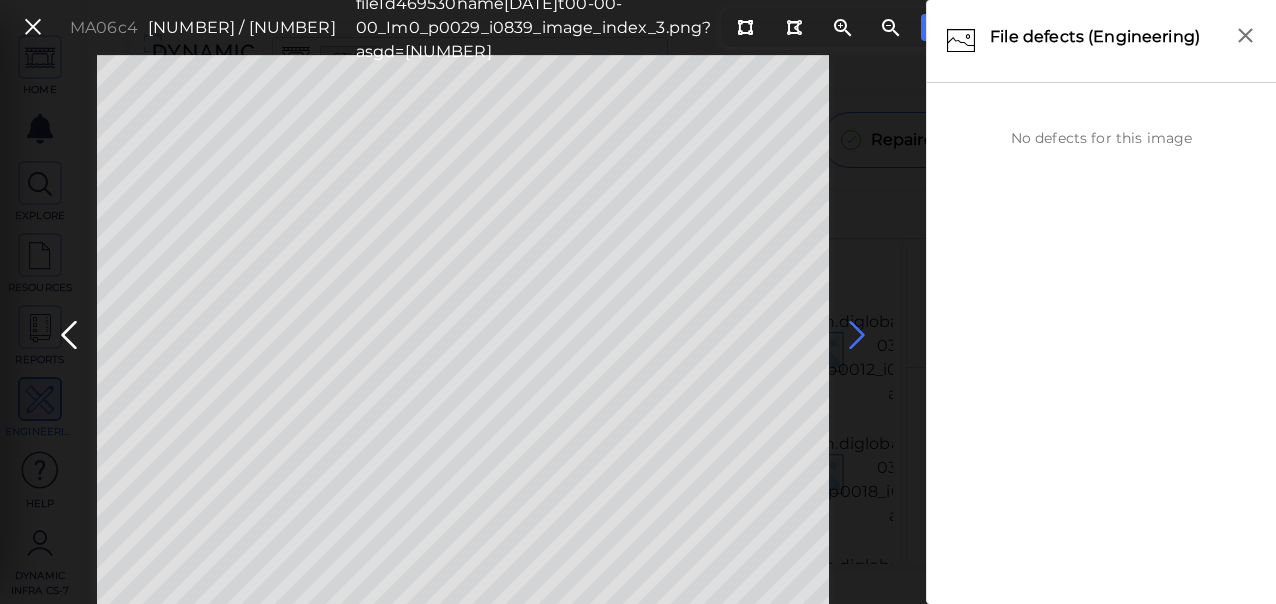 click at bounding box center (857, 335) 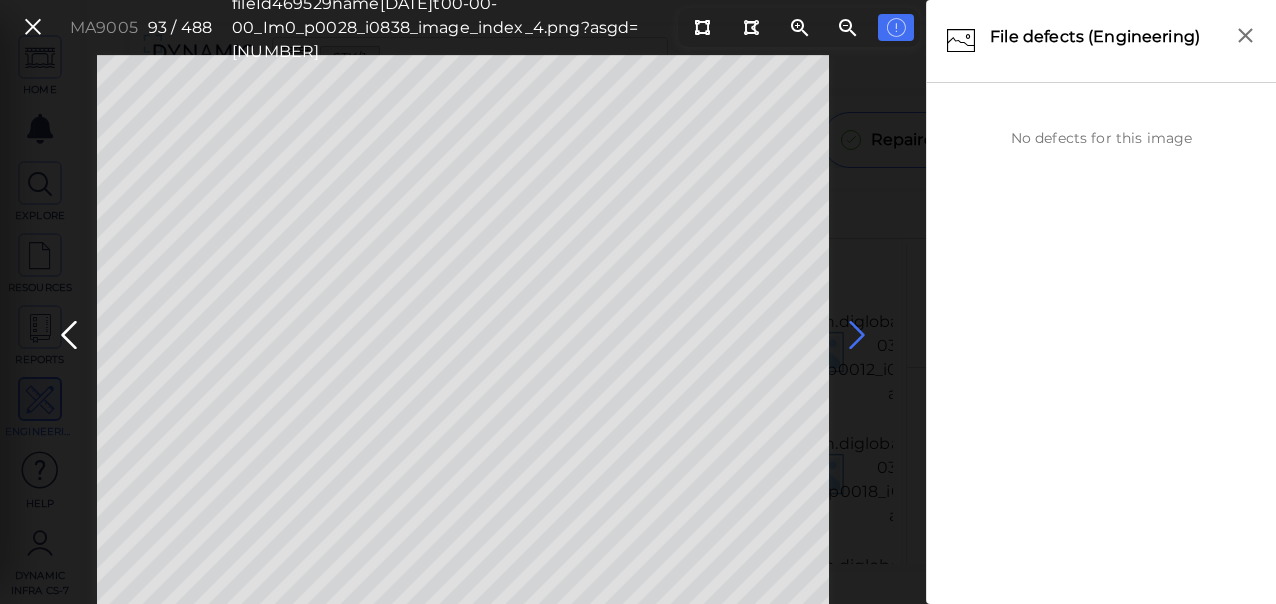 click at bounding box center [857, 335] 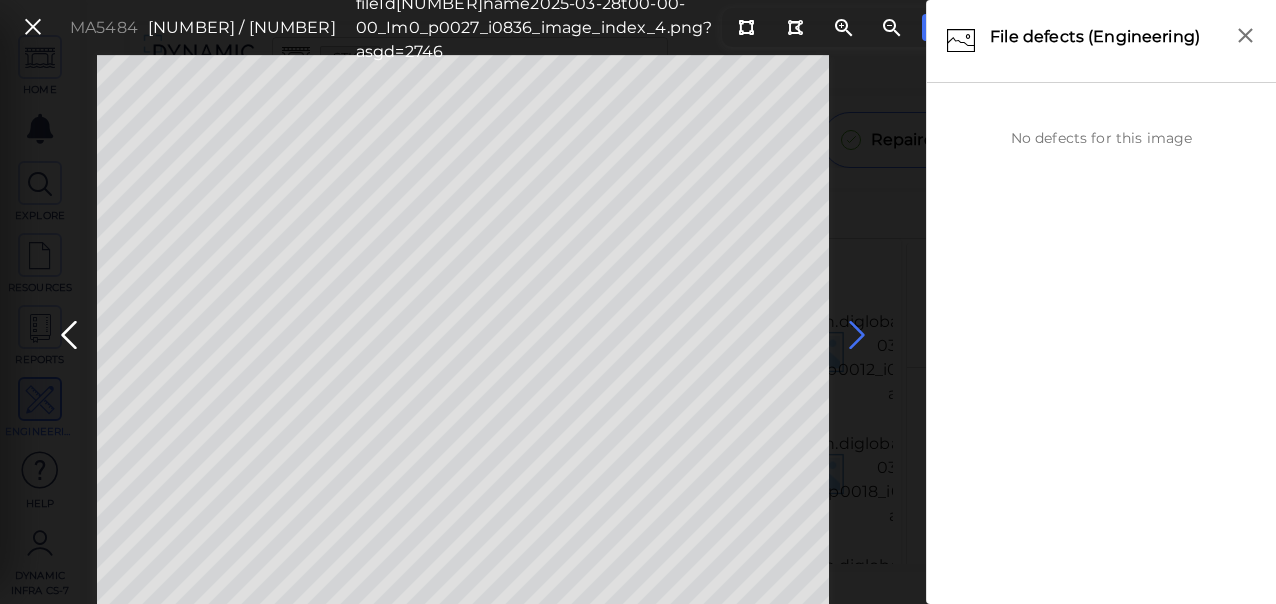 click at bounding box center [857, 335] 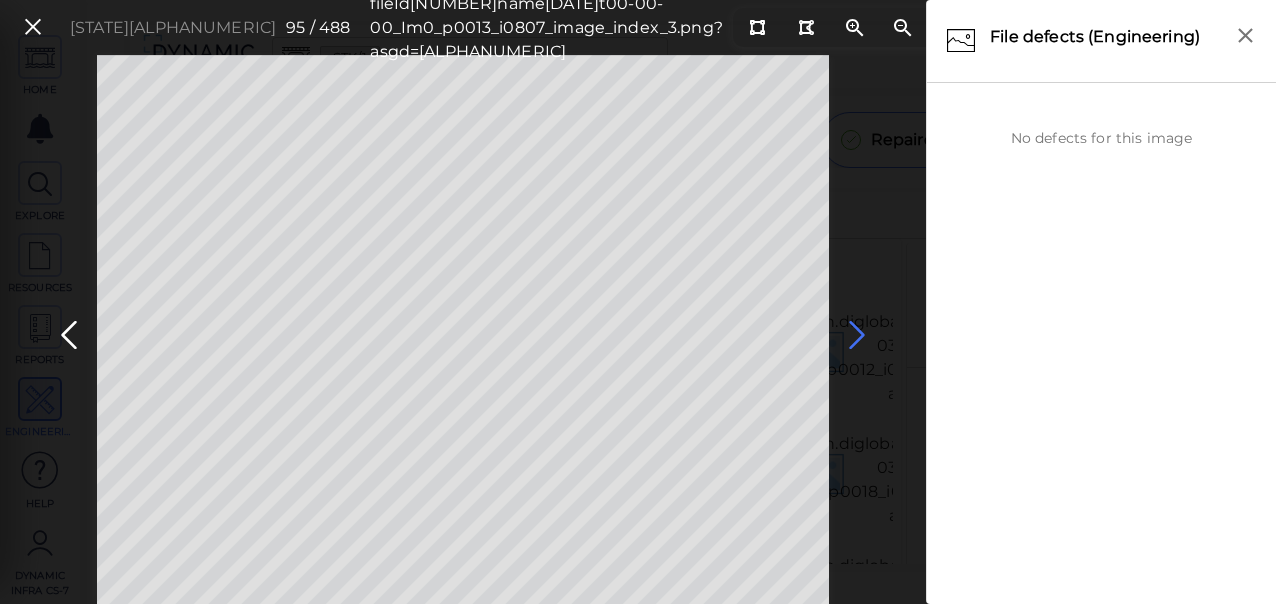 click at bounding box center (857, 335) 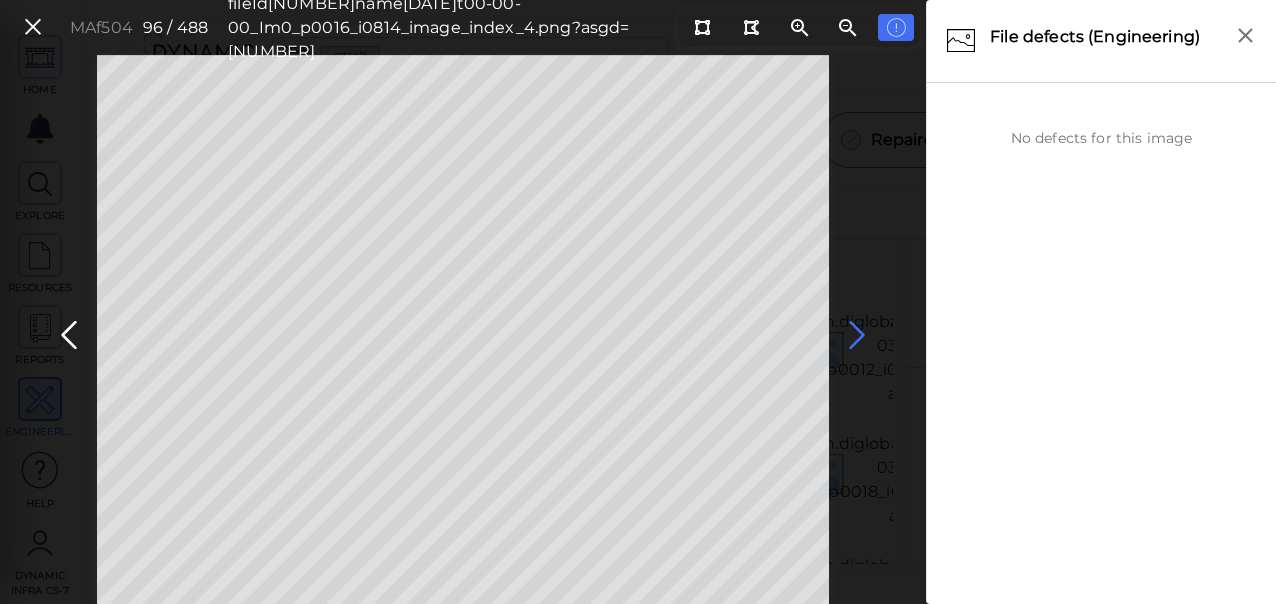 click at bounding box center (857, 335) 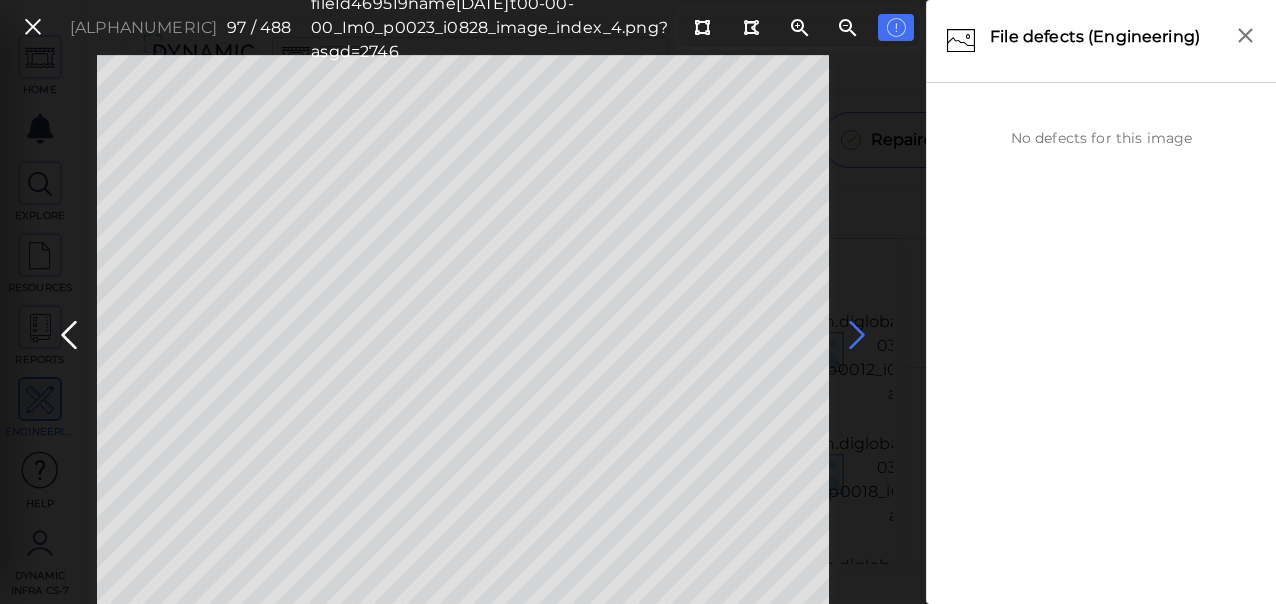 click at bounding box center (857, 335) 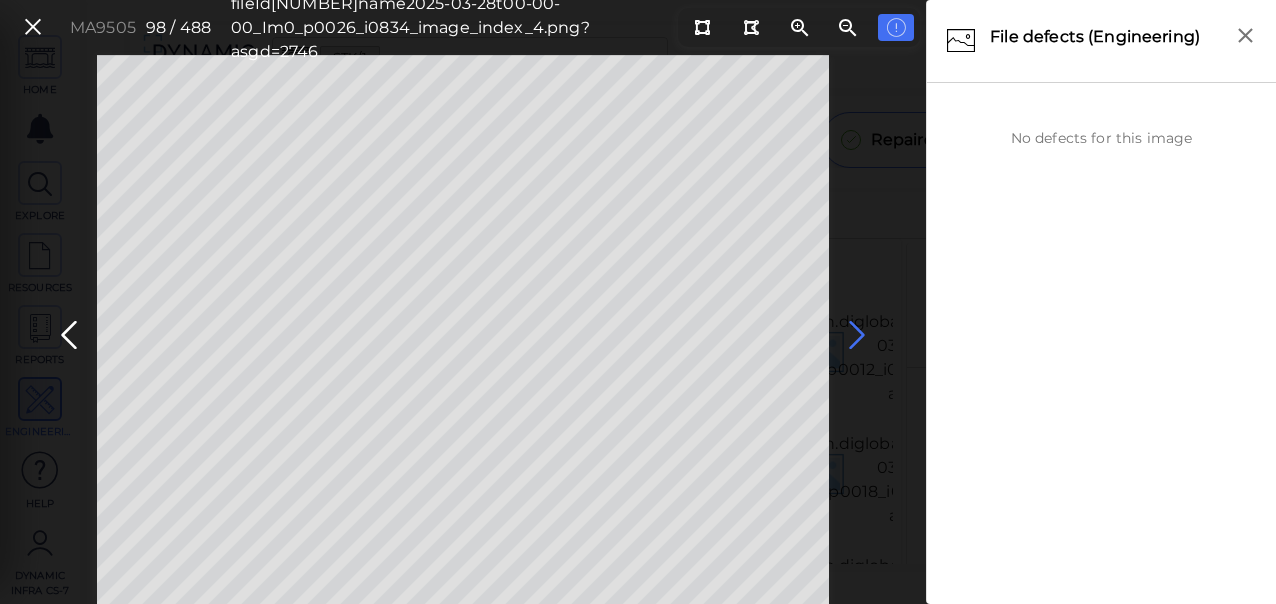 click at bounding box center (857, 335) 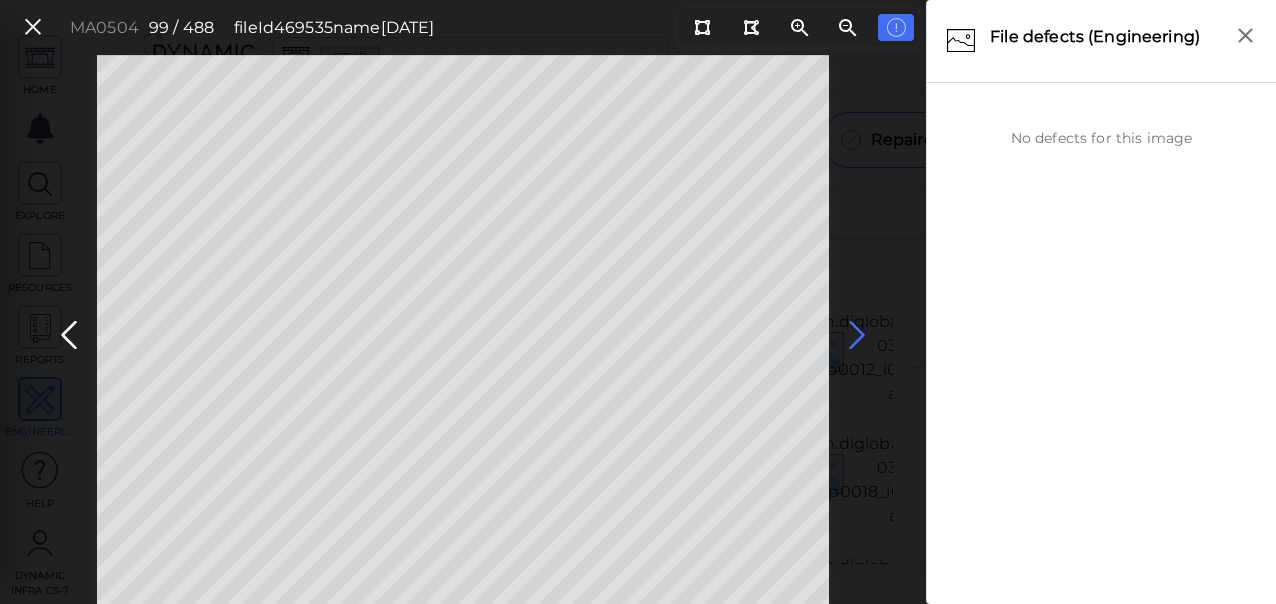 click at bounding box center (857, 335) 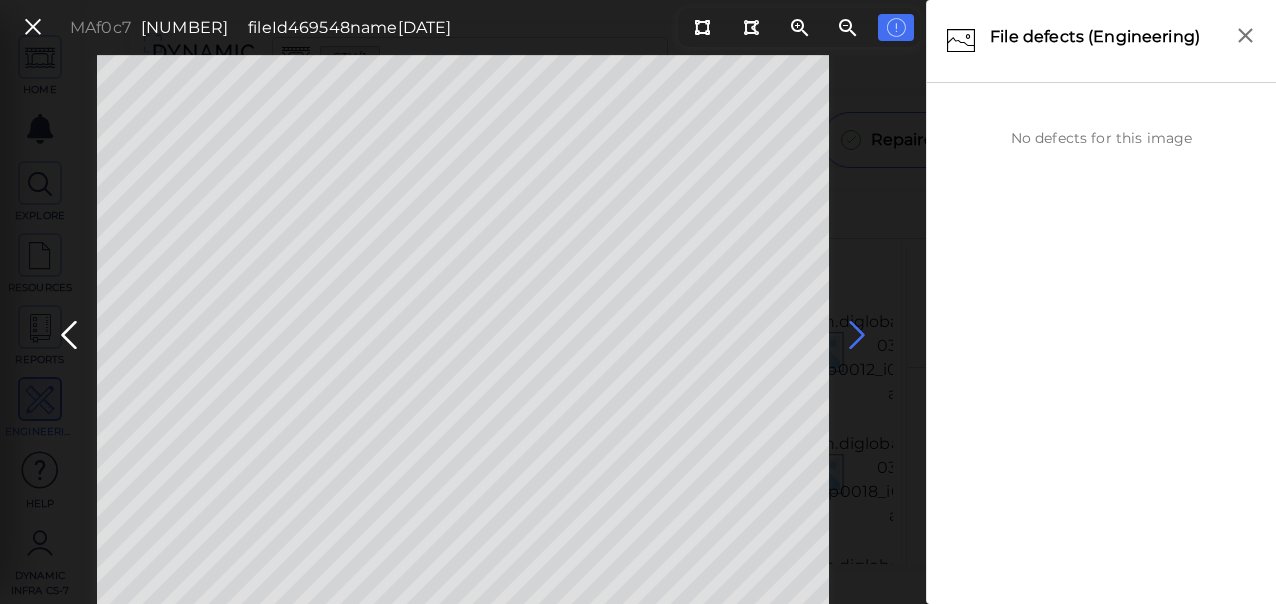 click at bounding box center (857, 335) 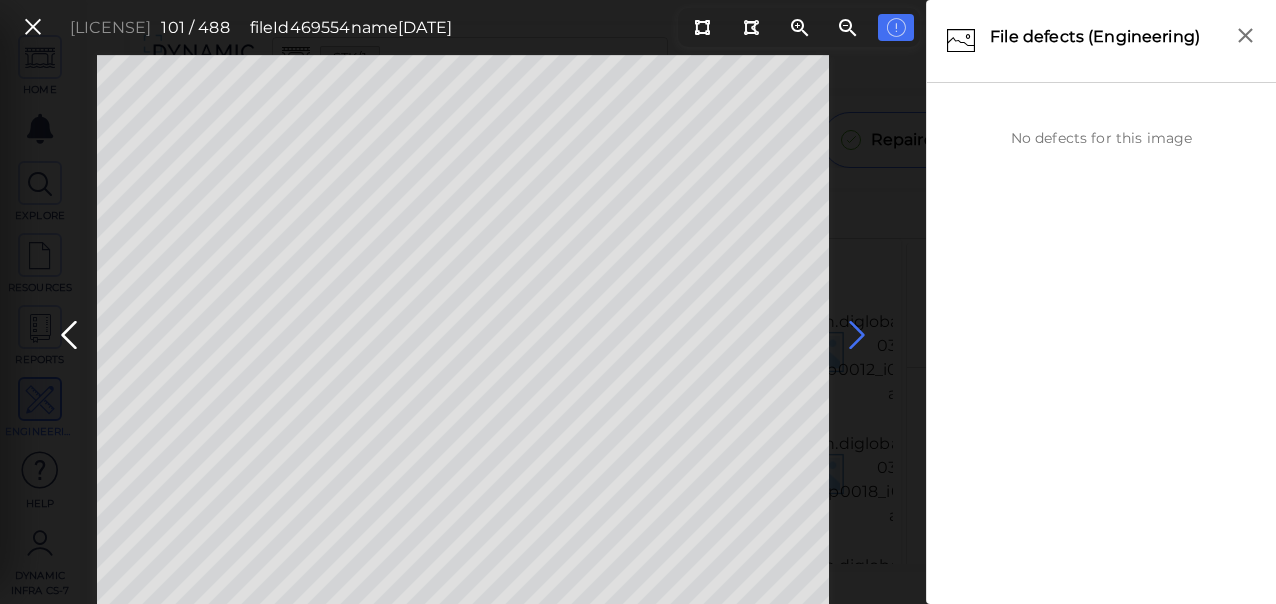 click at bounding box center (857, 335) 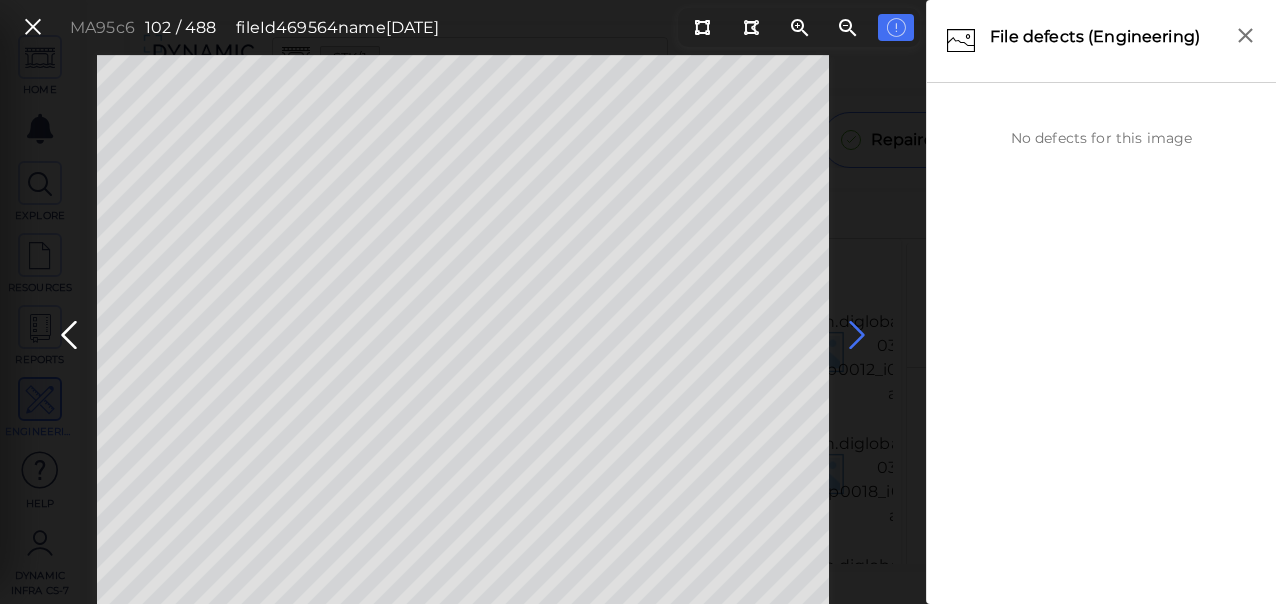 click at bounding box center (857, 335) 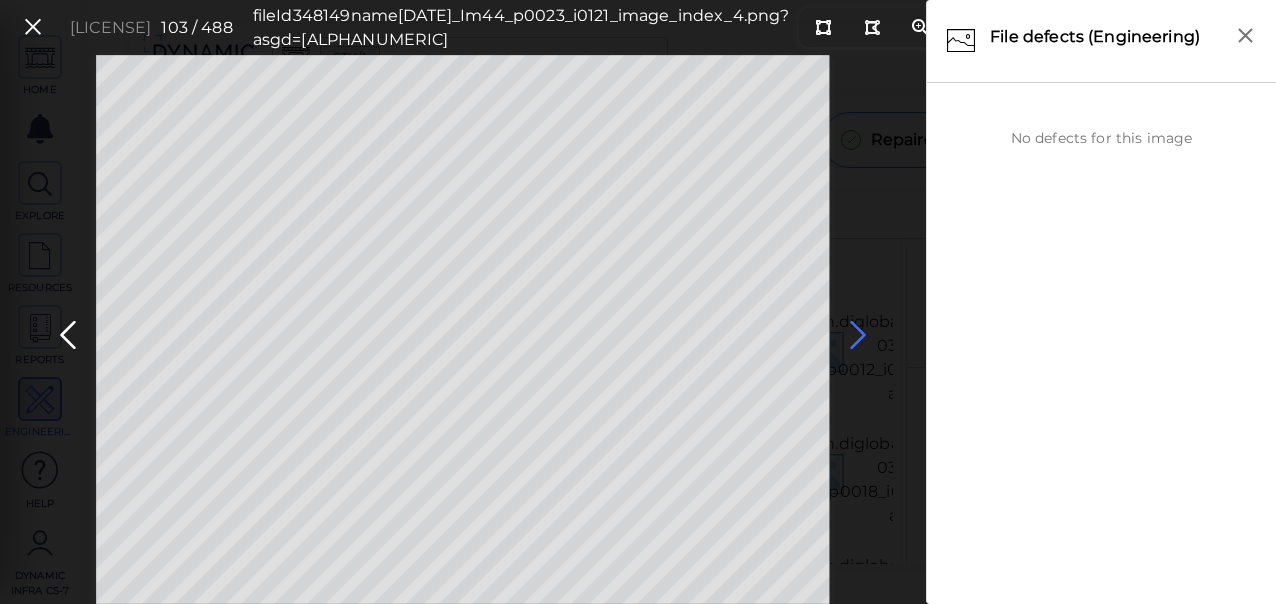 click at bounding box center [858, 335] 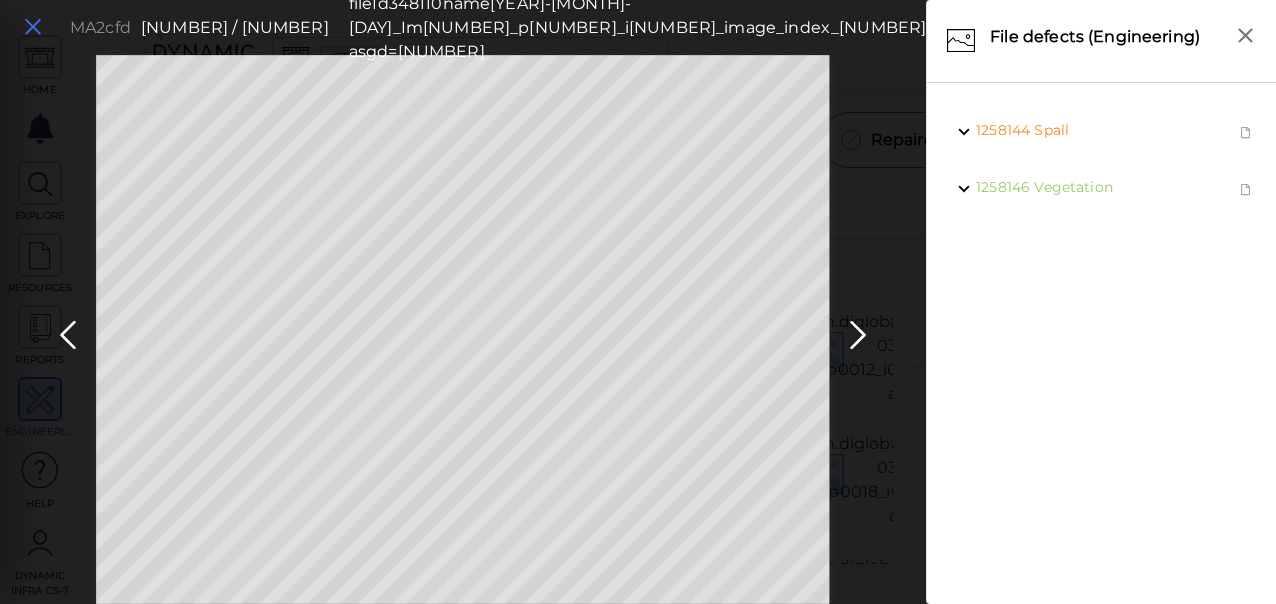 click at bounding box center [33, 27] 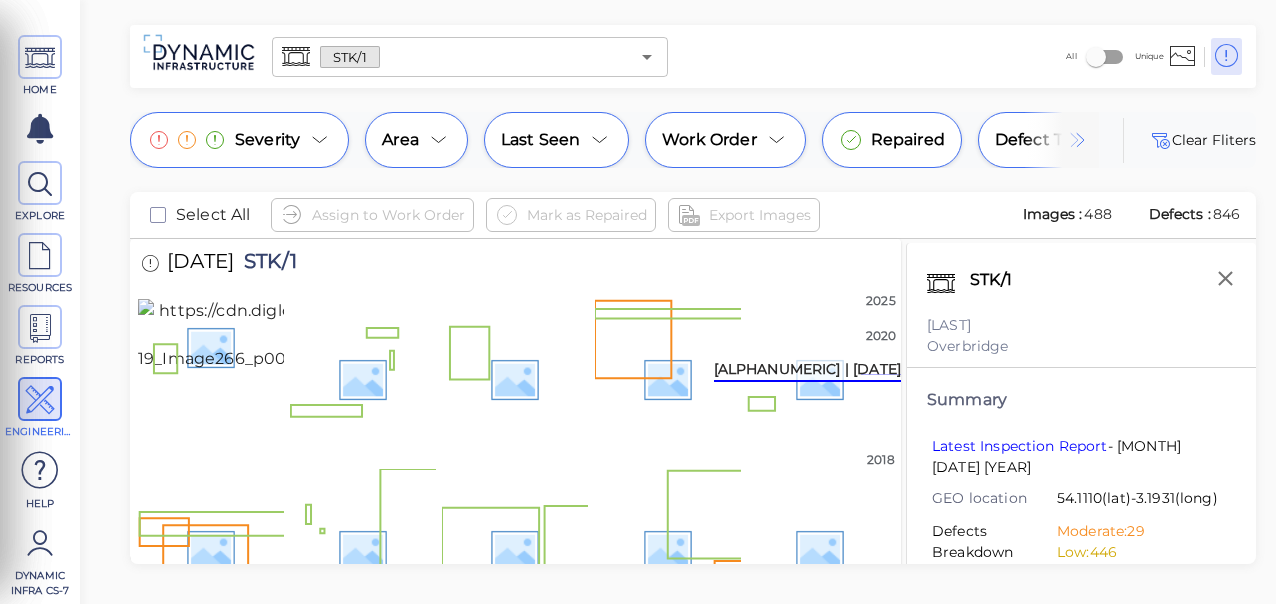 scroll, scrollTop: 6784, scrollLeft: 0, axis: vertical 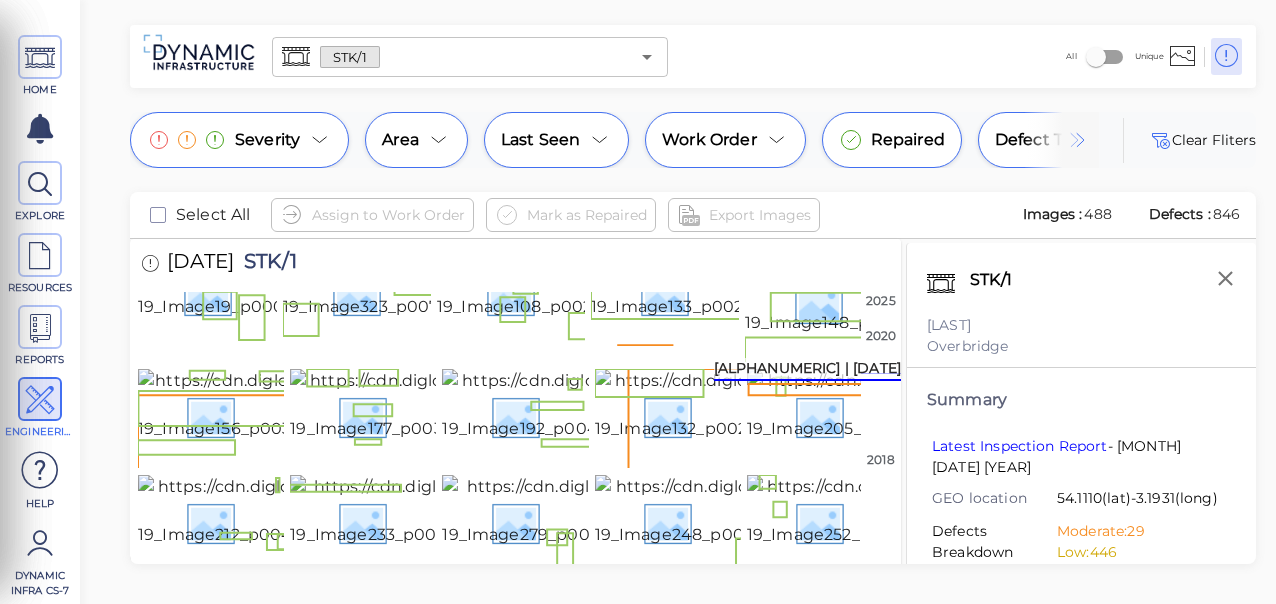 click at bounding box center [788, -251] 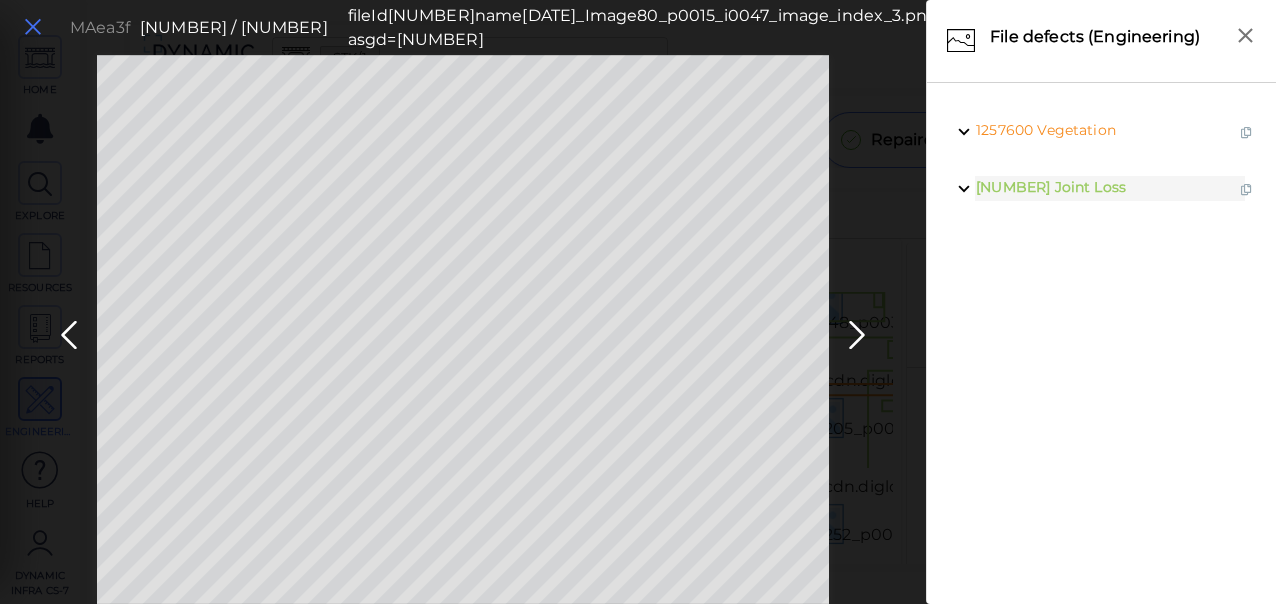 click at bounding box center [33, 27] 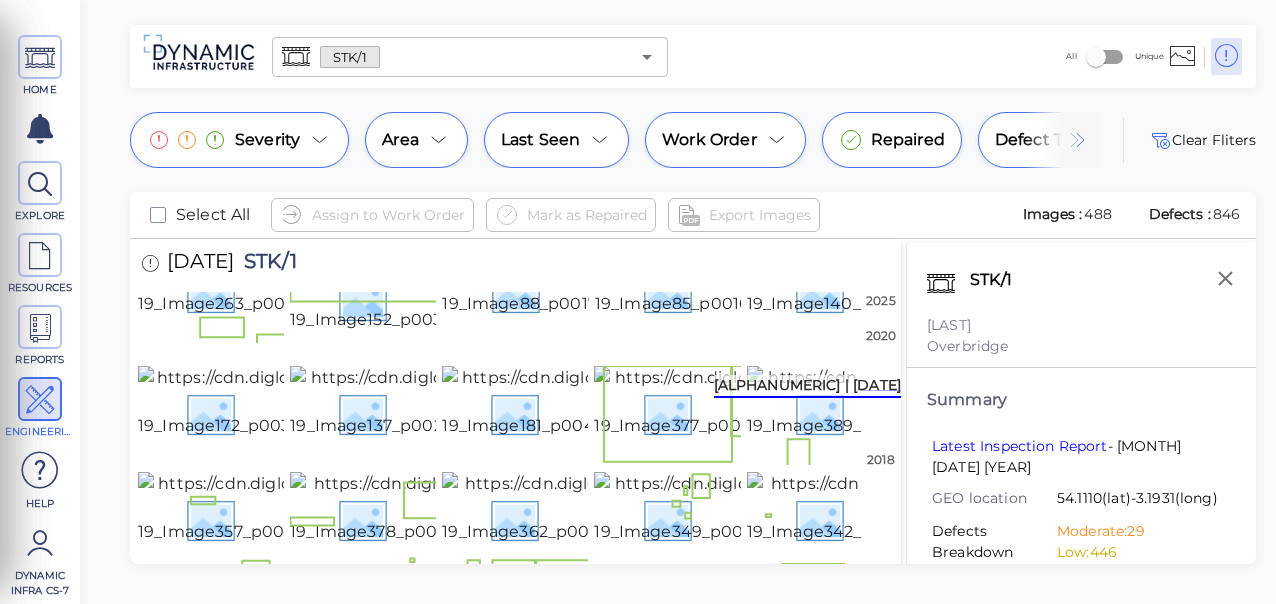 scroll, scrollTop: 7696, scrollLeft: 0, axis: vertical 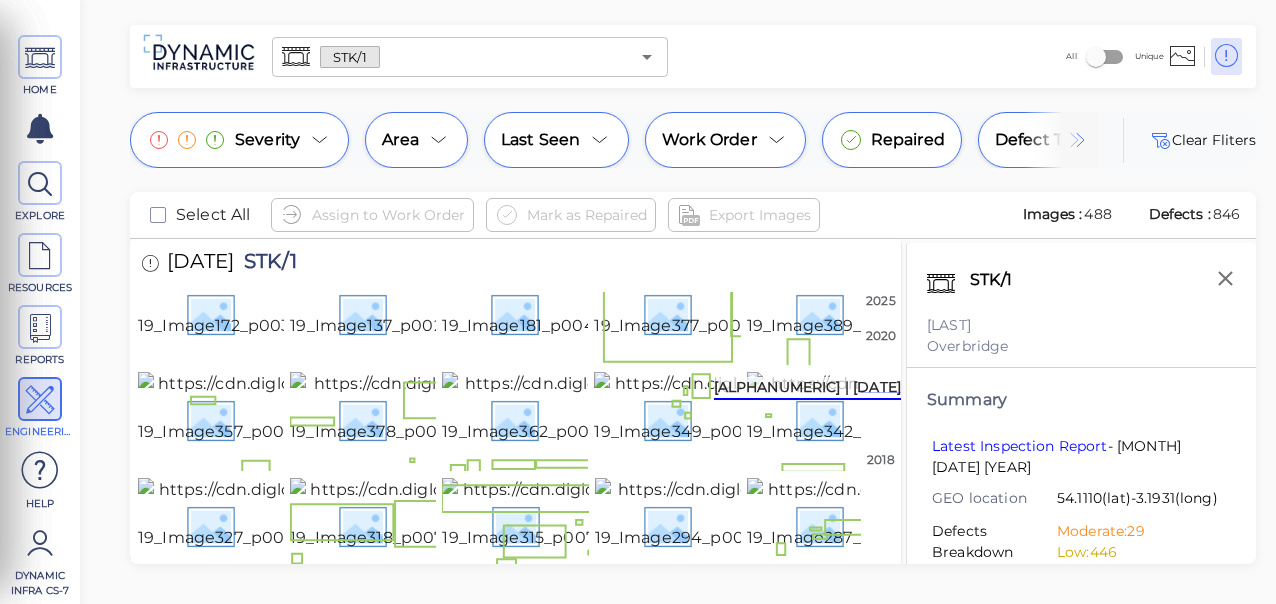click at bounding box center [787, -460] 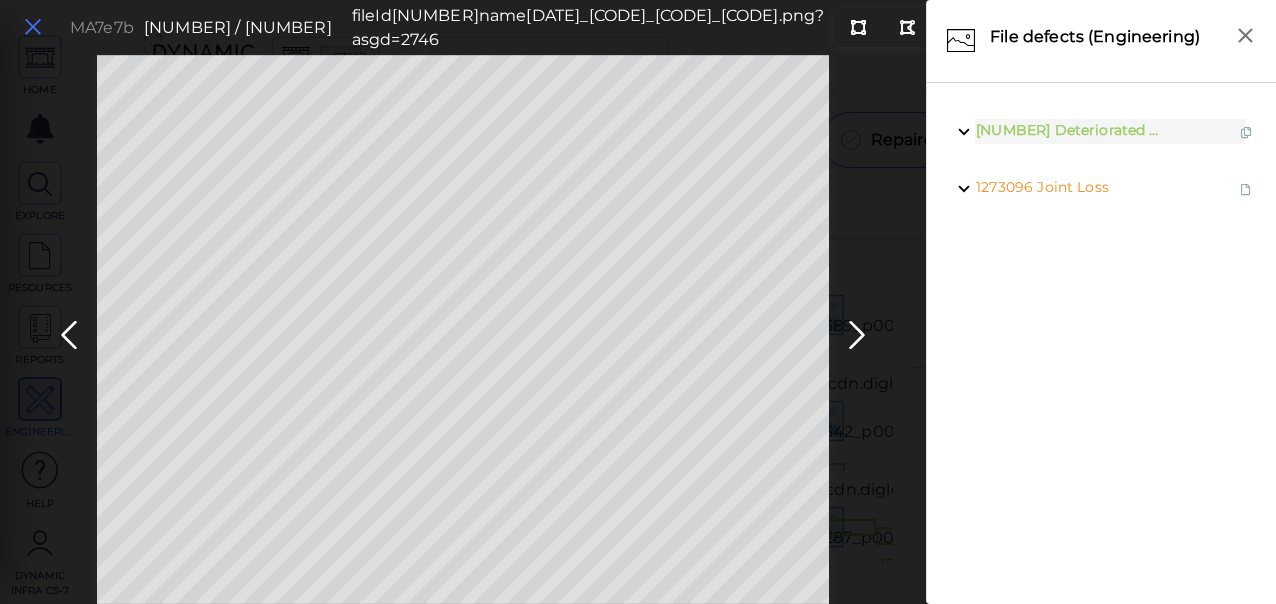 click at bounding box center [33, 27] 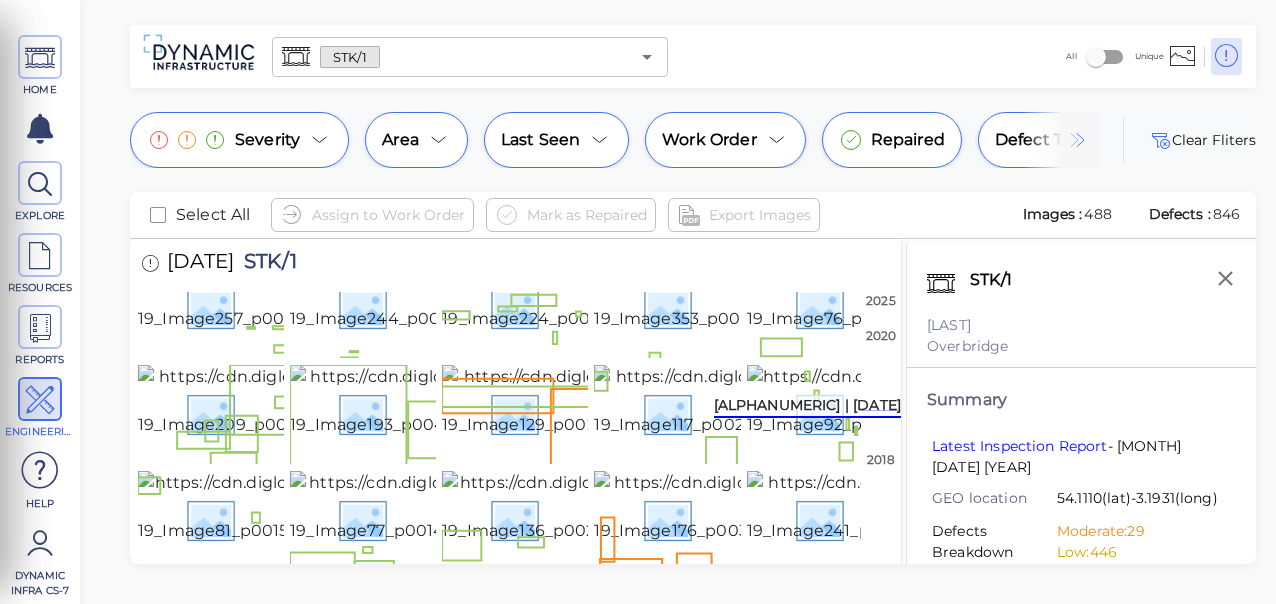 scroll, scrollTop: 8620, scrollLeft: 0, axis: vertical 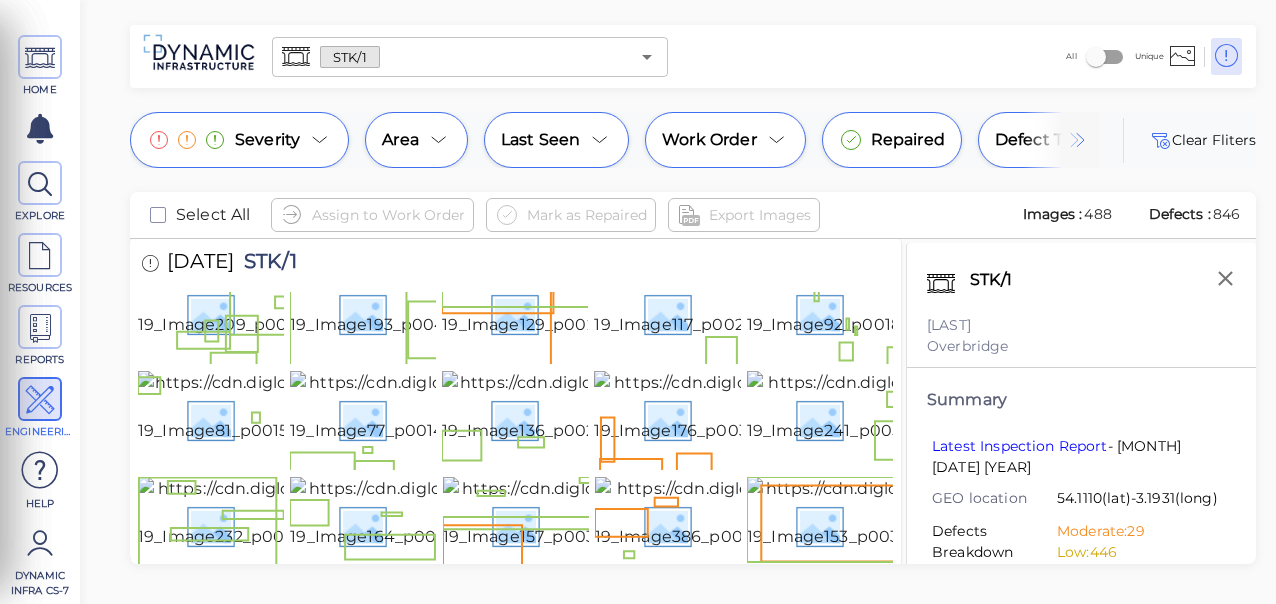 click at bounding box center (481, -331) 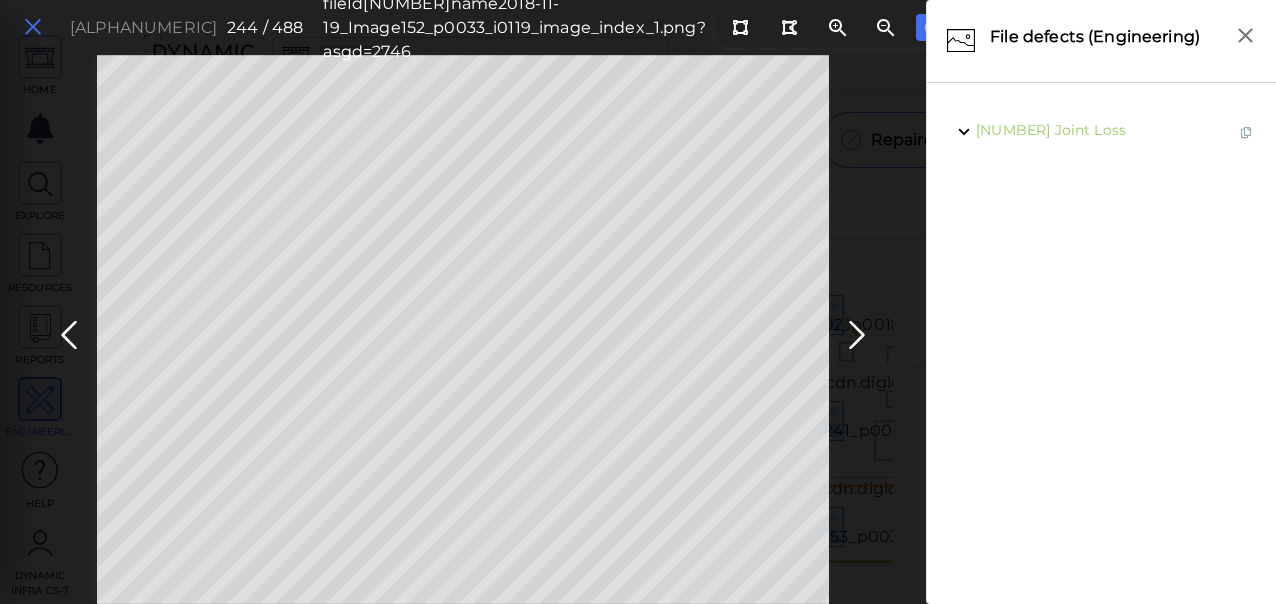 click at bounding box center [33, 27] 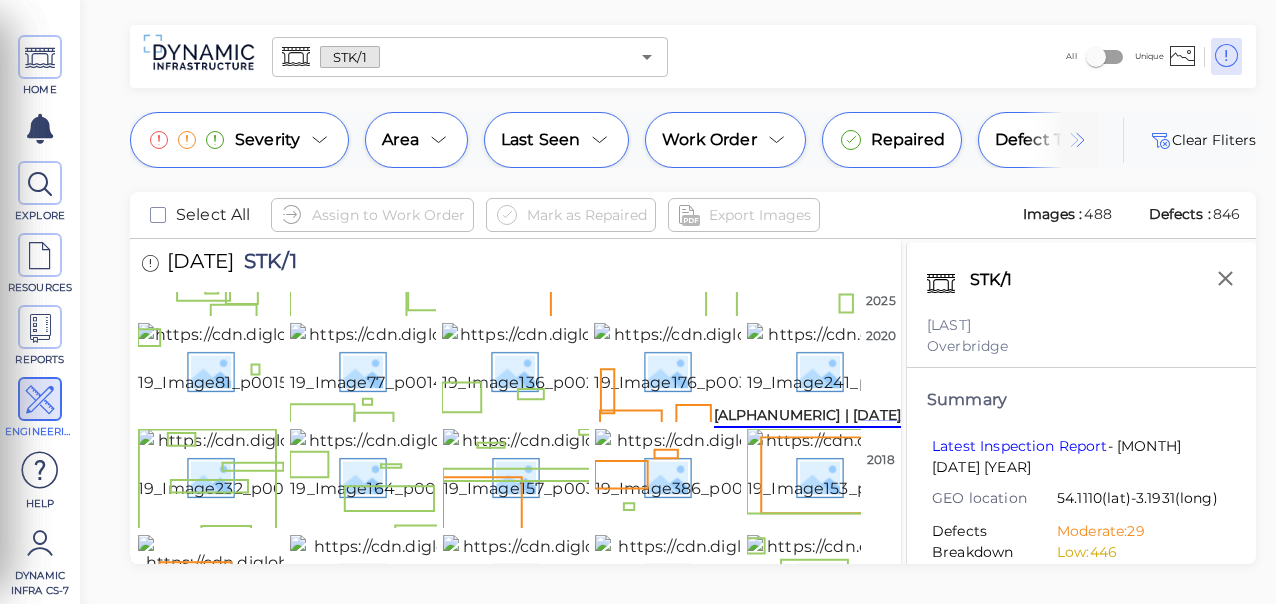 scroll, scrollTop: 9244, scrollLeft: 0, axis: vertical 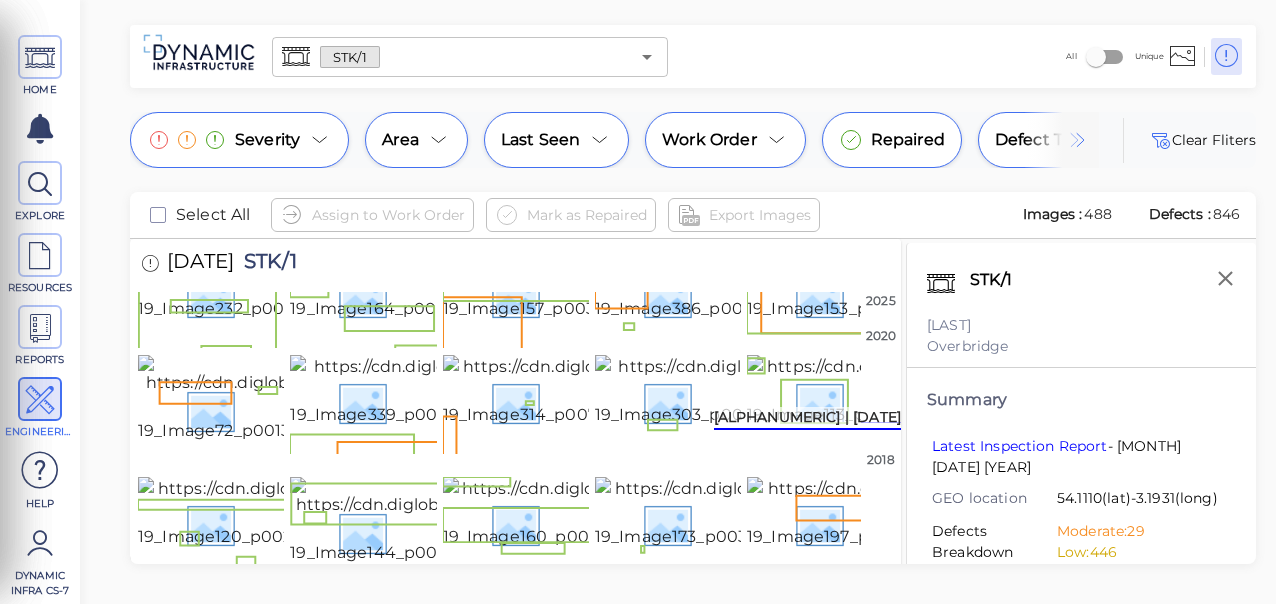 click at bounding box center (486, -233) 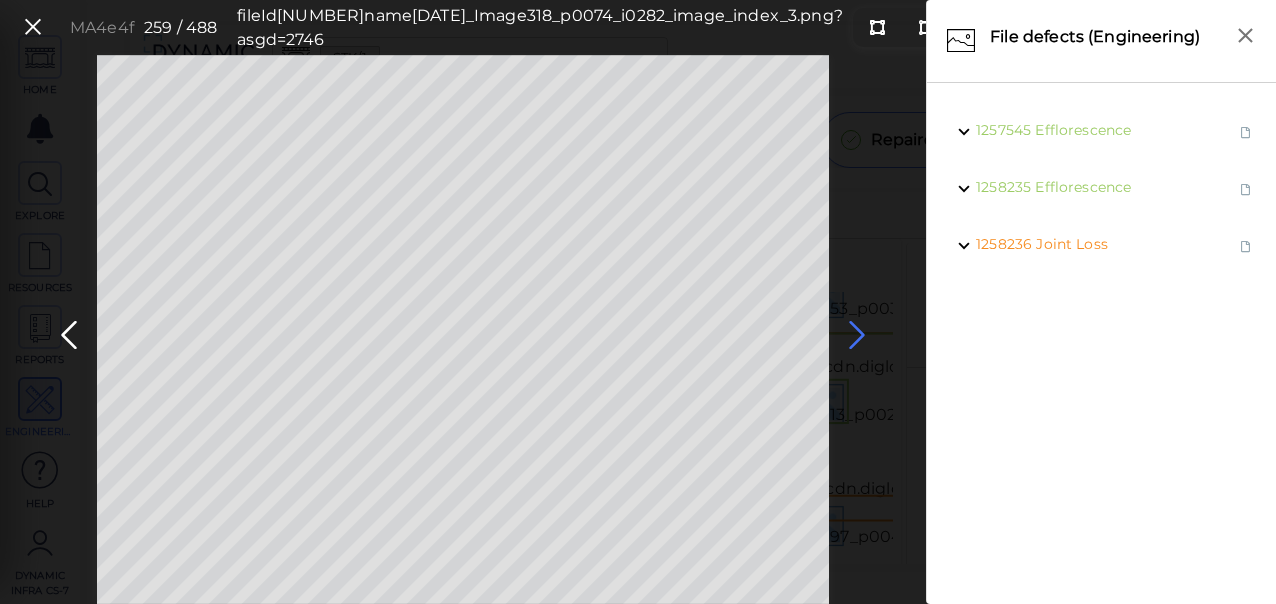 click at bounding box center [857, 335] 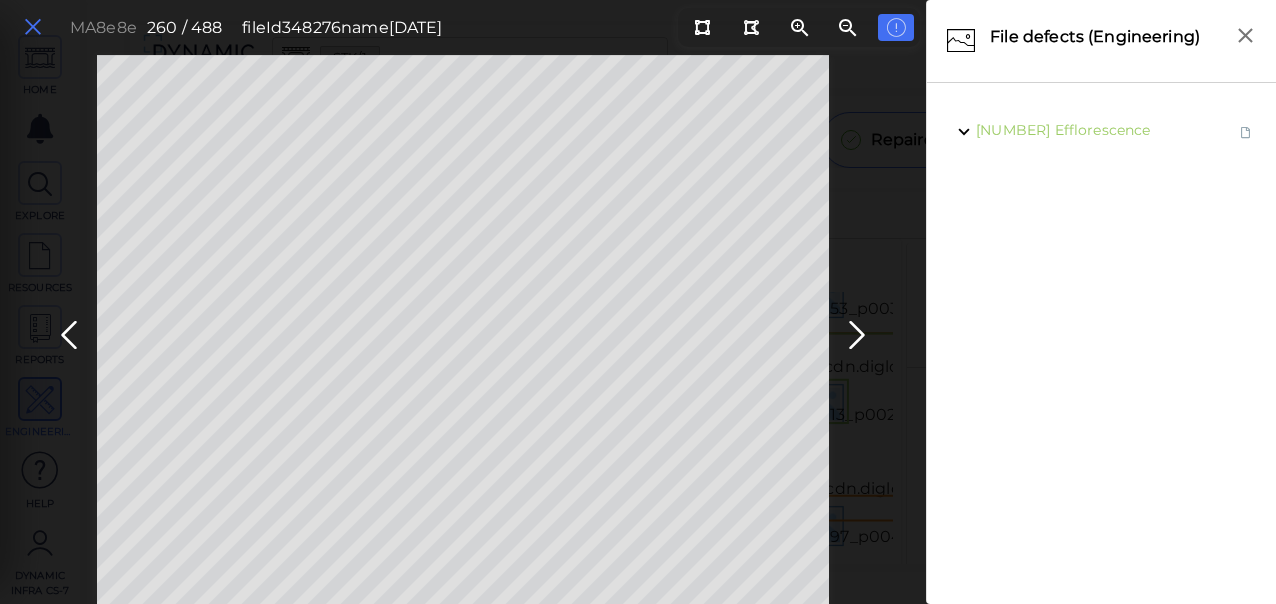 click at bounding box center (33, 27) 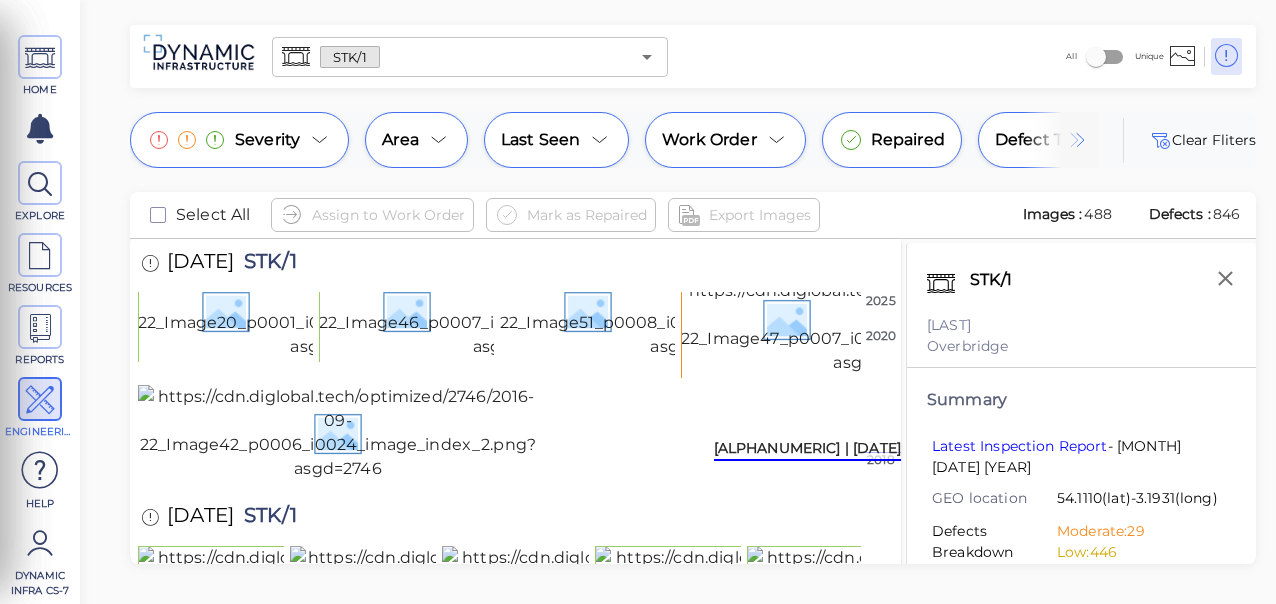 scroll, scrollTop: 10968, scrollLeft: 0, axis: vertical 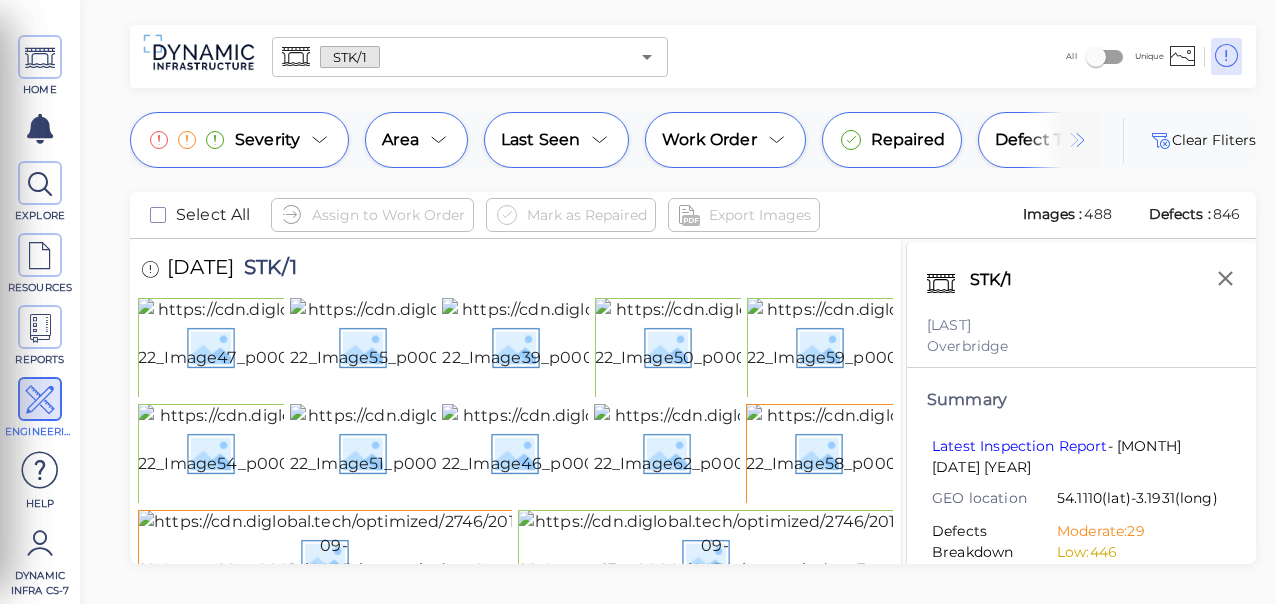 click at bounding box center [715, -471] 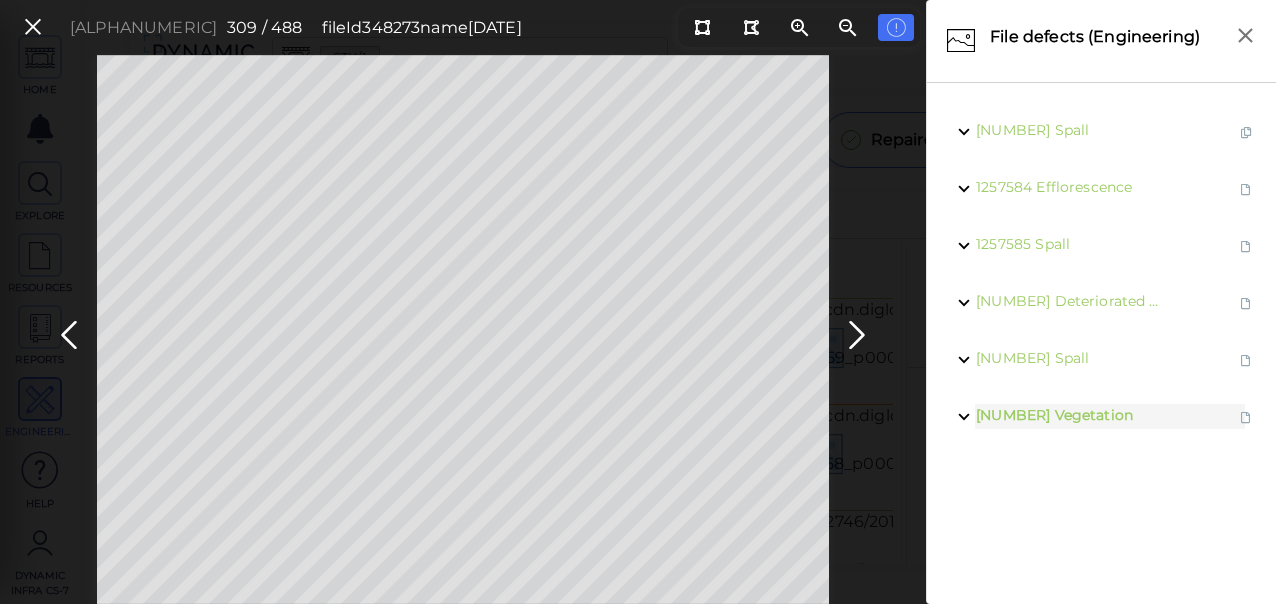 click at bounding box center [857, 330] 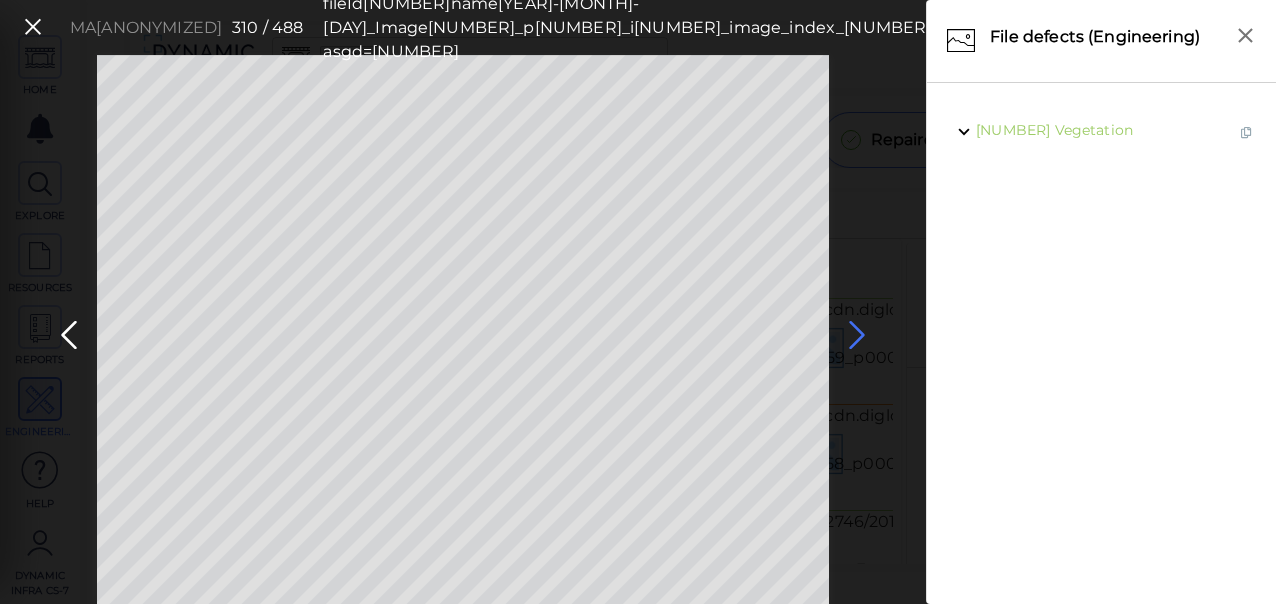 click at bounding box center (857, 335) 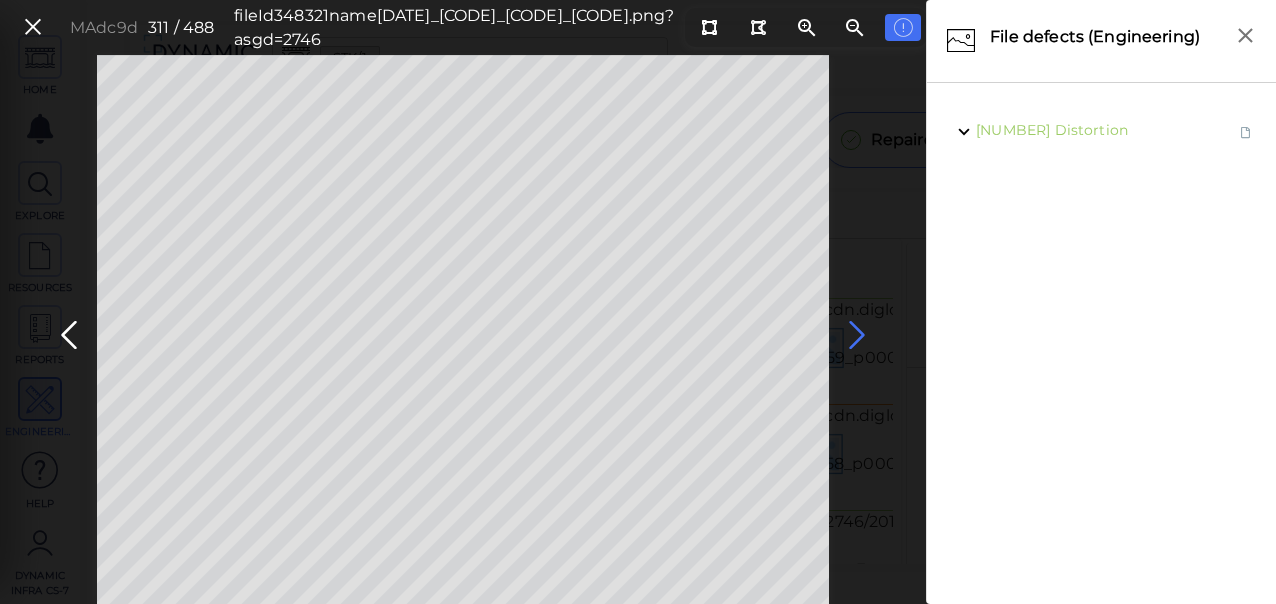 click at bounding box center [857, 335] 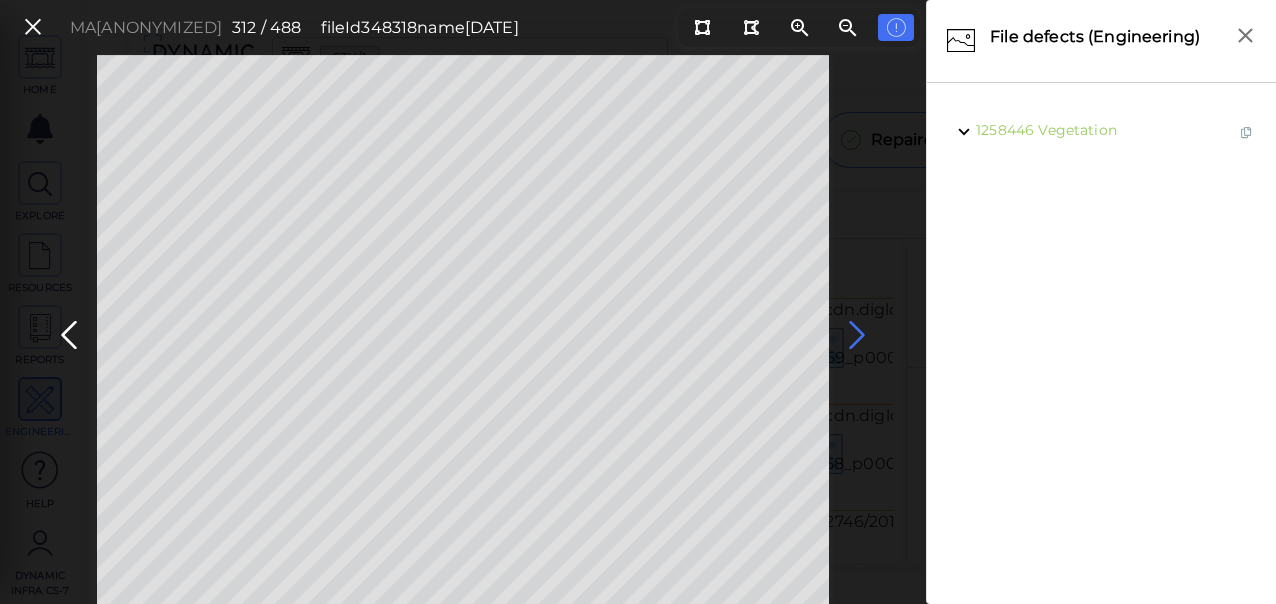 click at bounding box center (857, 335) 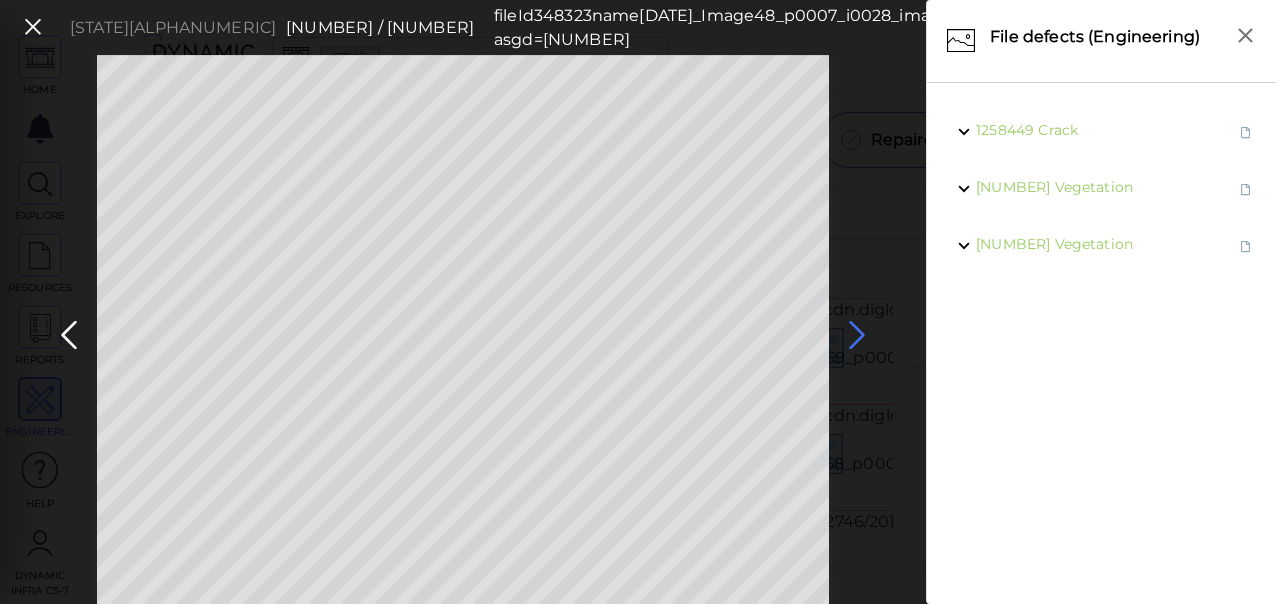 click at bounding box center (857, 335) 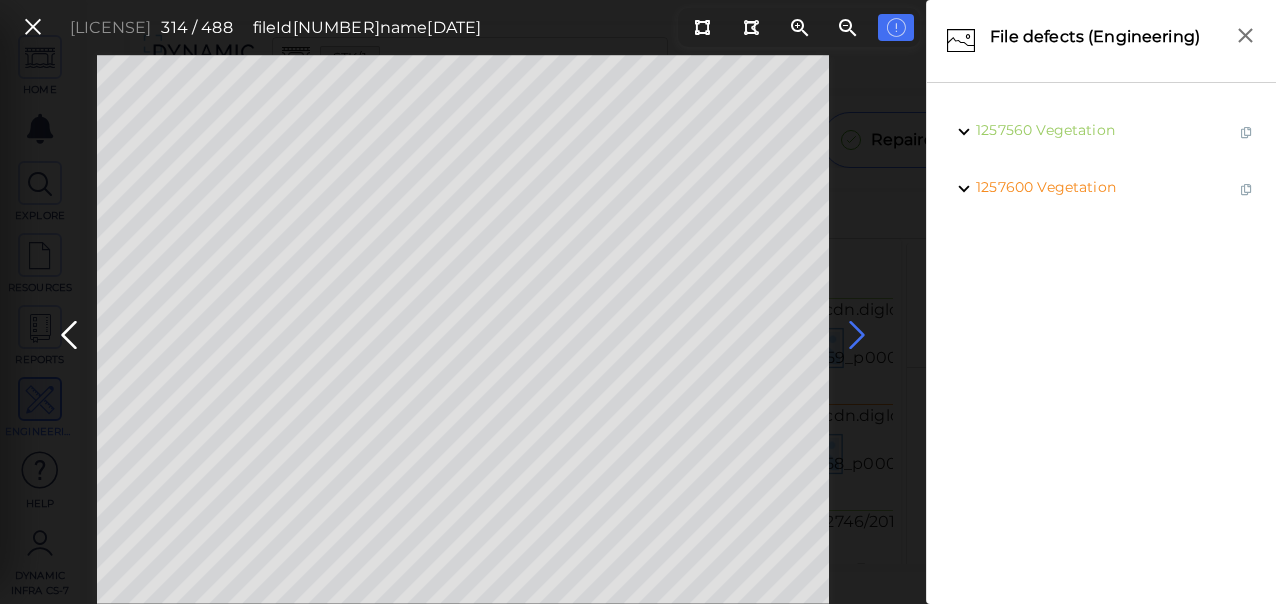 click at bounding box center [857, 335] 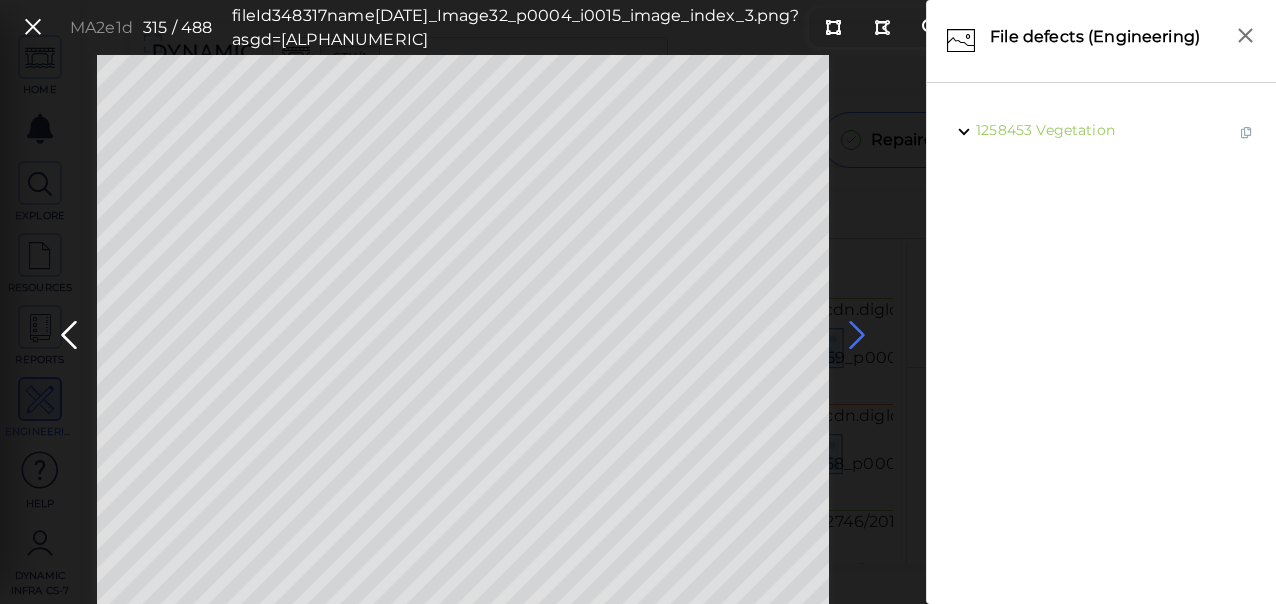 click at bounding box center (857, 335) 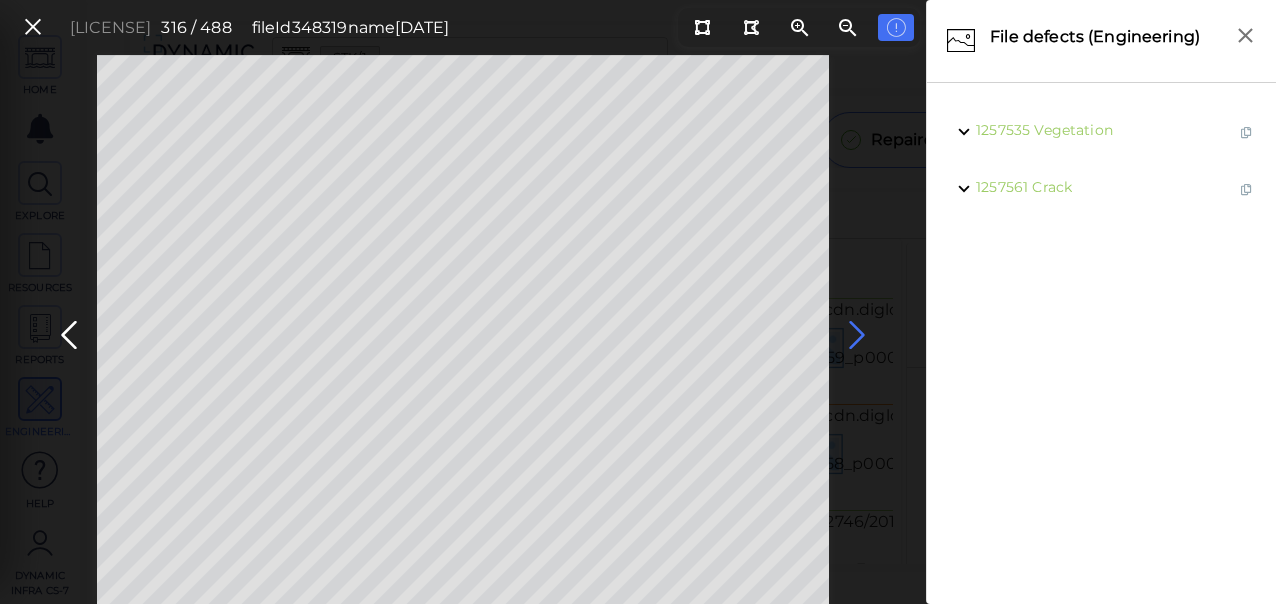 click at bounding box center (857, 335) 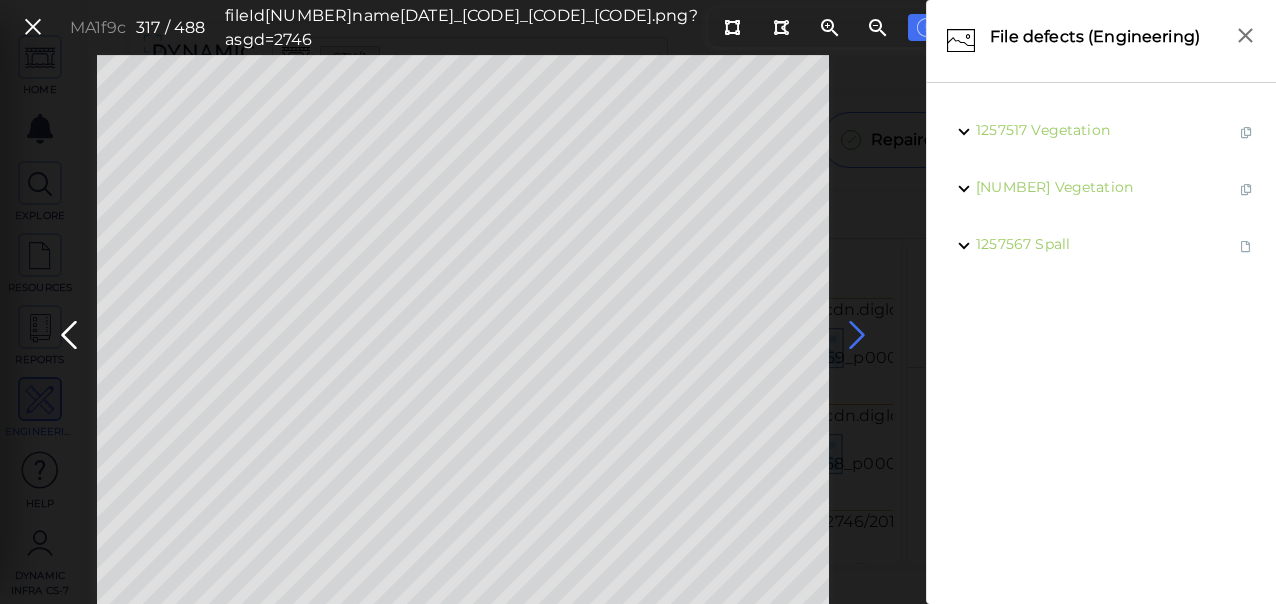 click at bounding box center [857, 335] 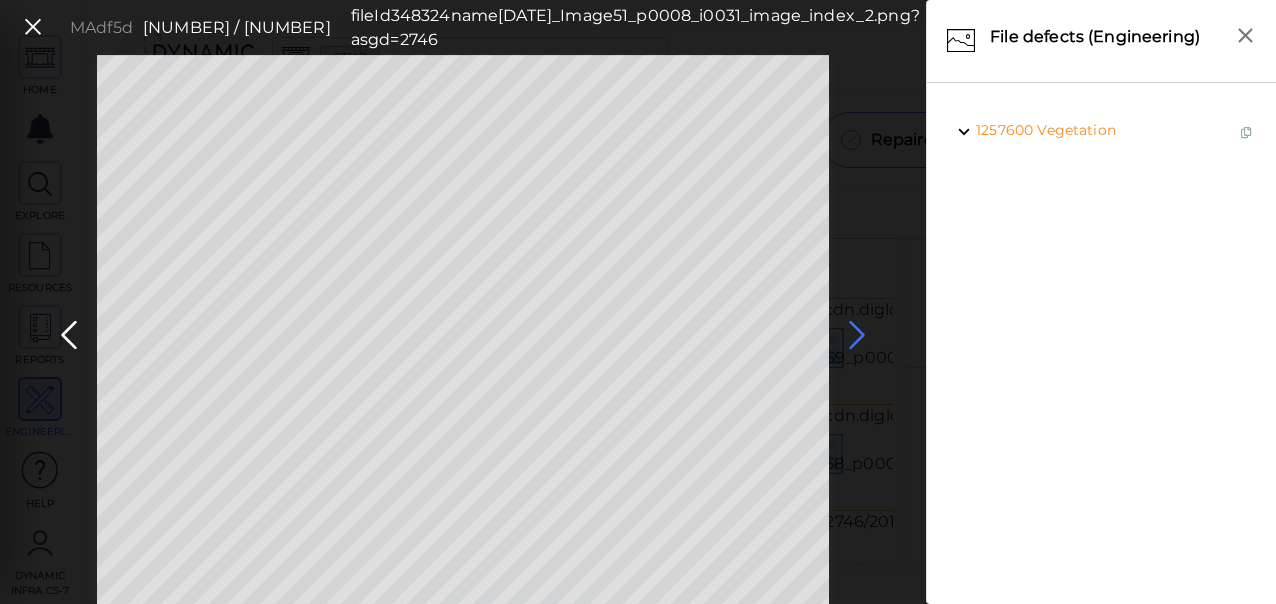 click at bounding box center [857, 335] 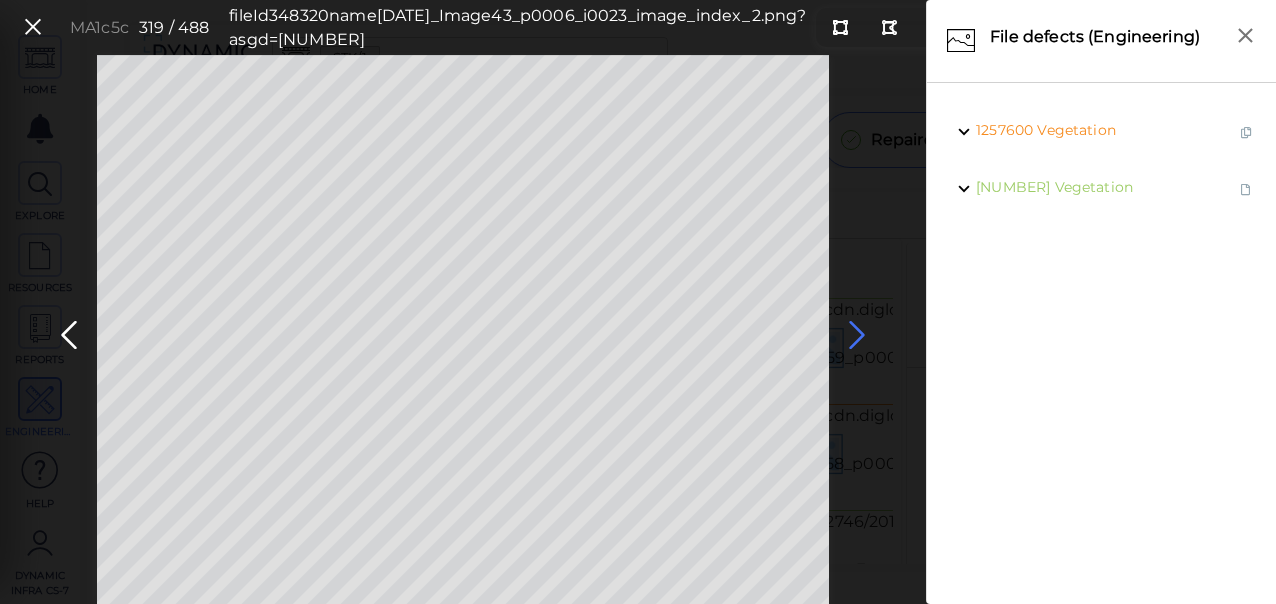 click at bounding box center (857, 335) 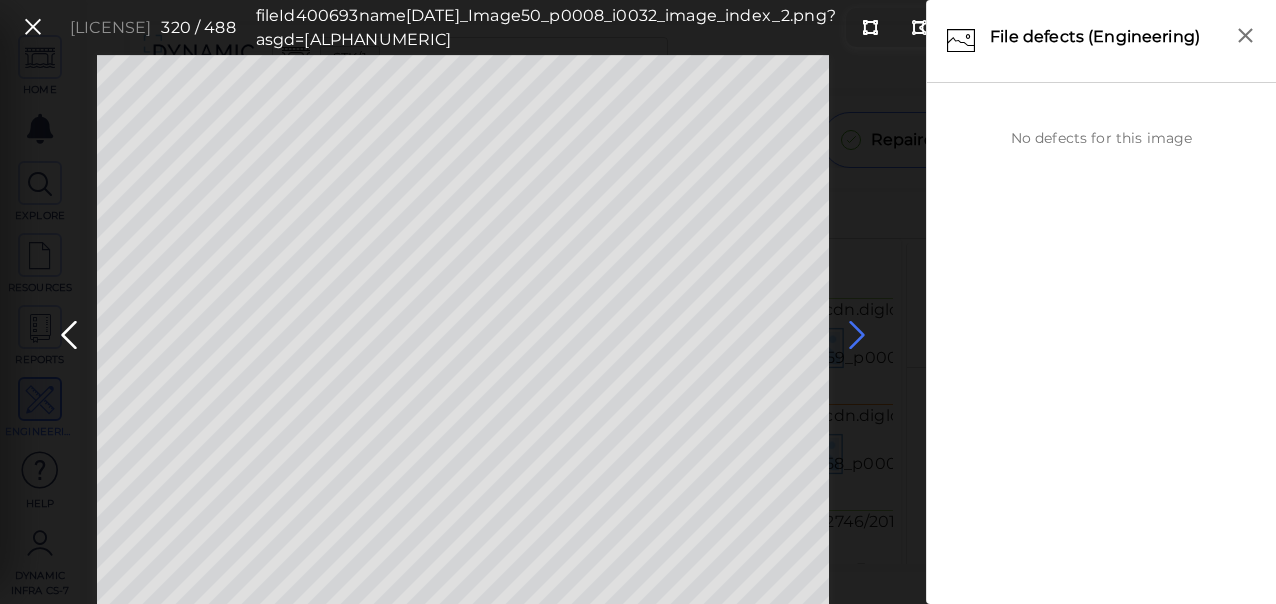 click at bounding box center [857, 335] 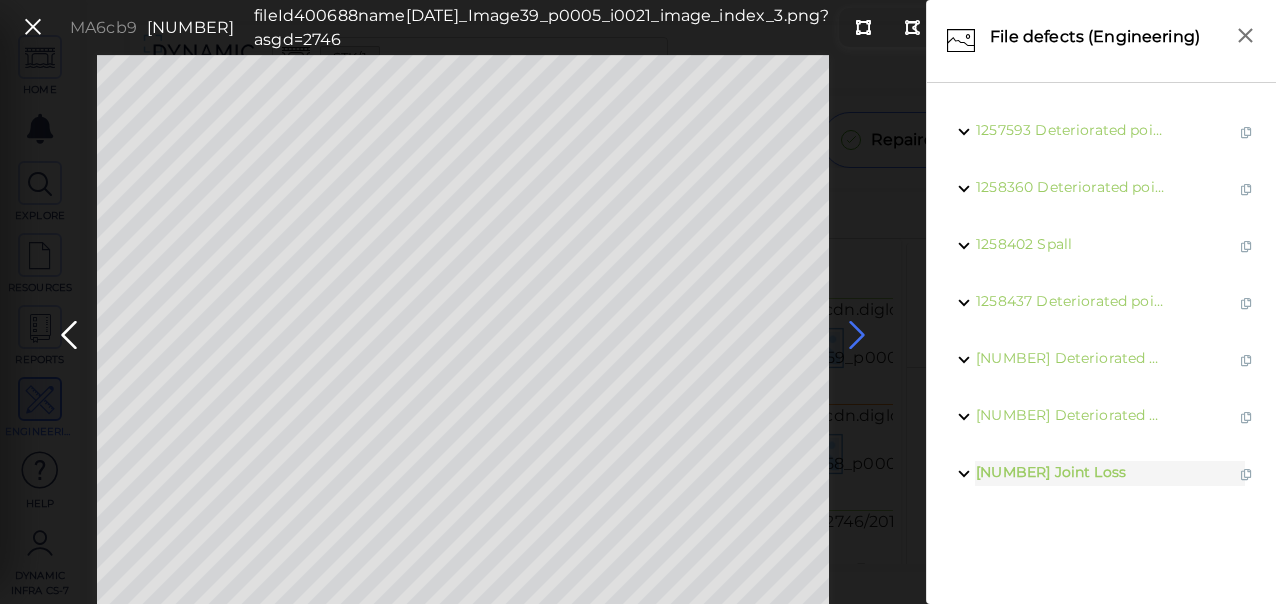 click at bounding box center [857, 335] 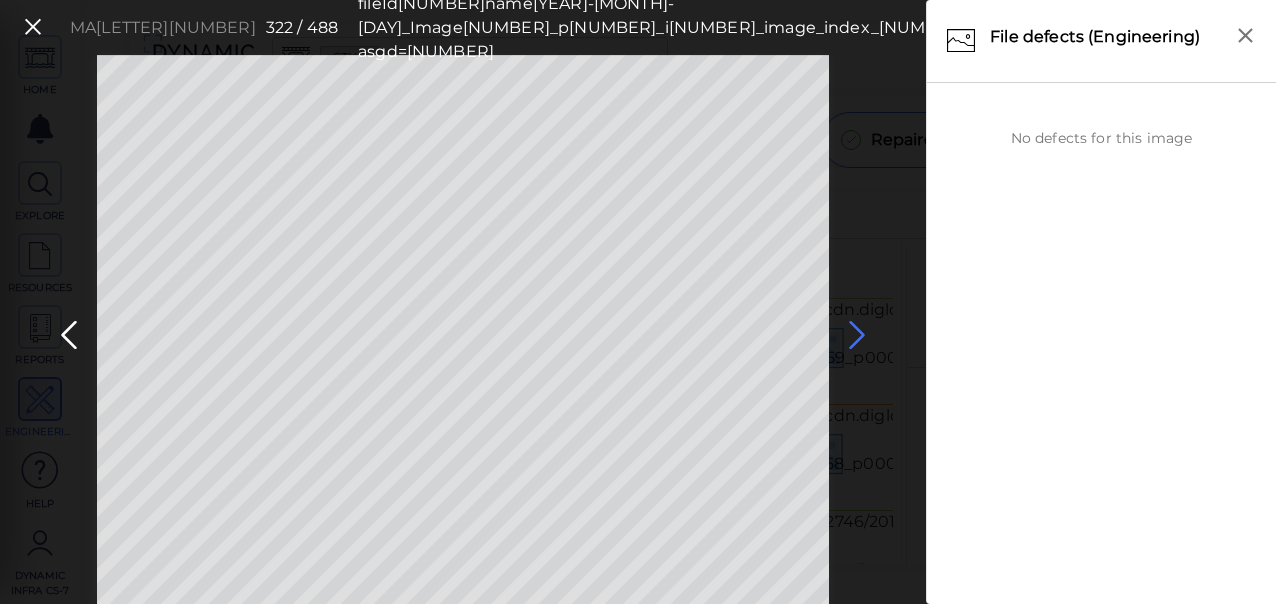 click at bounding box center (857, 335) 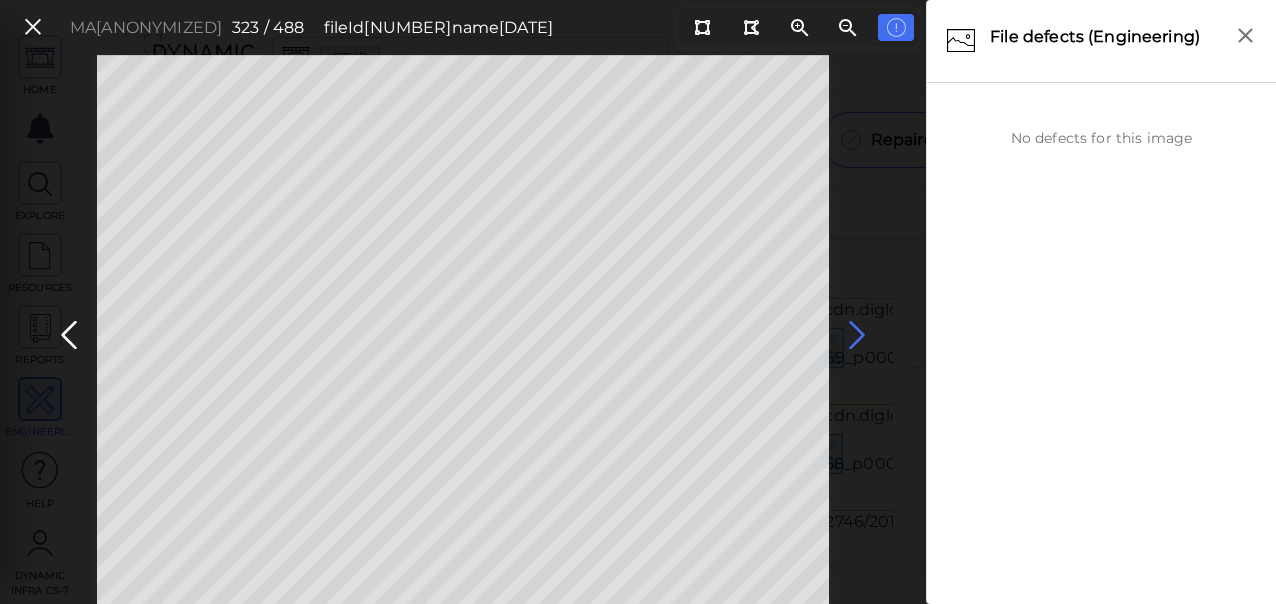 click at bounding box center [857, 335] 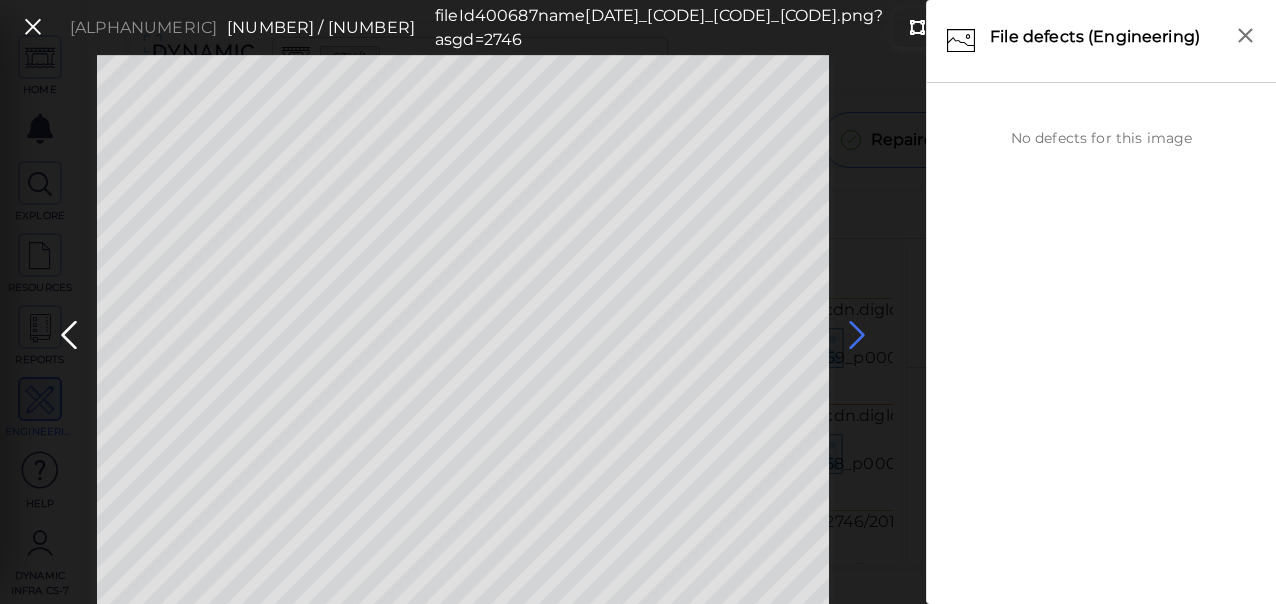 click at bounding box center (857, 335) 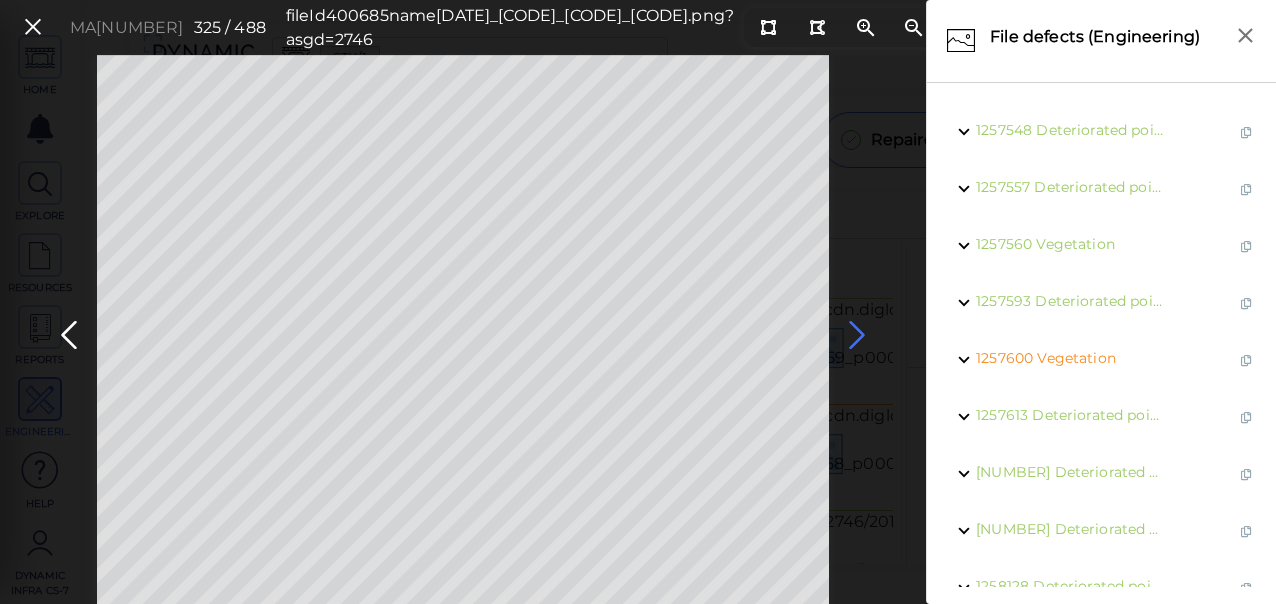 click at bounding box center [857, 335] 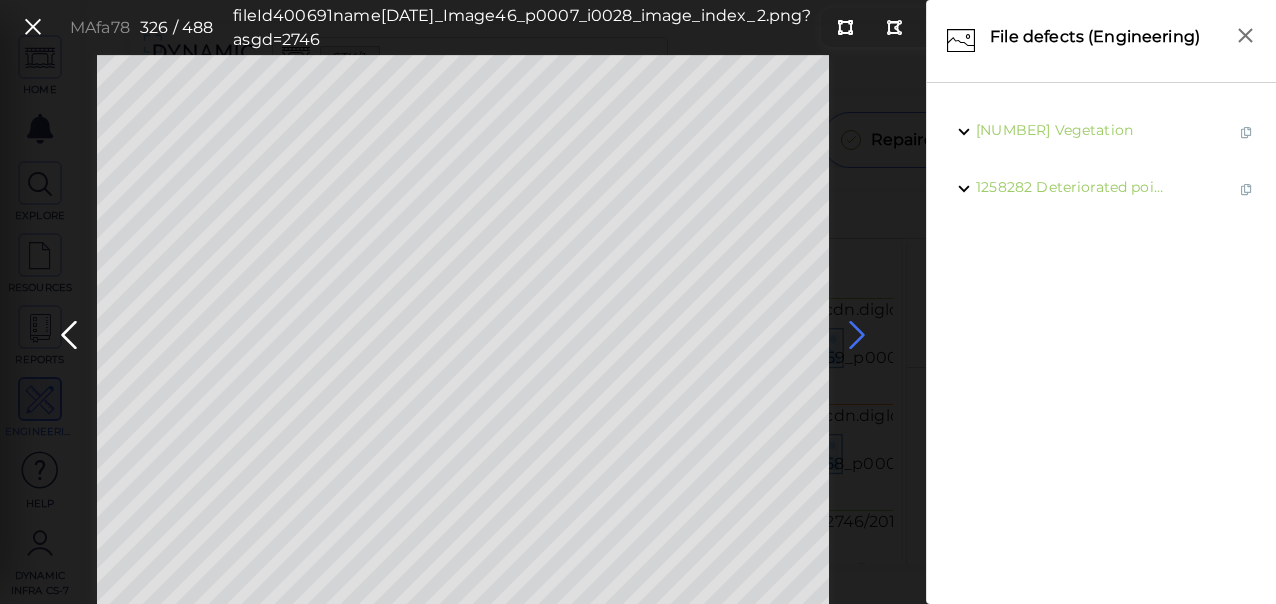 click at bounding box center [857, 335] 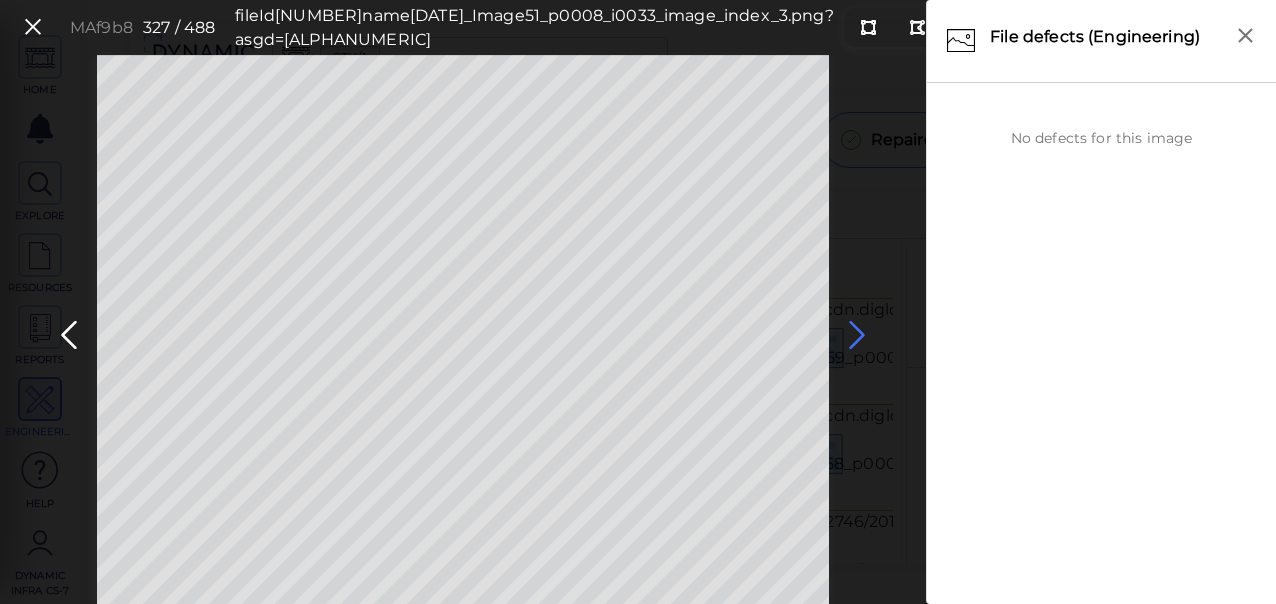 click at bounding box center [857, 335] 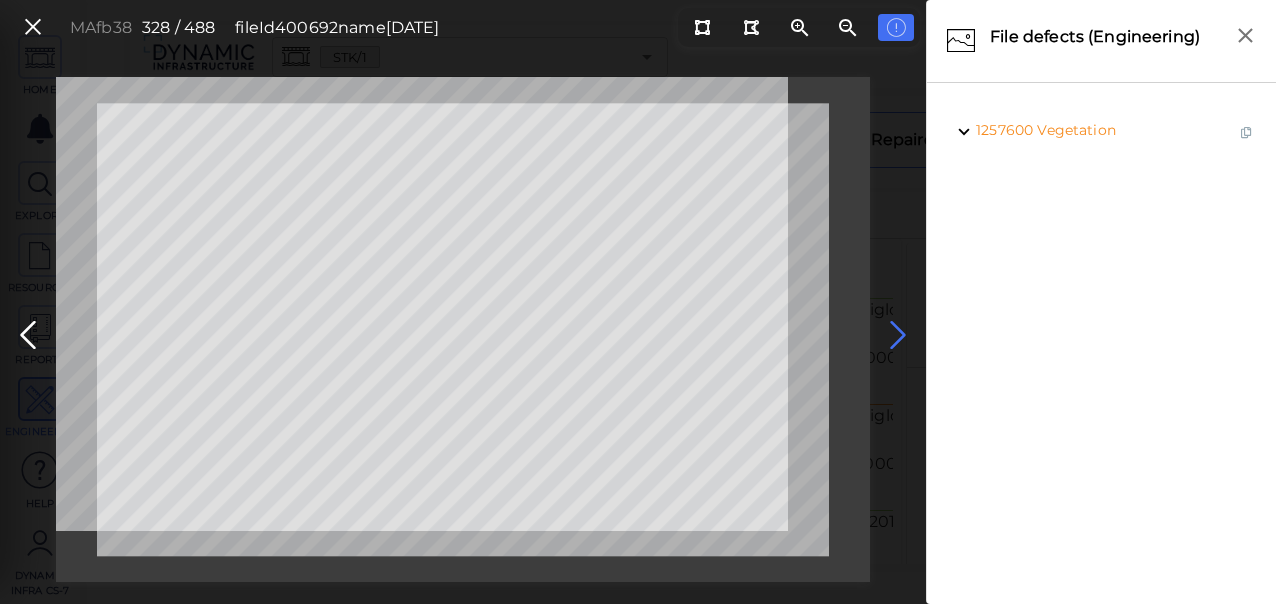 click at bounding box center (463, 329) 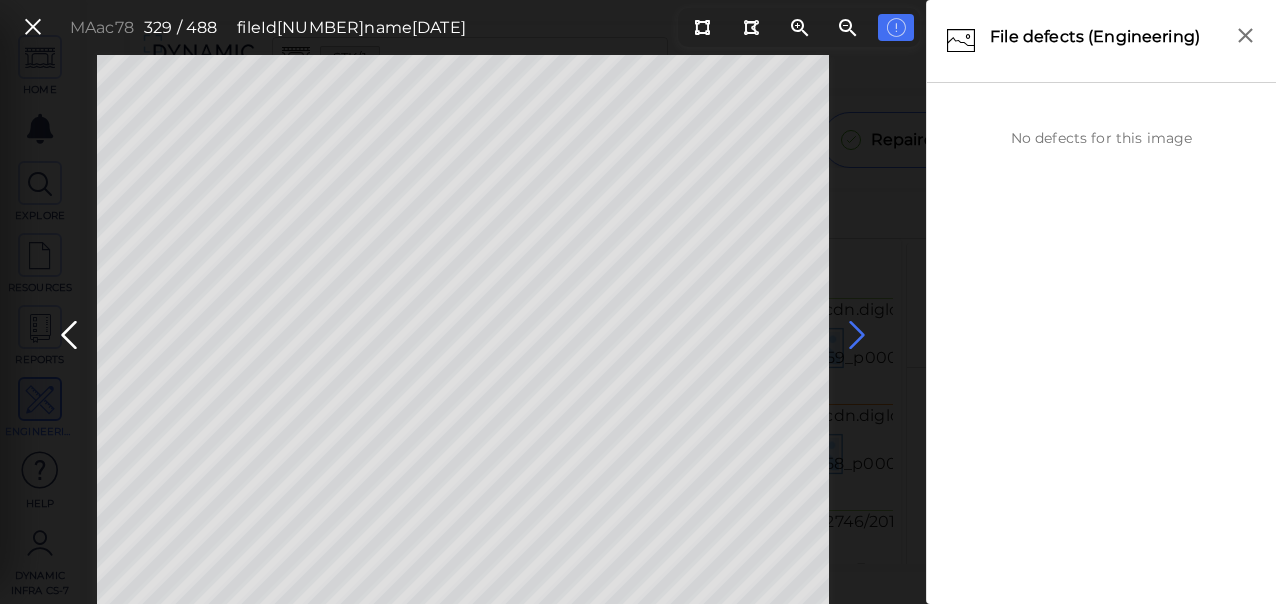 click at bounding box center (857, 335) 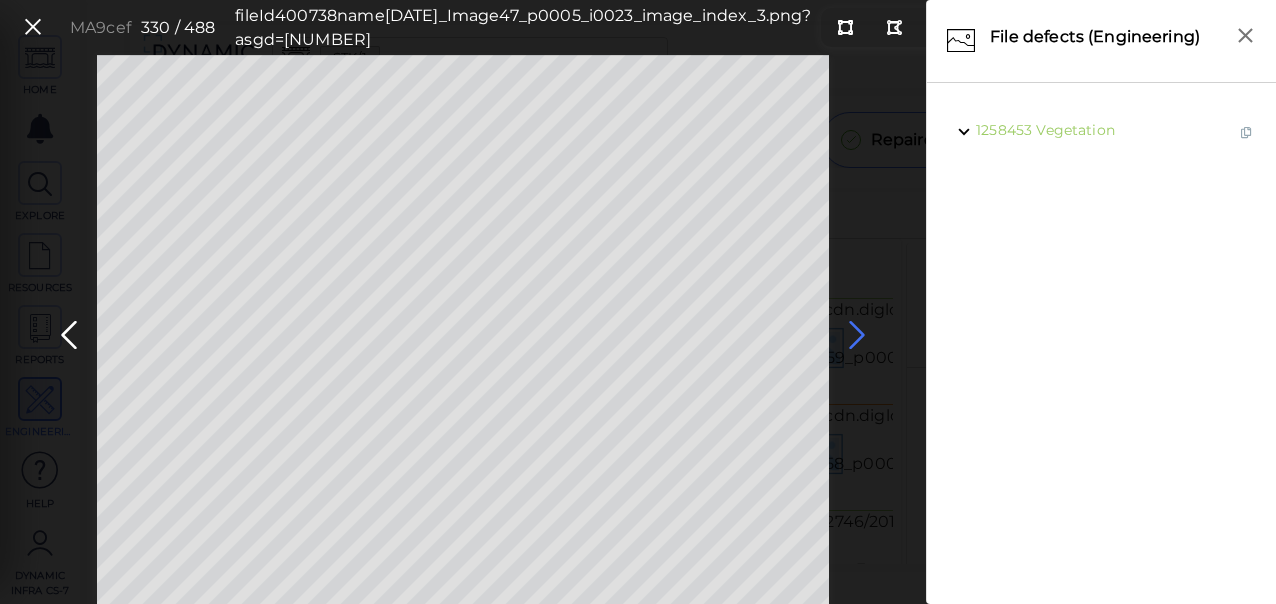 click at bounding box center (857, 335) 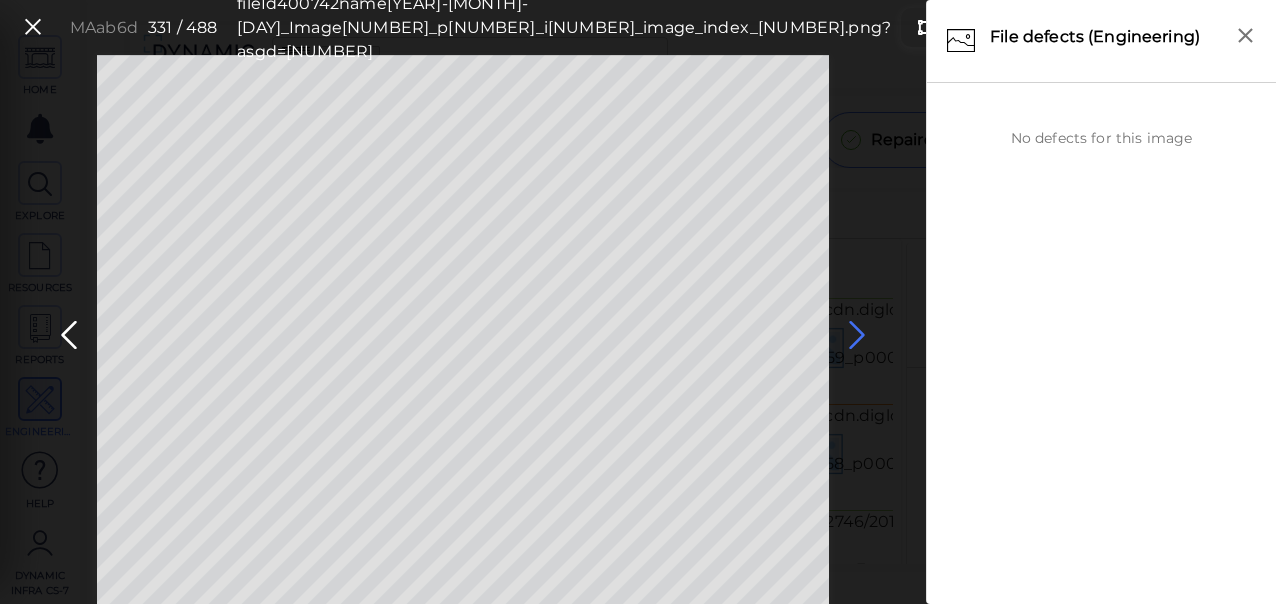 click at bounding box center [857, 335] 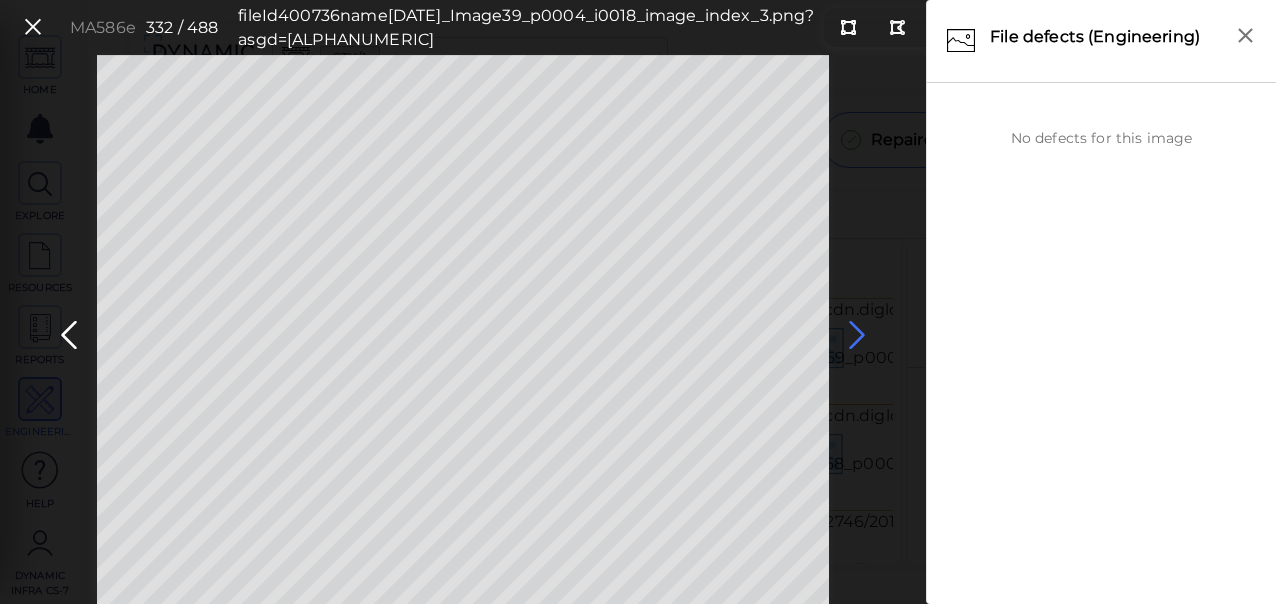 click at bounding box center (857, 335) 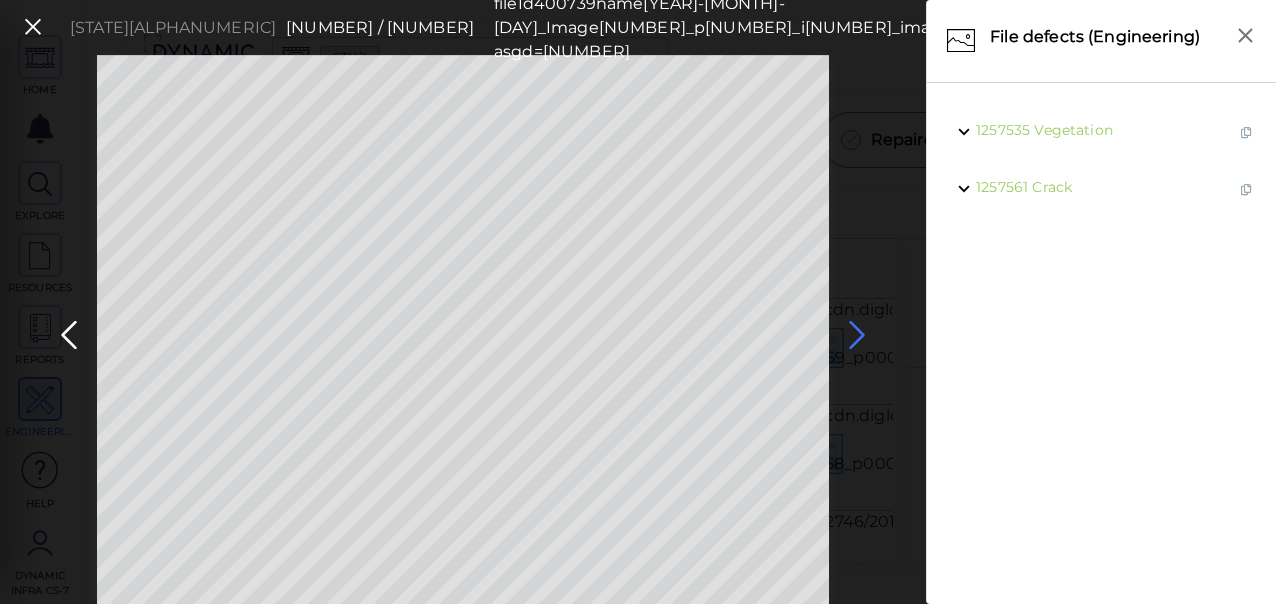 click at bounding box center [857, 335] 